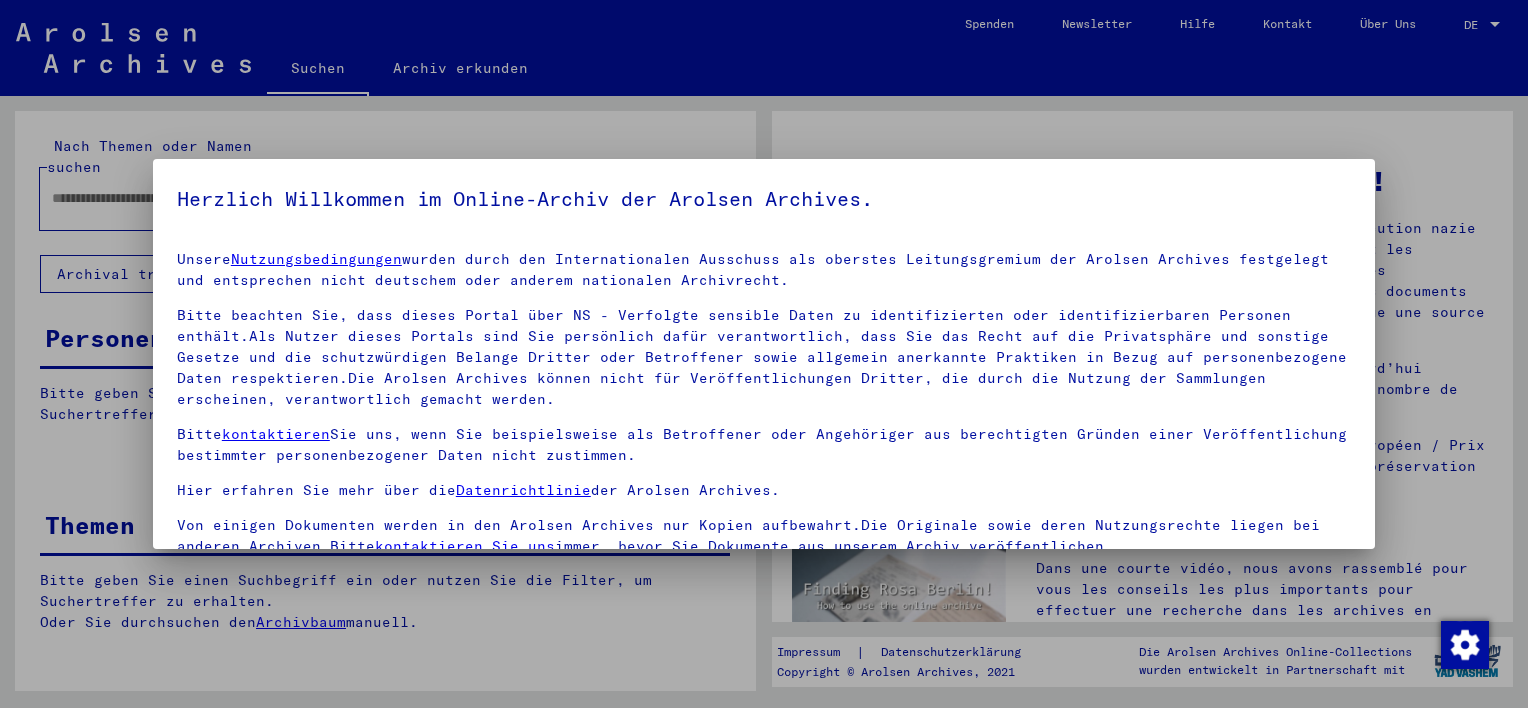 scroll, scrollTop: 0, scrollLeft: 0, axis: both 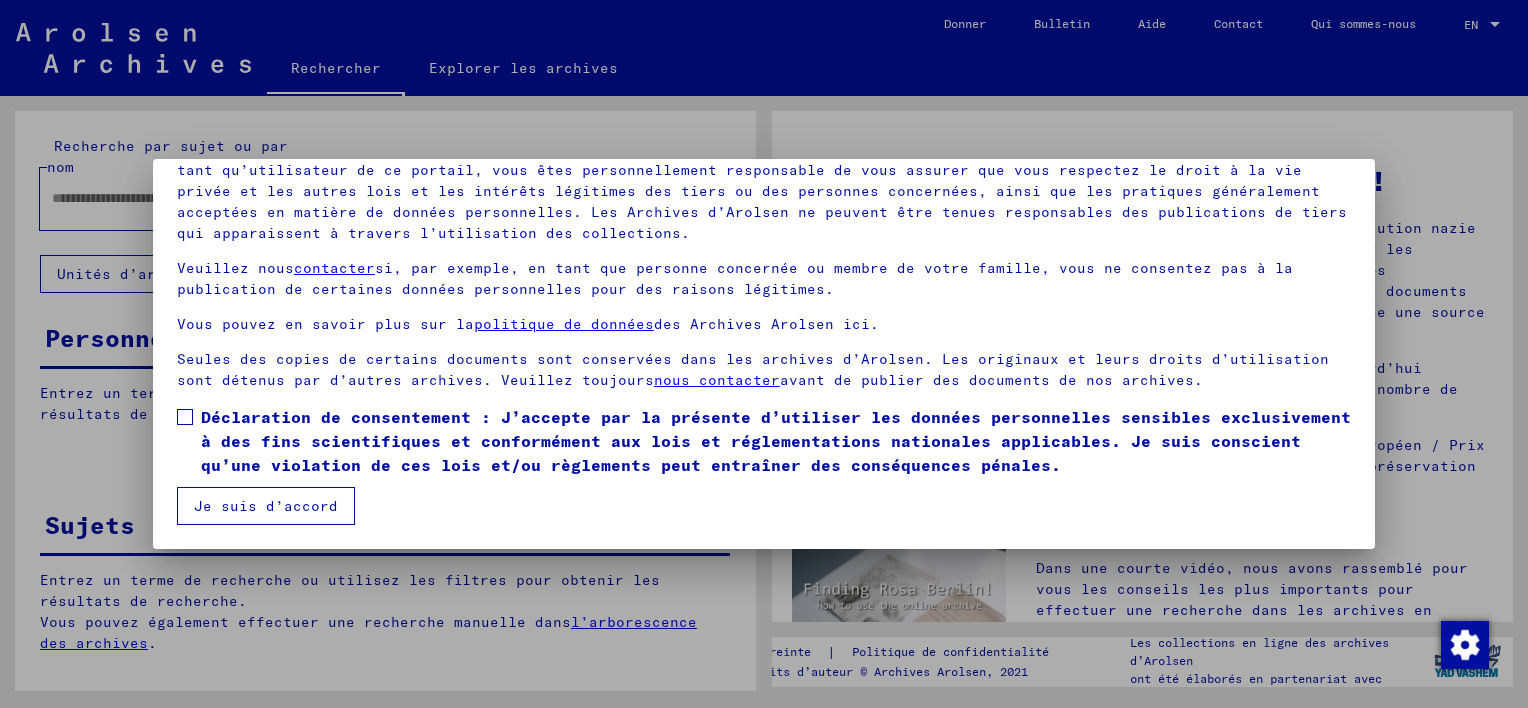click at bounding box center [185, 417] 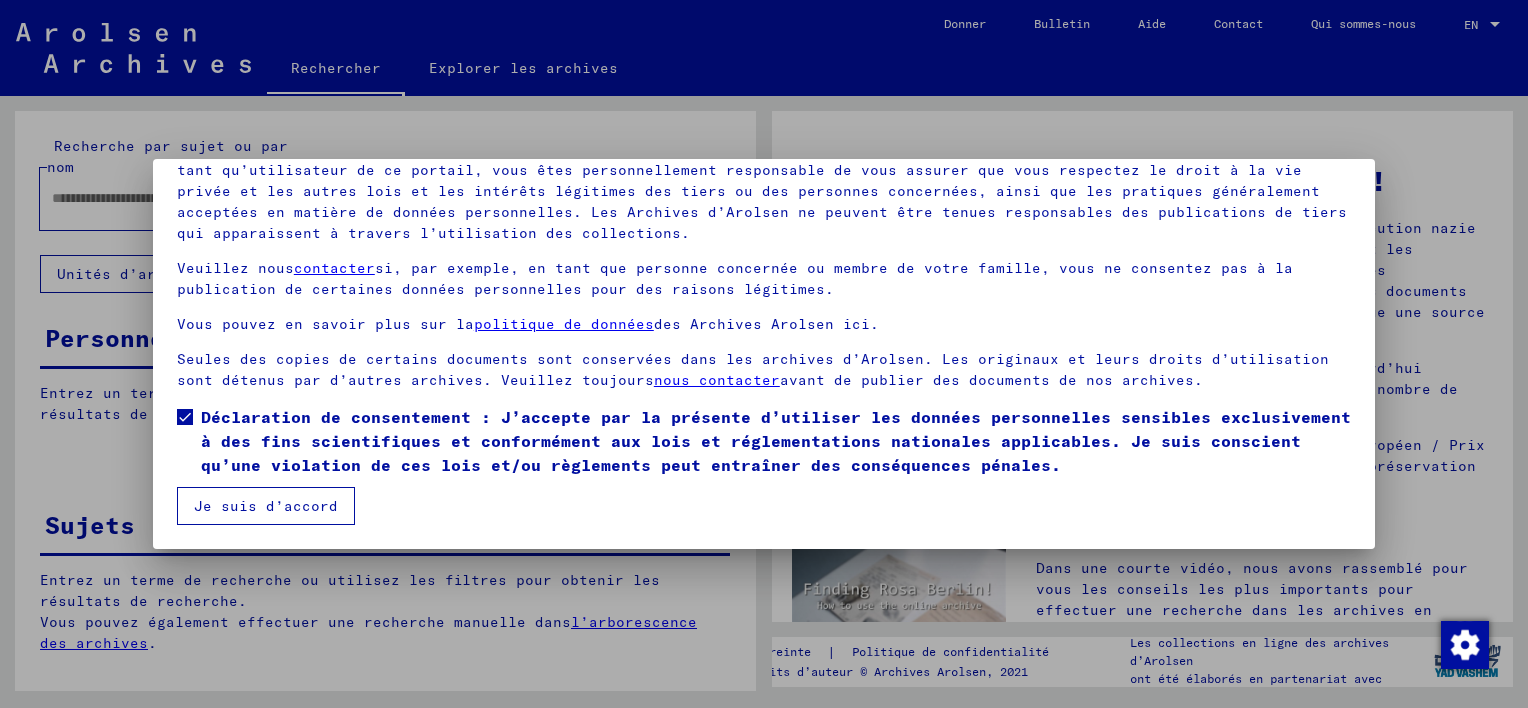click on "Je suis d’accord" at bounding box center (266, 506) 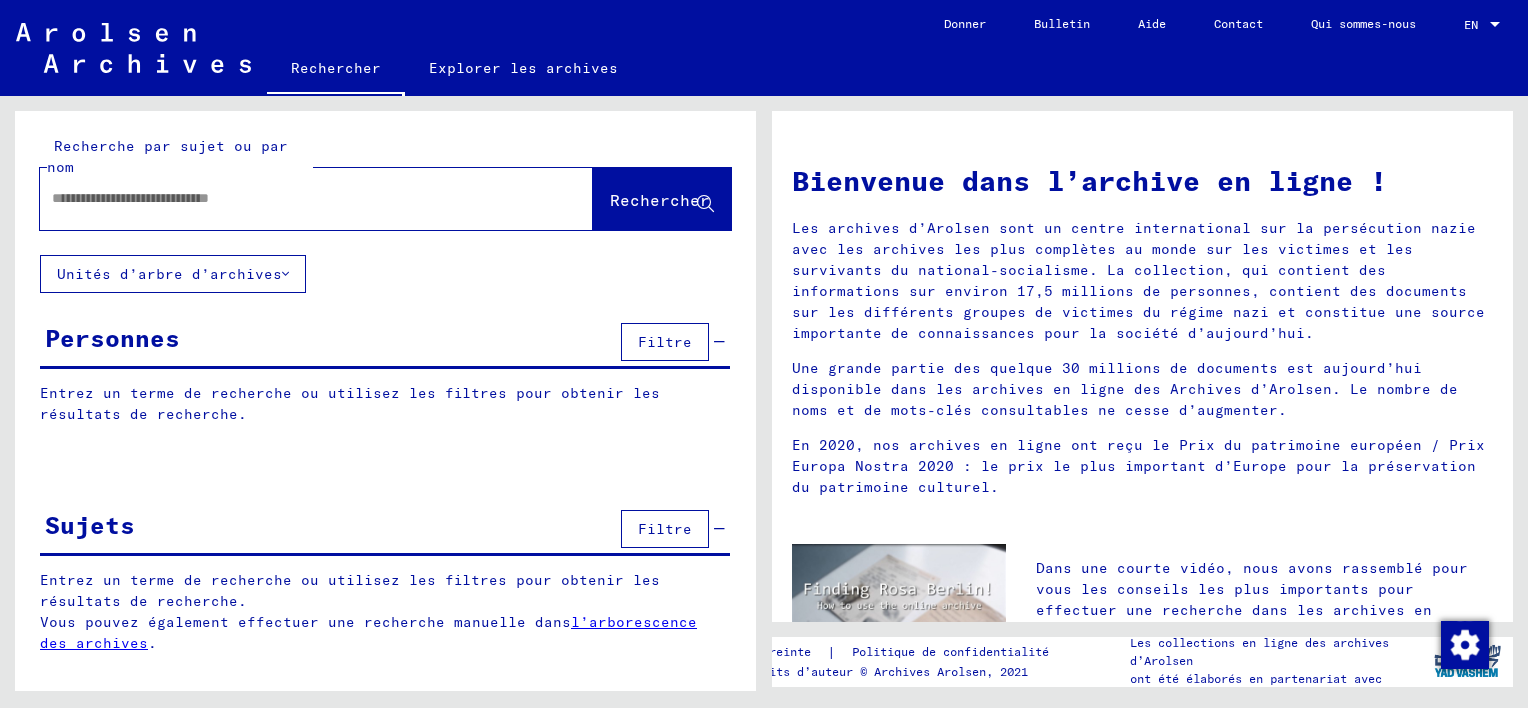 click at bounding box center (292, 198) 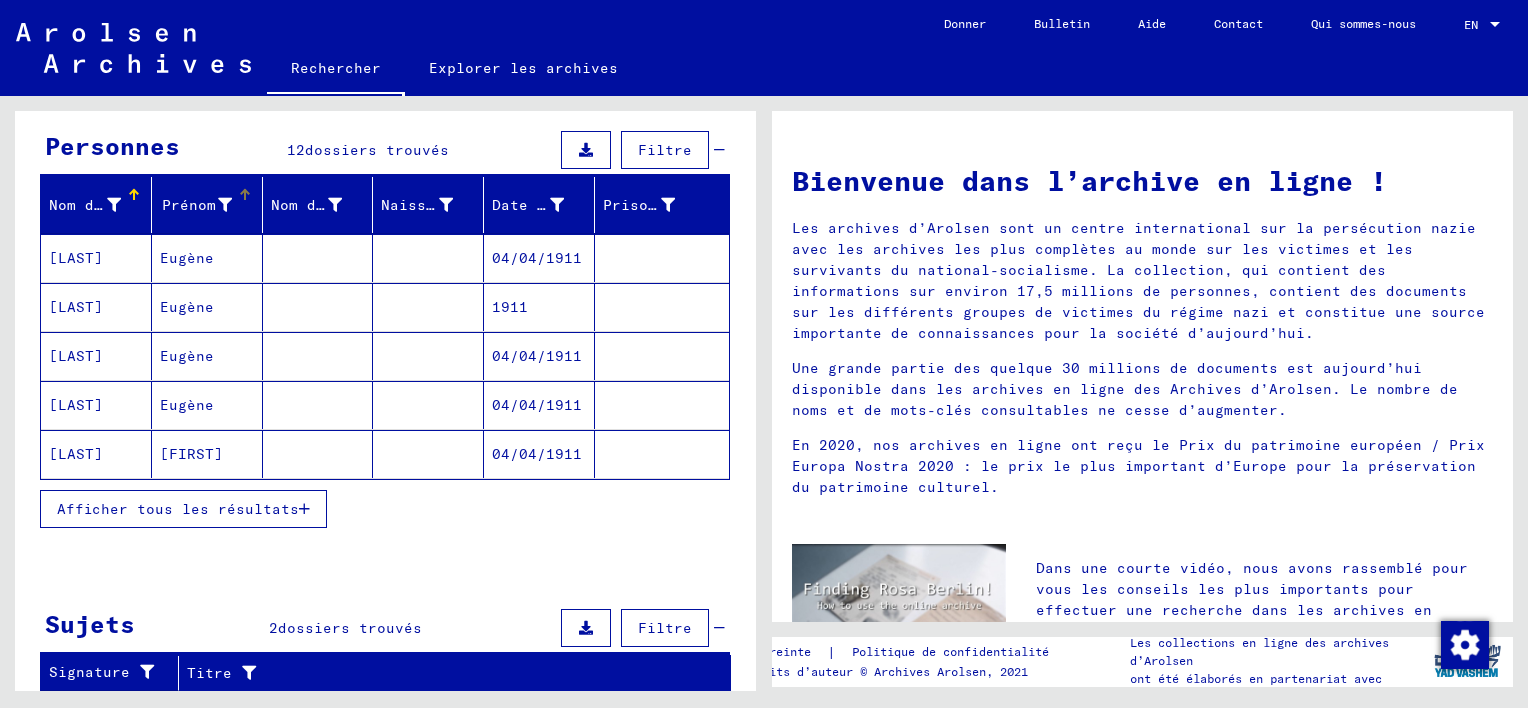 scroll, scrollTop: 200, scrollLeft: 0, axis: vertical 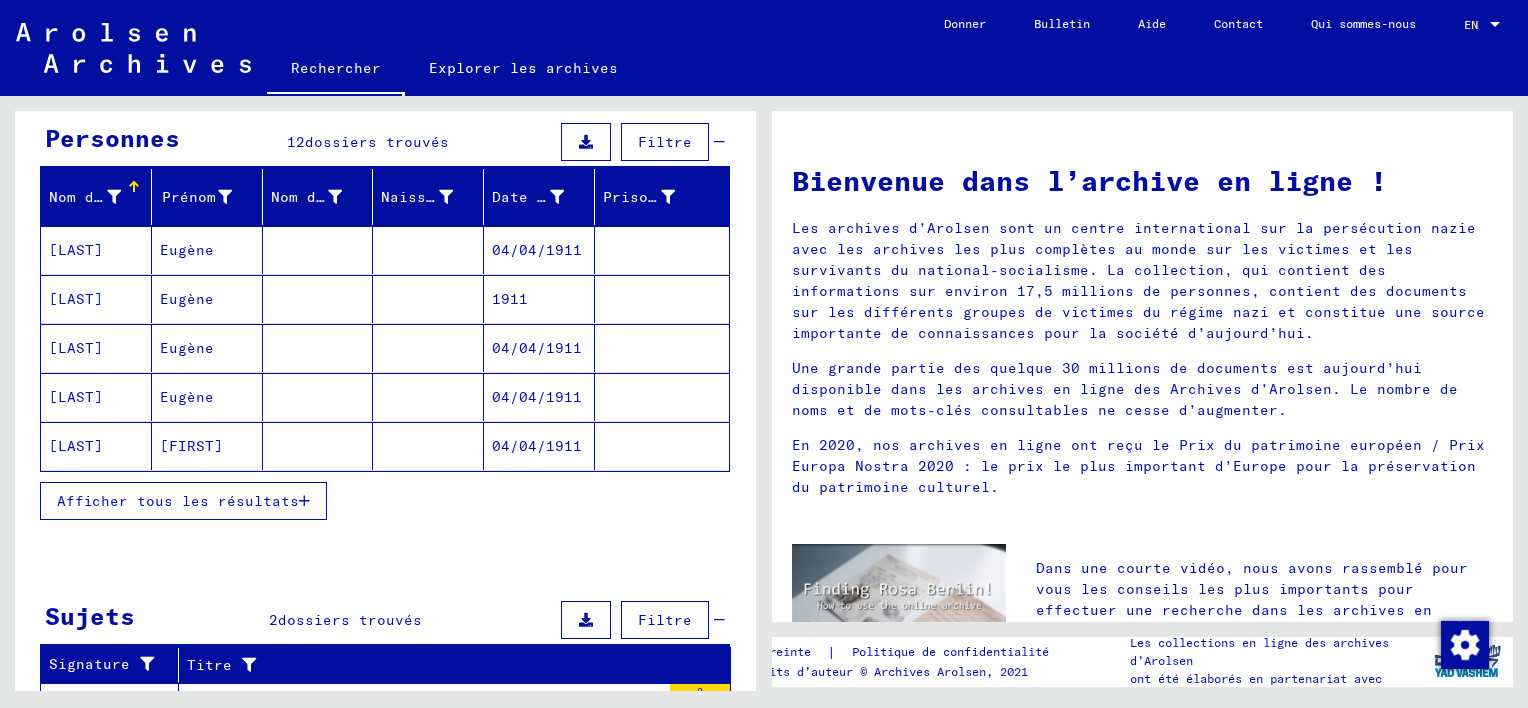 click on "Afficher tous les résultats" at bounding box center (178, 501) 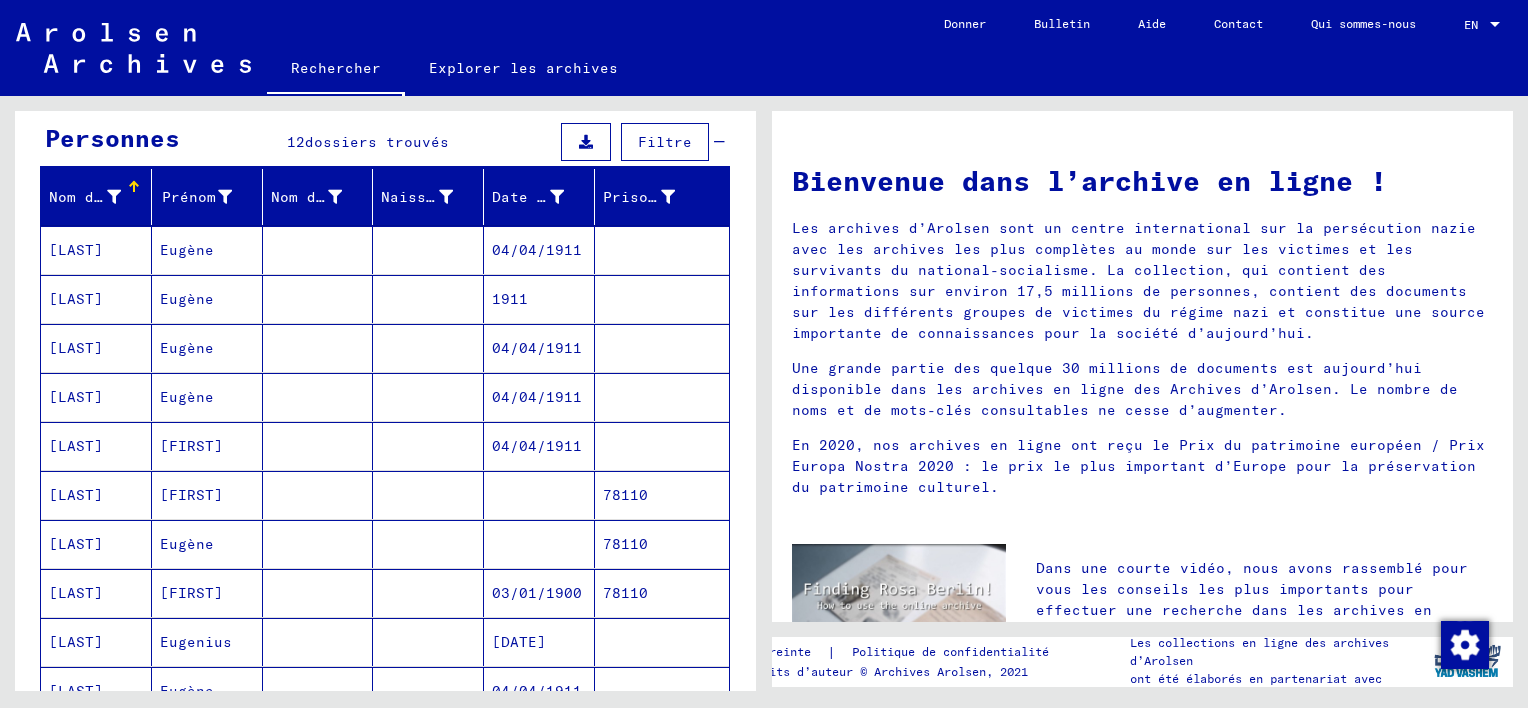 click on "[FIRST]" at bounding box center (207, 544) 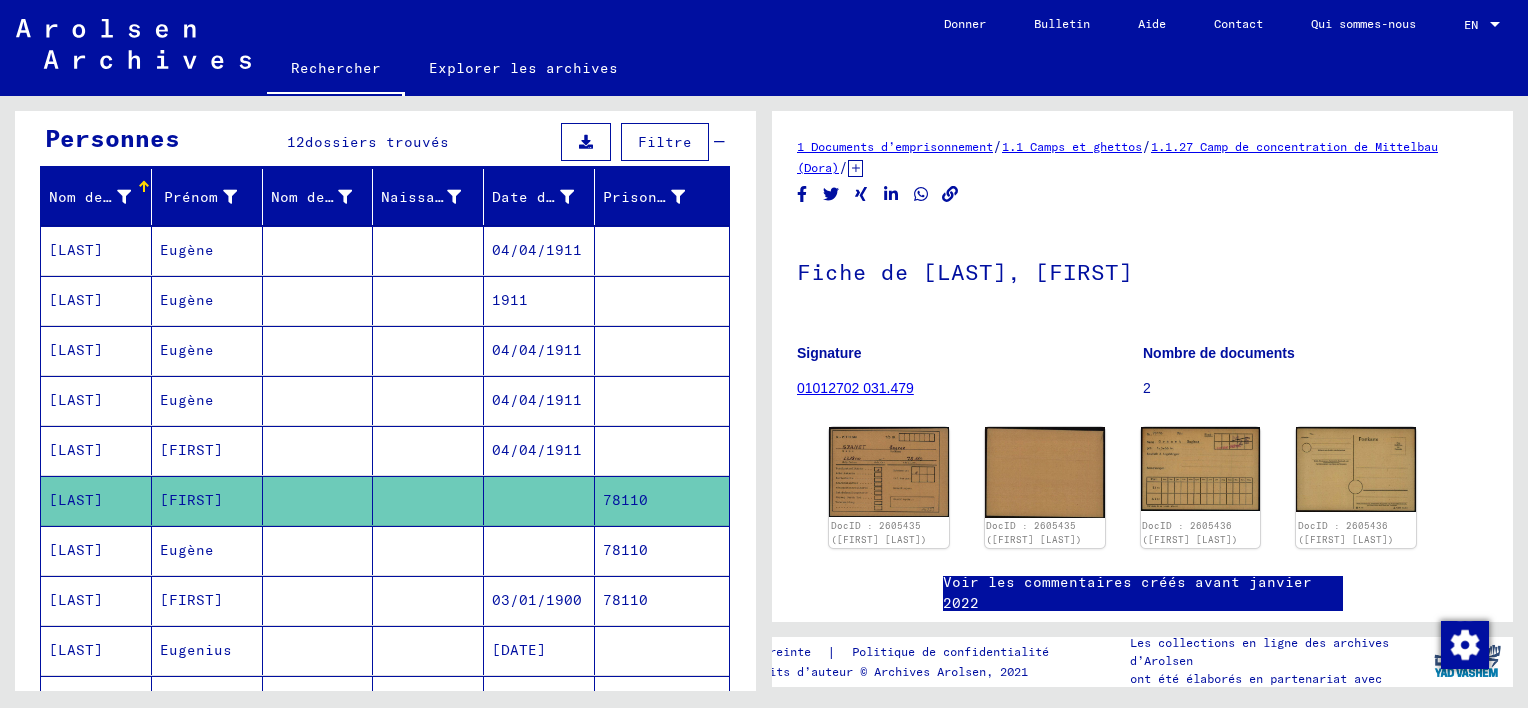 scroll, scrollTop: 0, scrollLeft: 0, axis: both 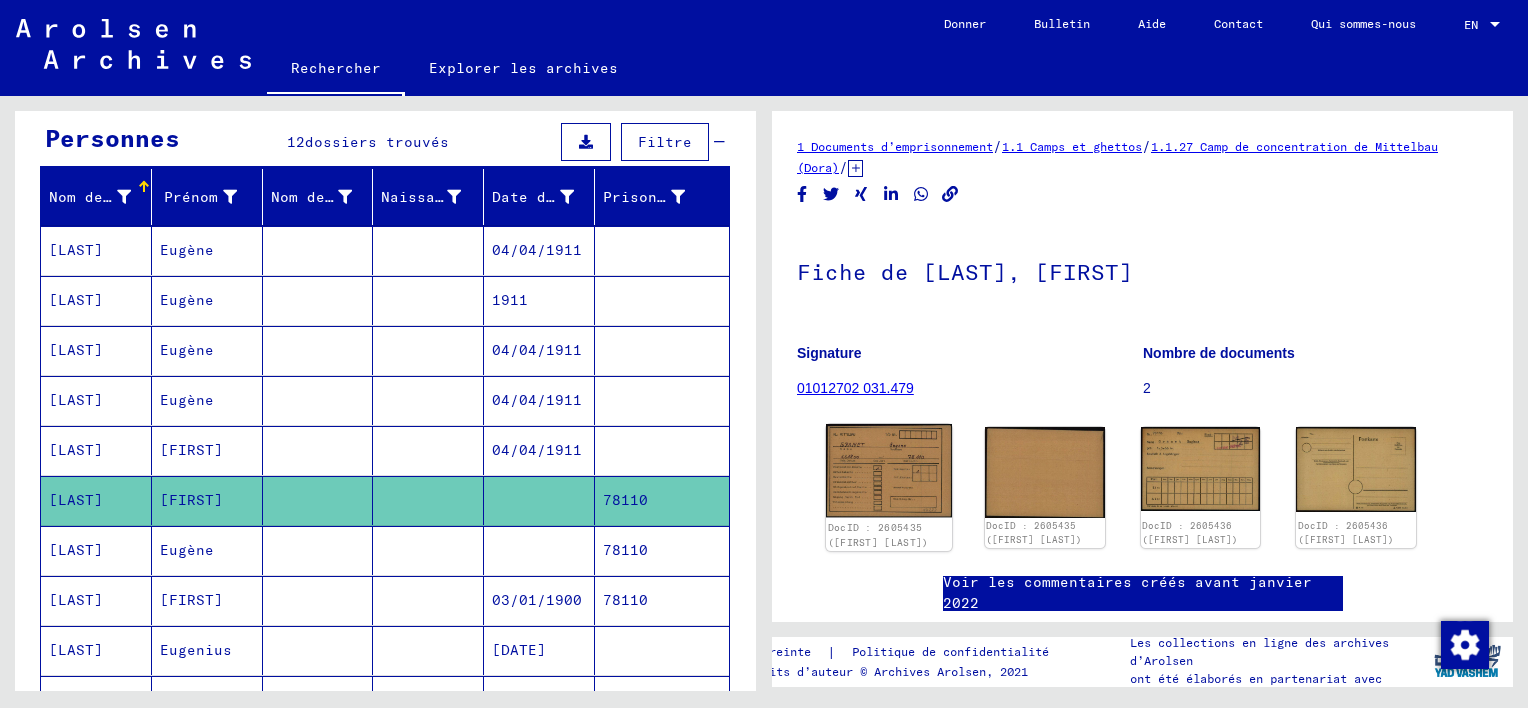 click 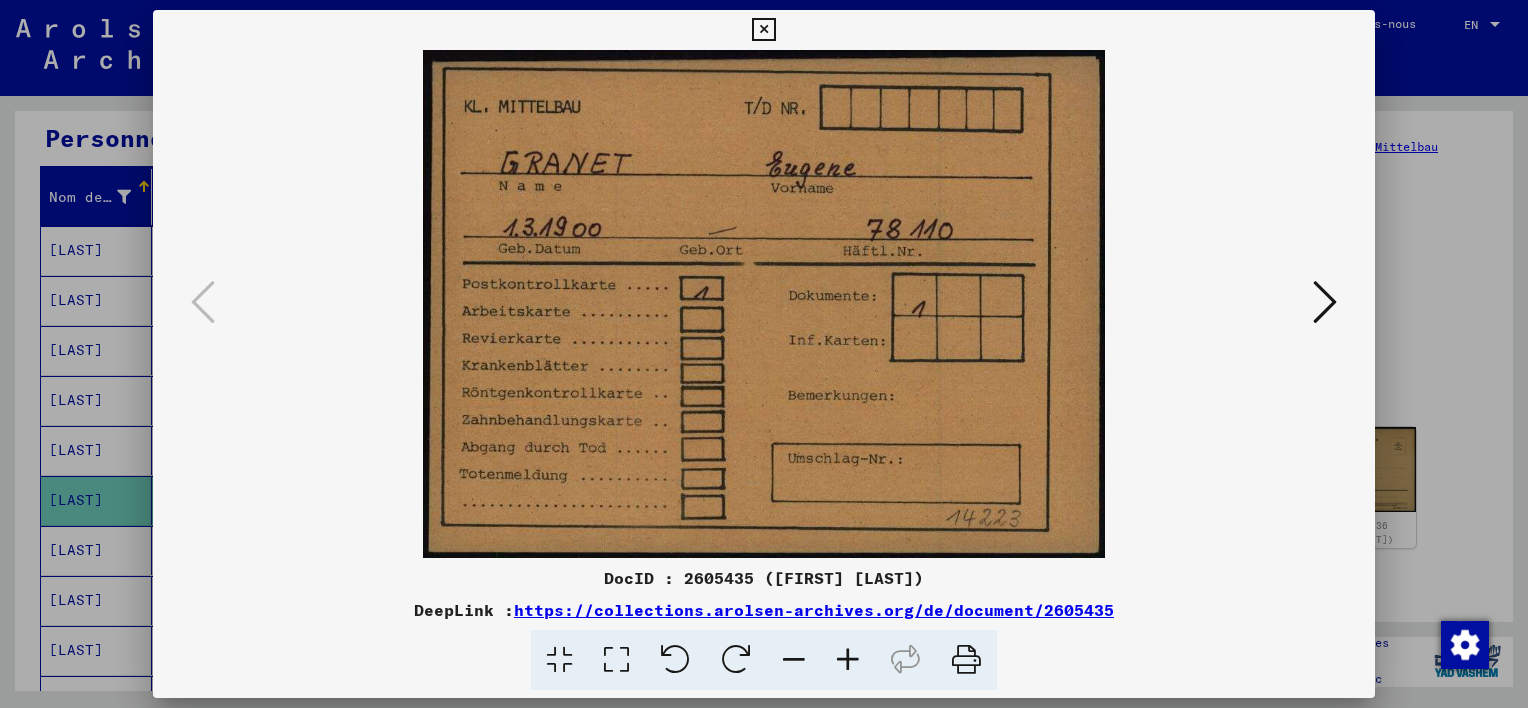 click at bounding box center [1325, 302] 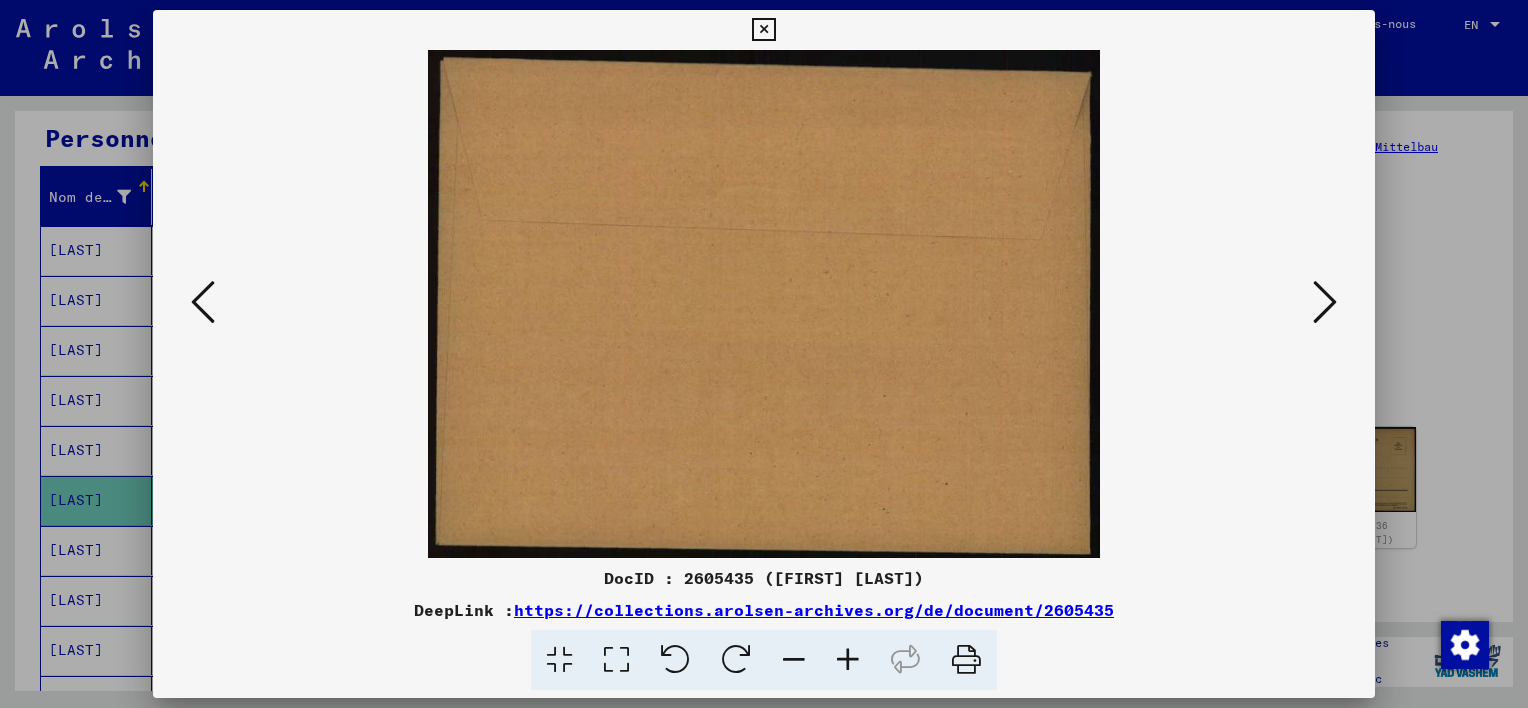 click at bounding box center [1325, 302] 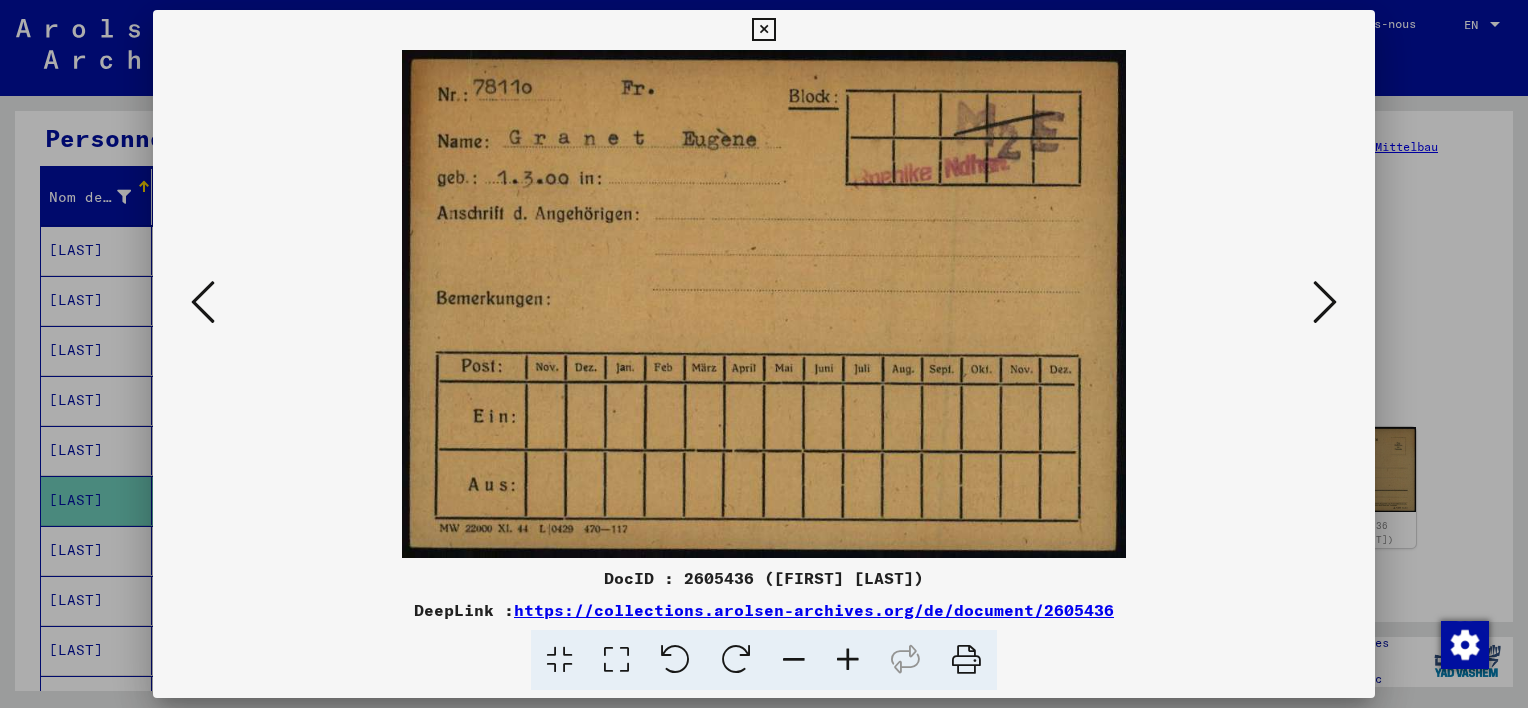 click at bounding box center (1325, 302) 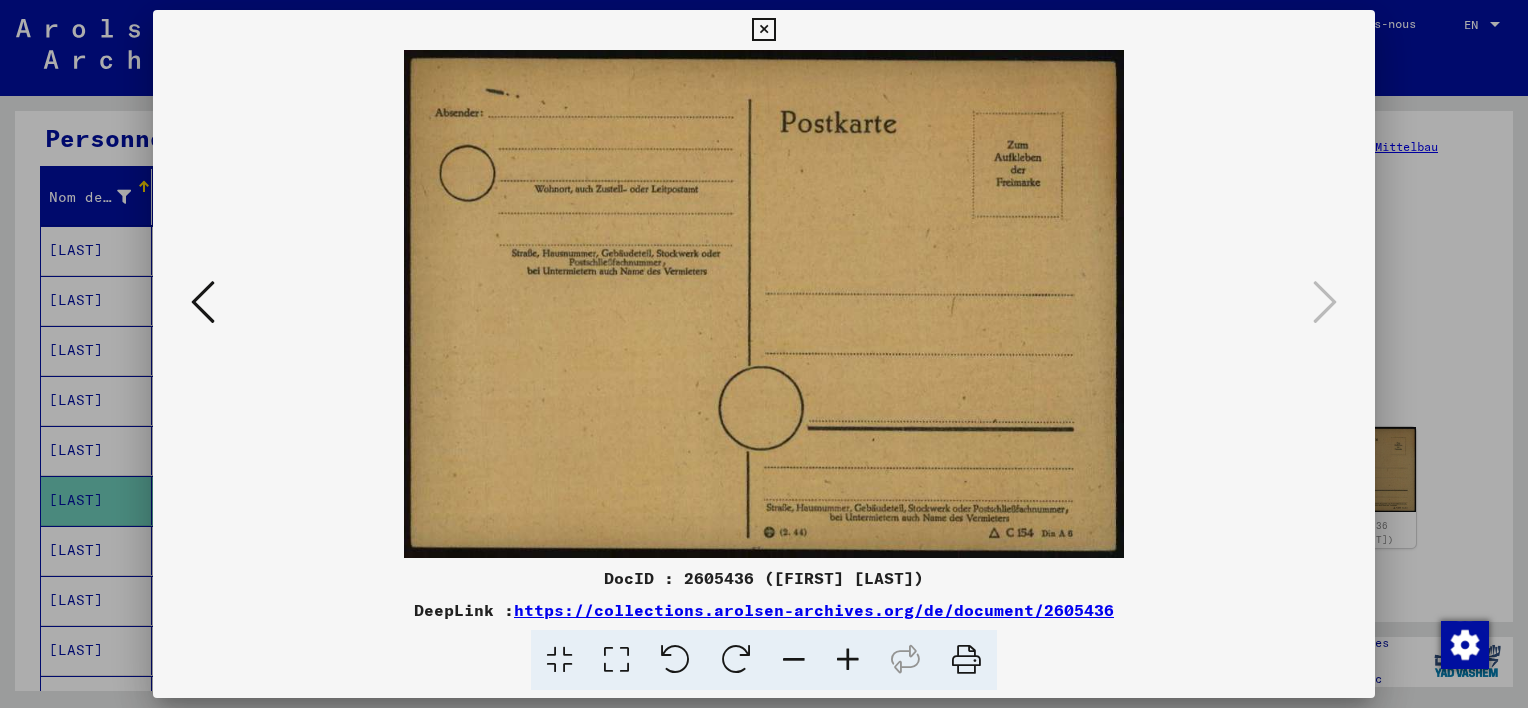 click at bounding box center [763, 30] 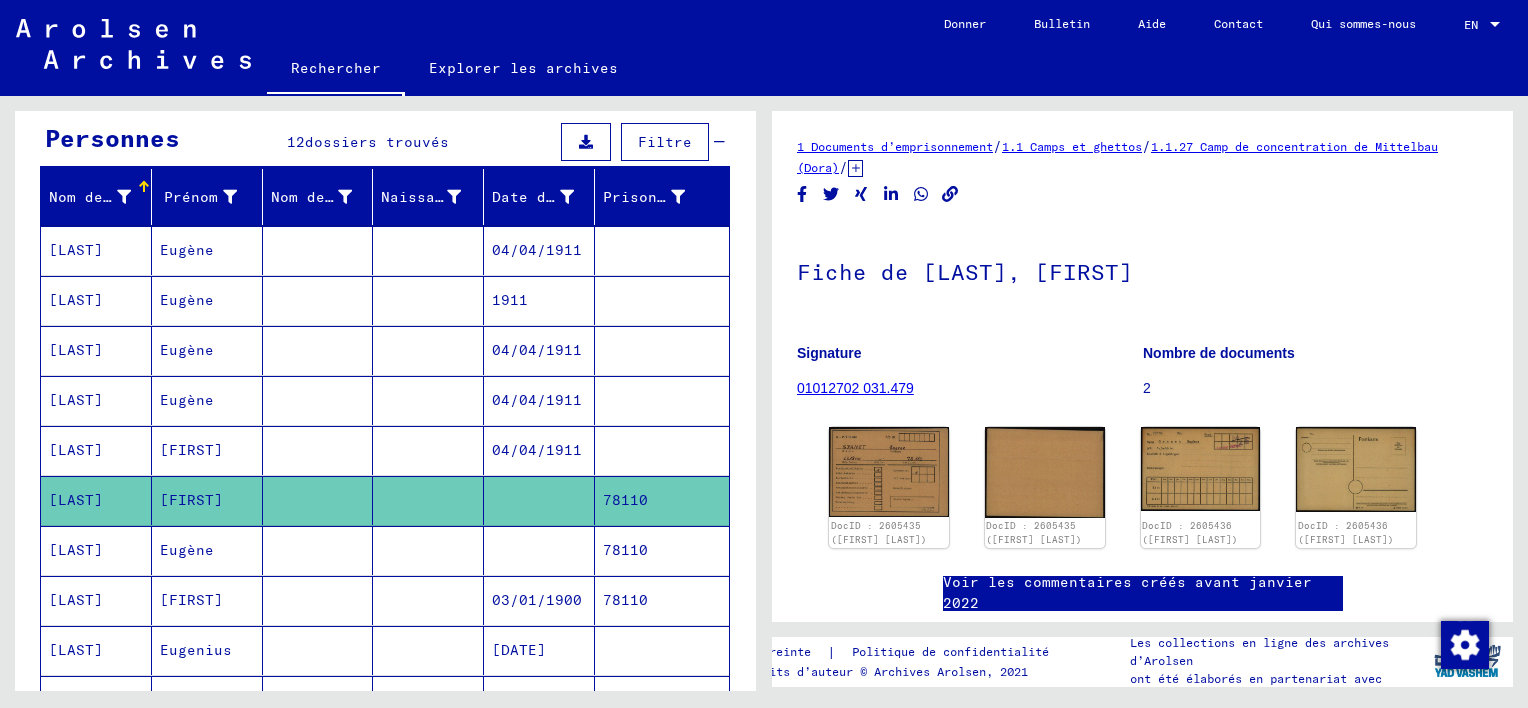 click on "Eugène" at bounding box center [207, 600] 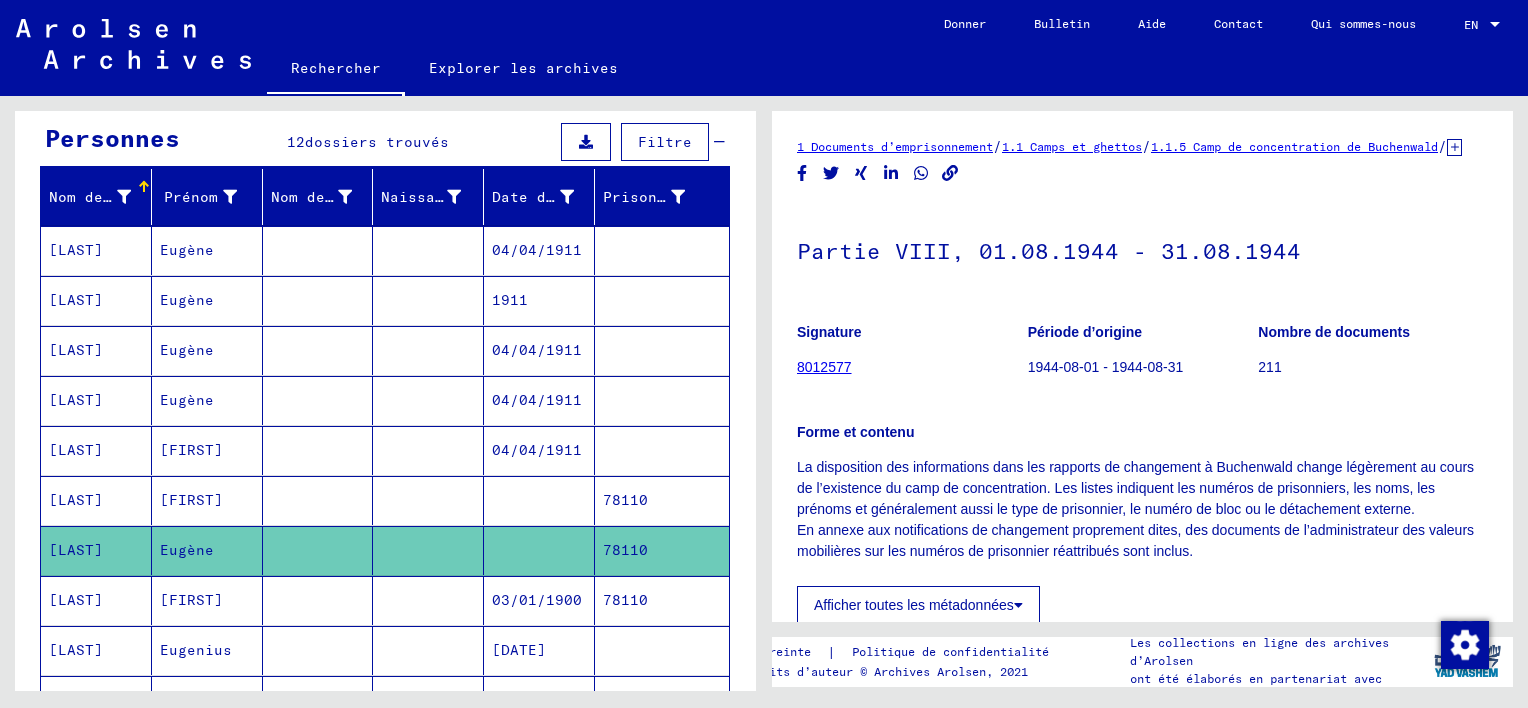 scroll, scrollTop: 0, scrollLeft: 0, axis: both 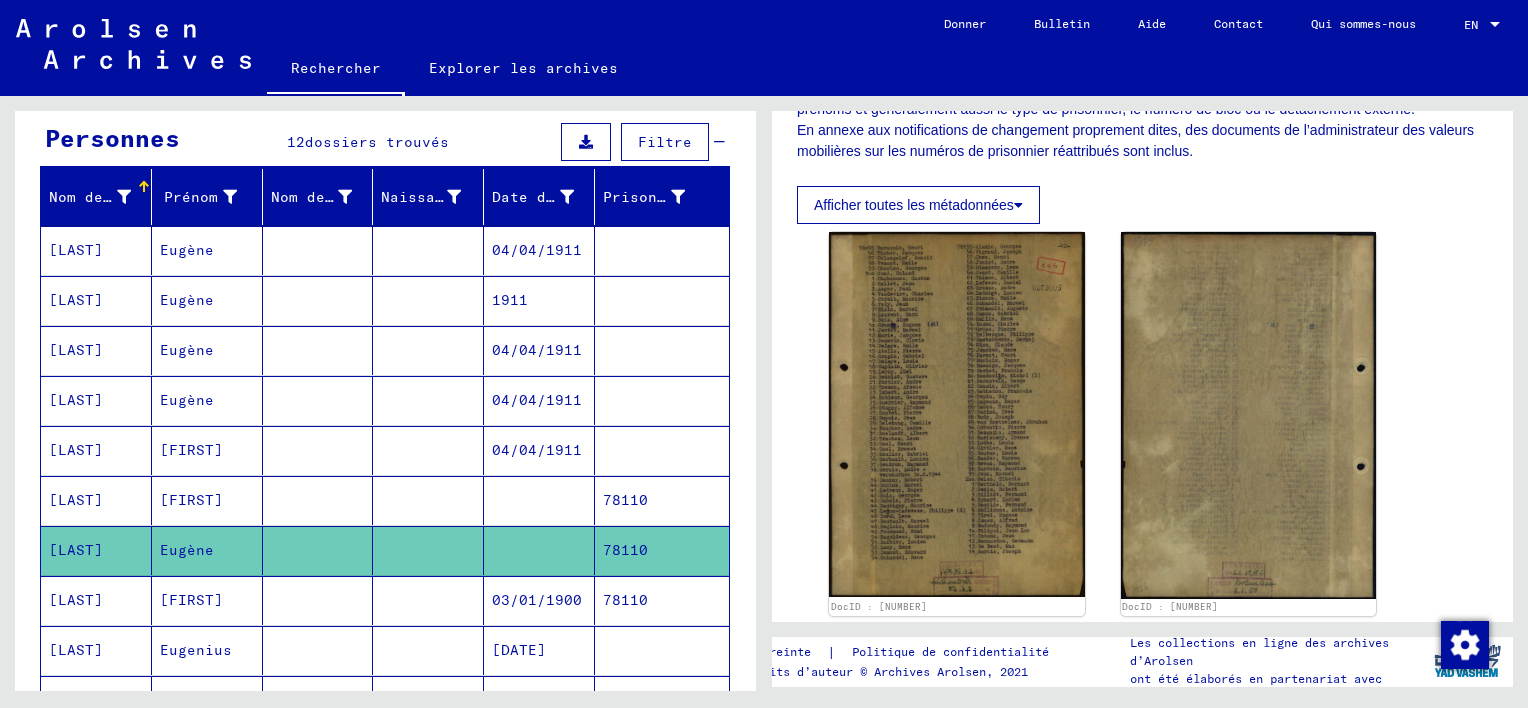 click on "[FIRST]" at bounding box center [207, 650] 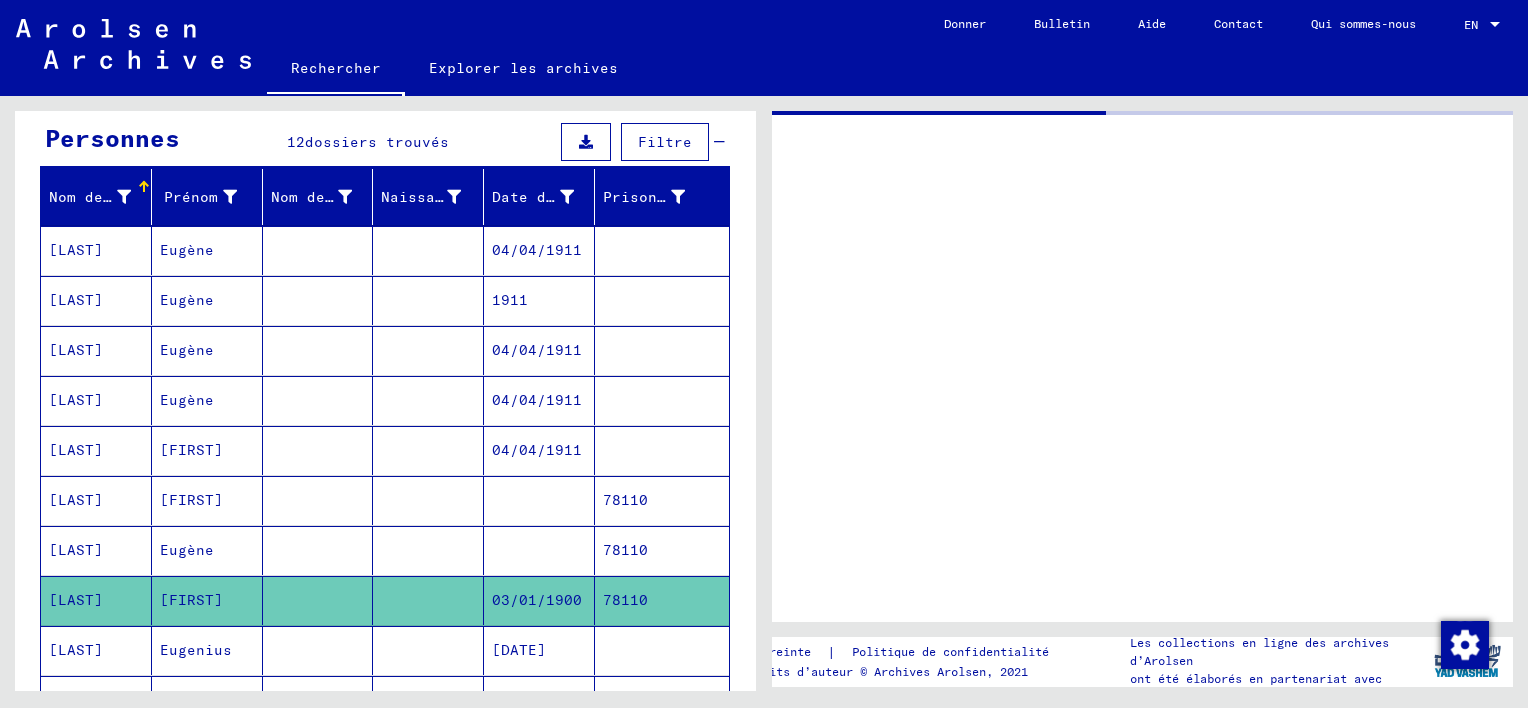 scroll, scrollTop: 0, scrollLeft: 0, axis: both 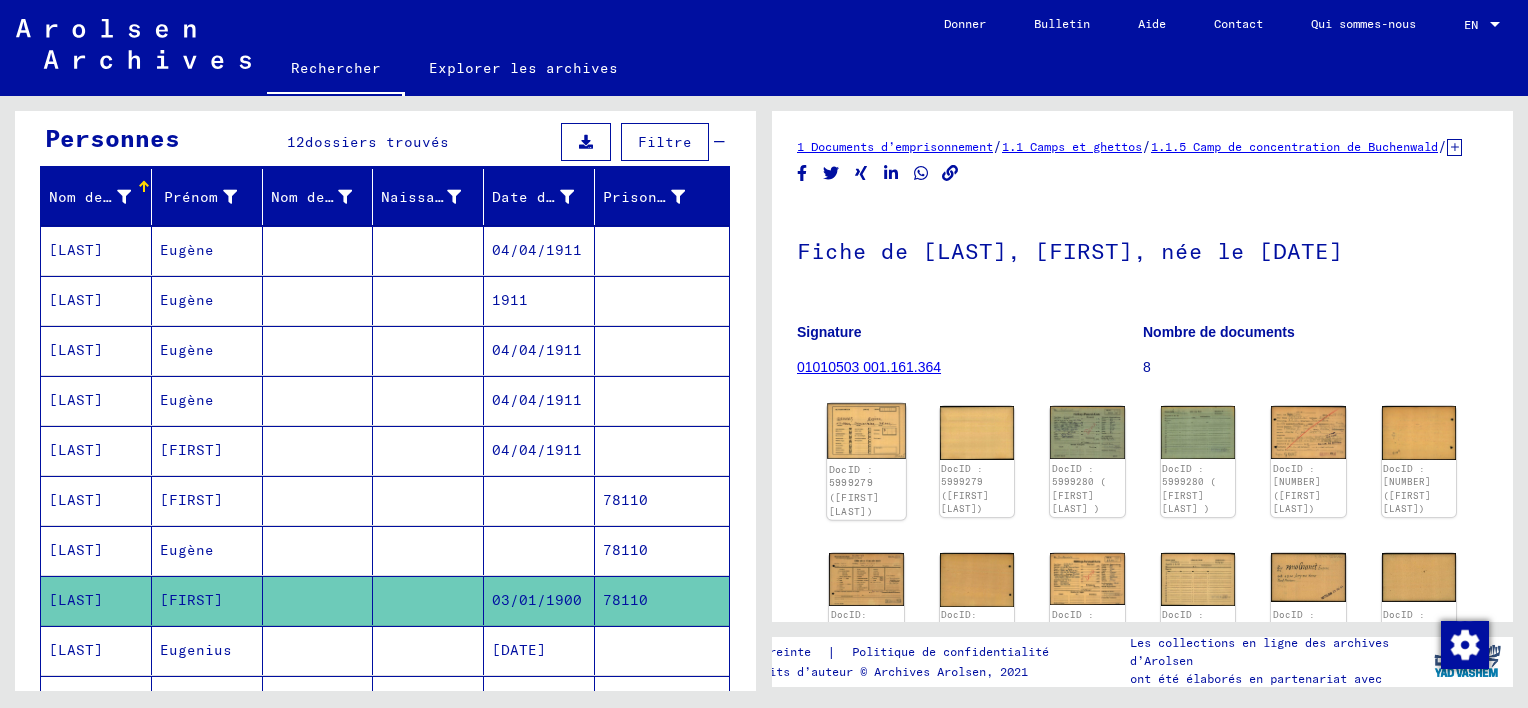 click 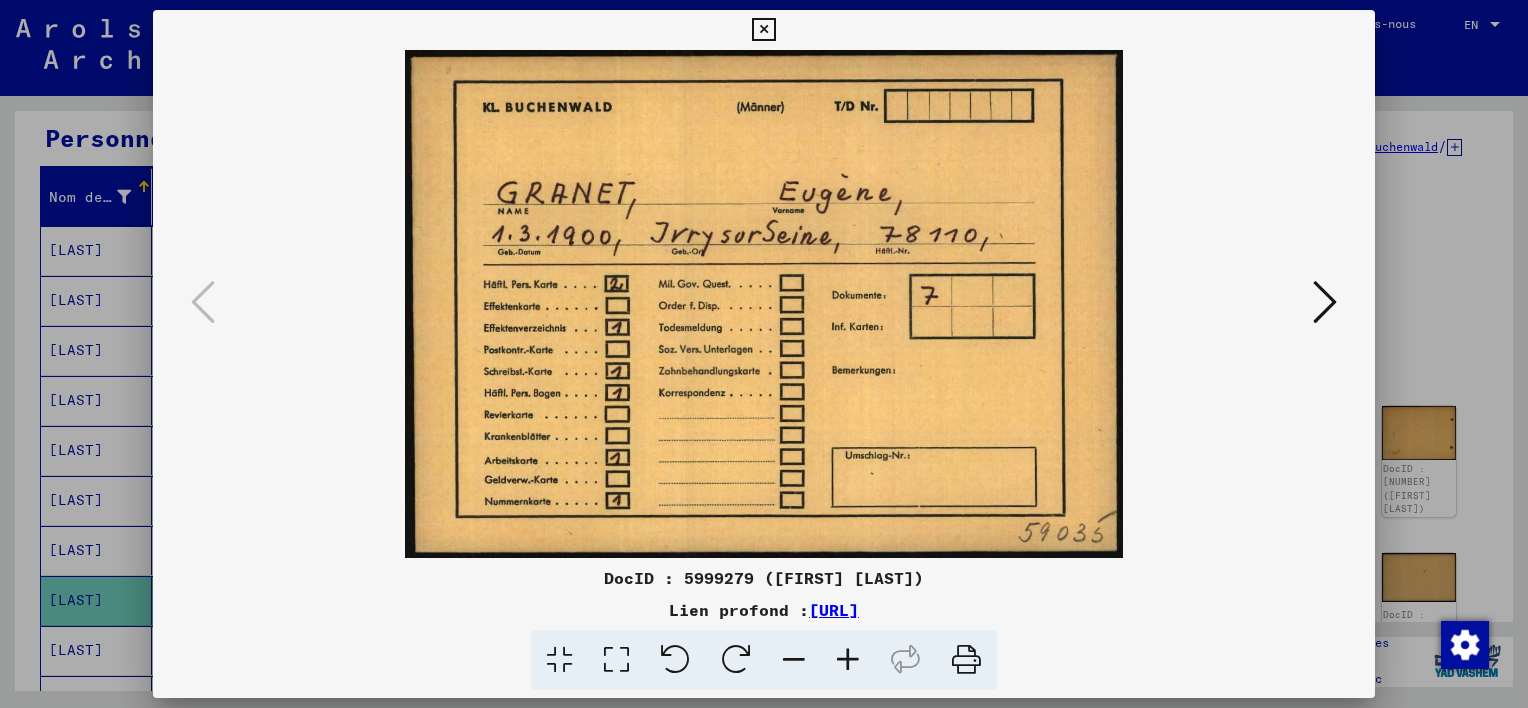 click at bounding box center [1325, 302] 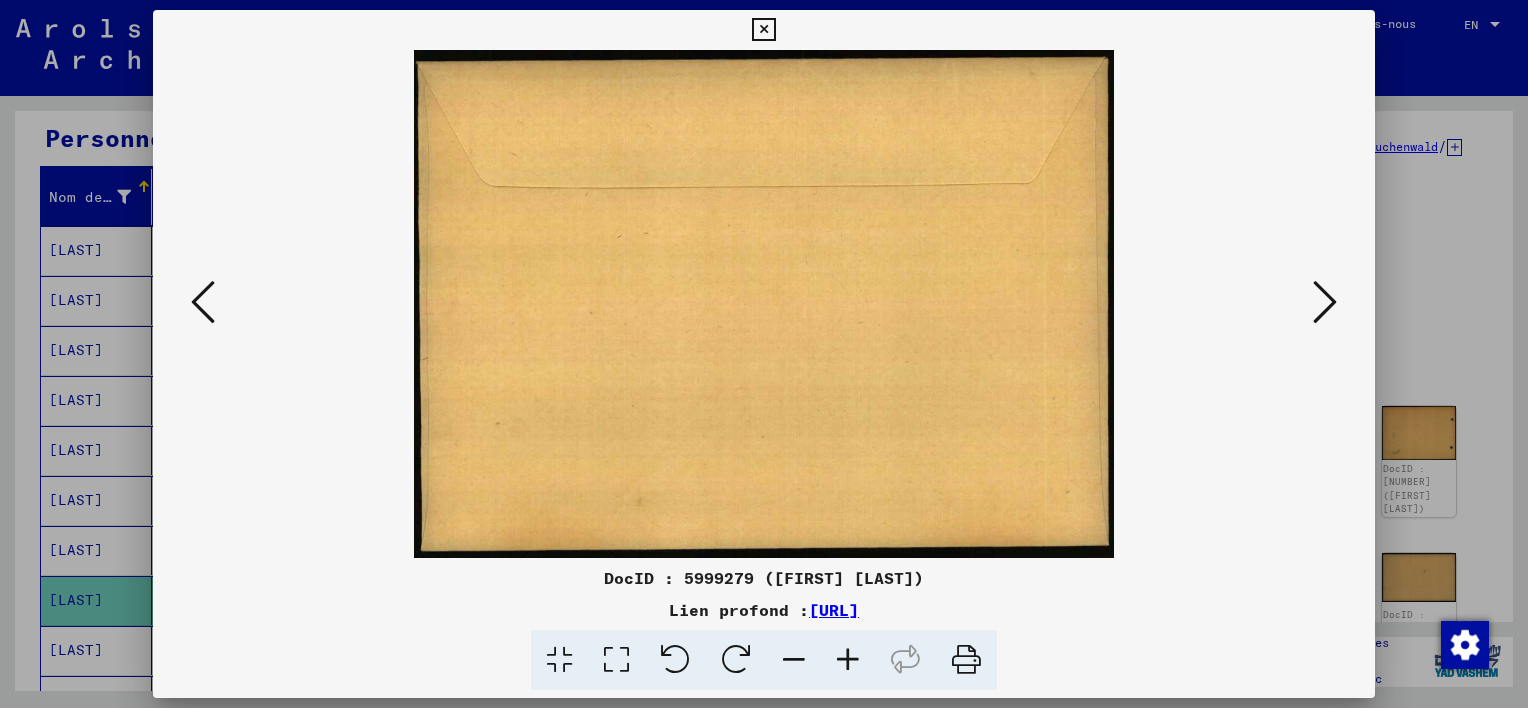 click at bounding box center [1325, 302] 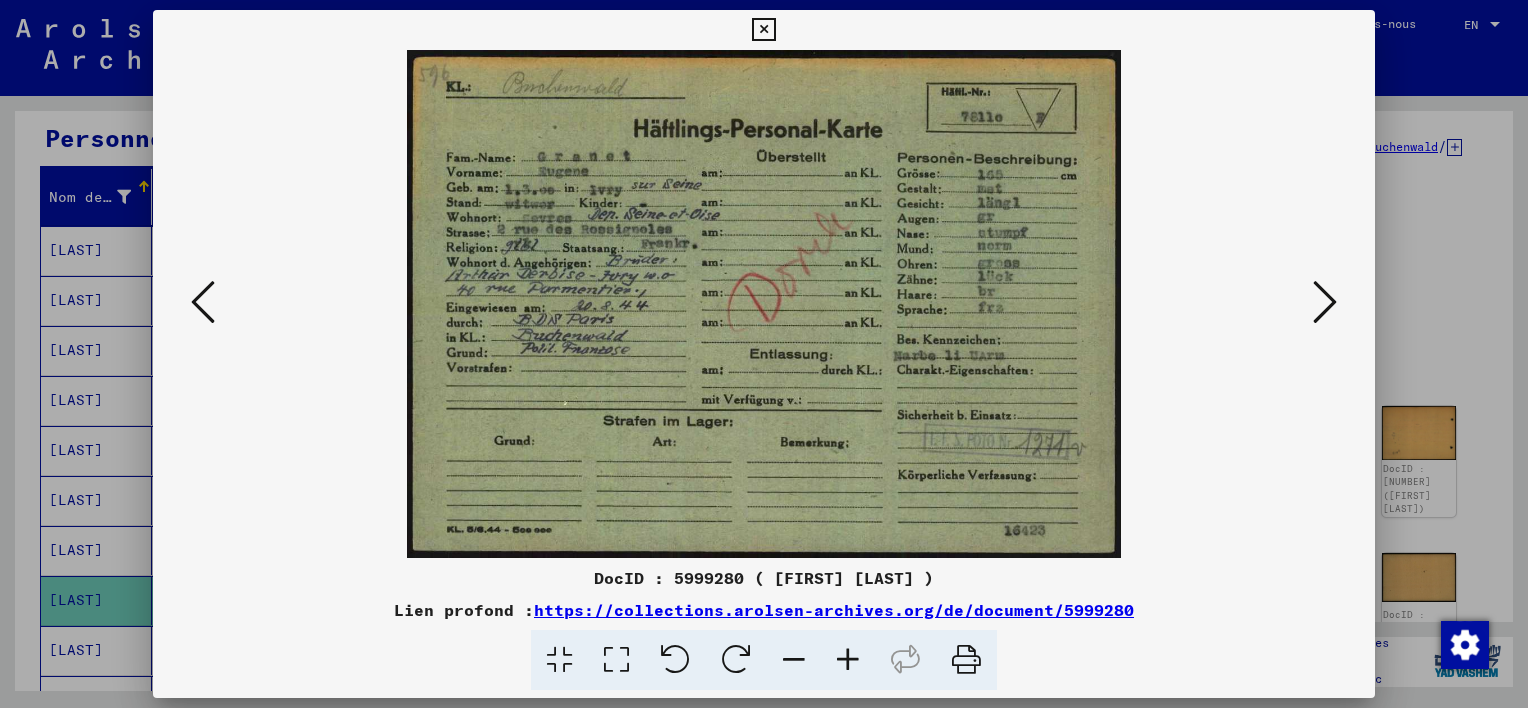 click at bounding box center (1325, 302) 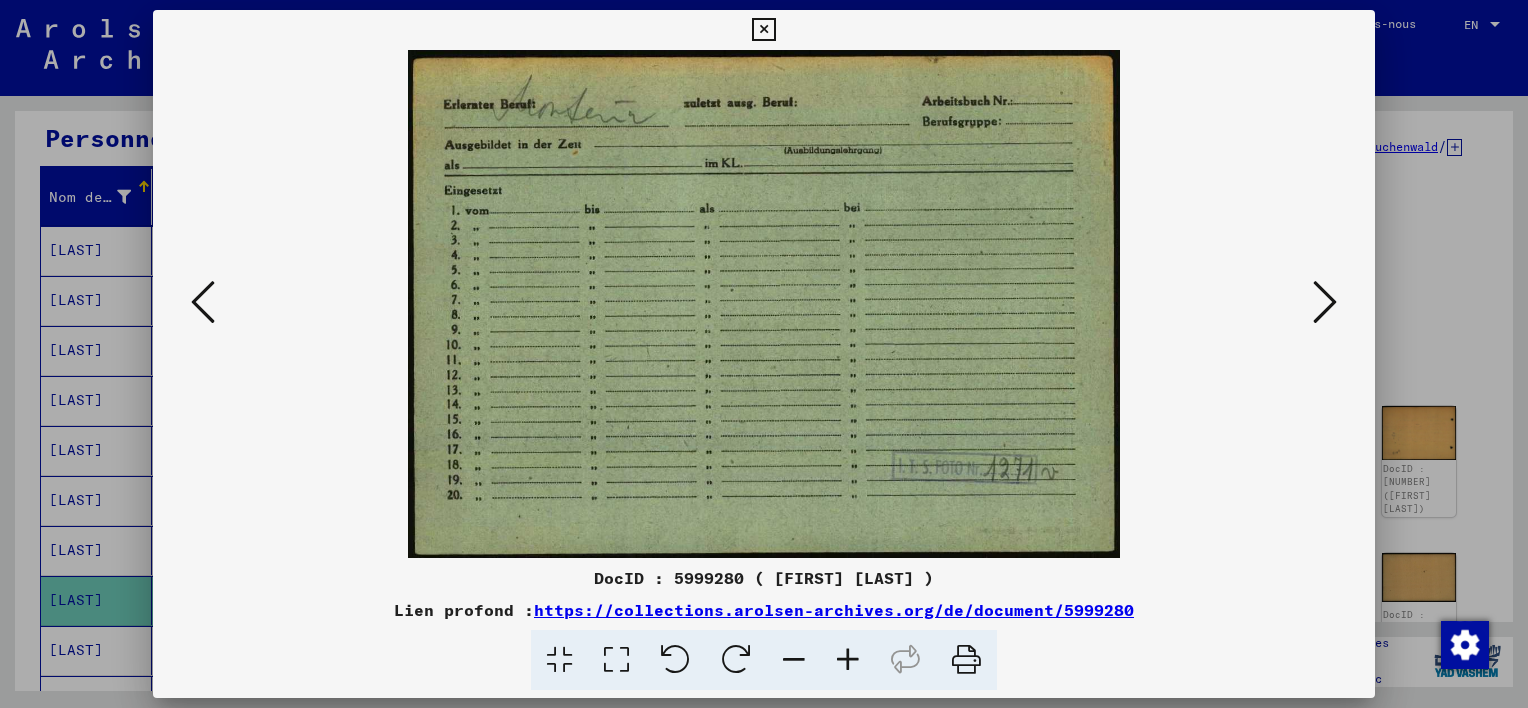 click at bounding box center (1325, 302) 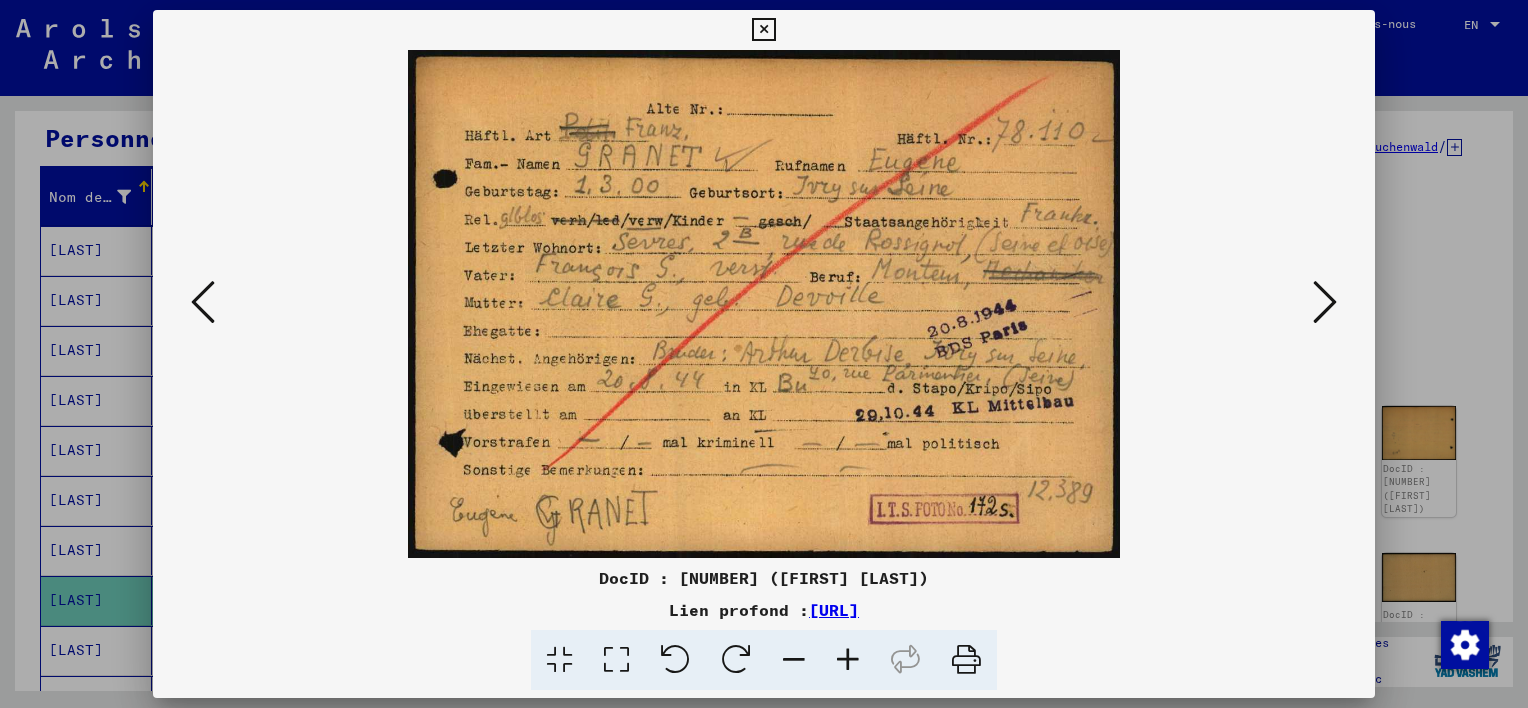 click at bounding box center [1325, 302] 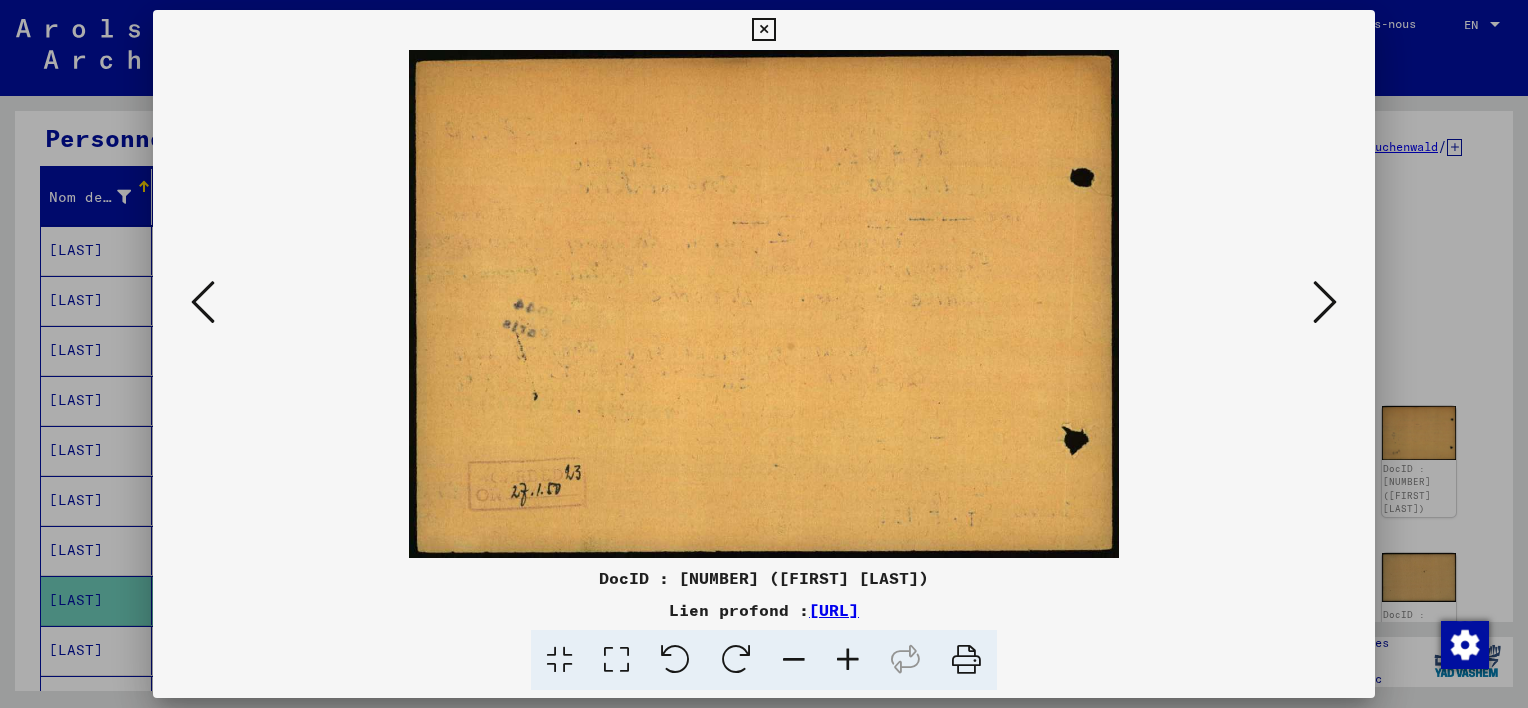 click at bounding box center (1325, 302) 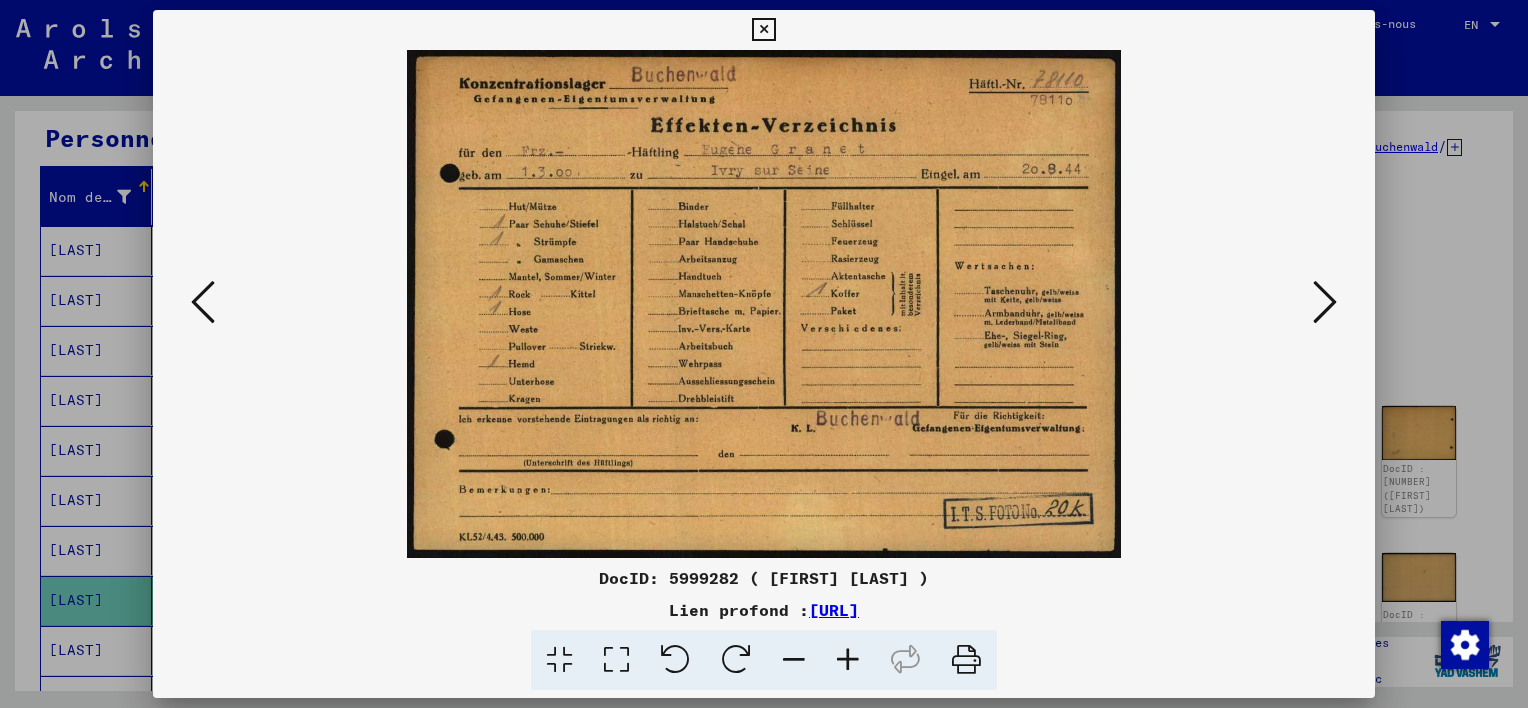 click at bounding box center [1325, 302] 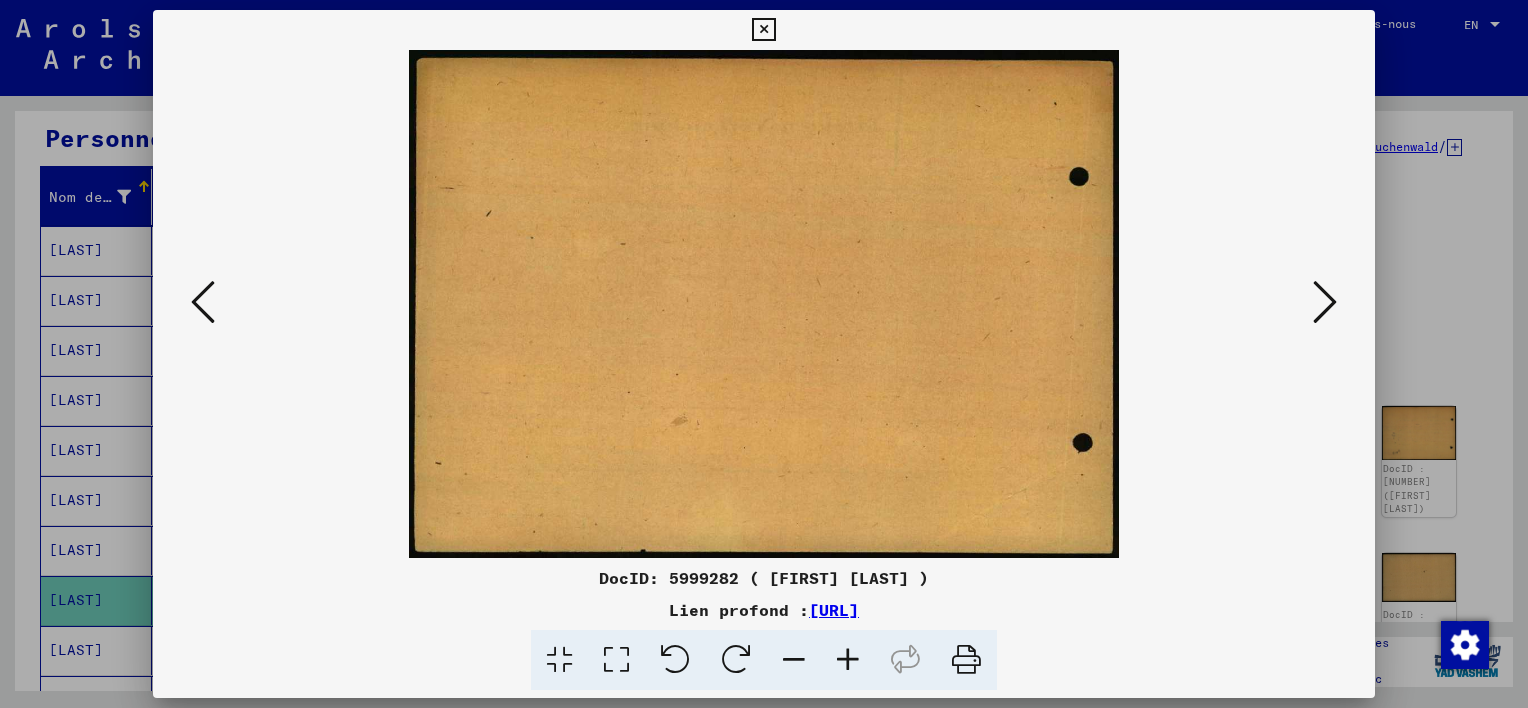 click at bounding box center [1325, 302] 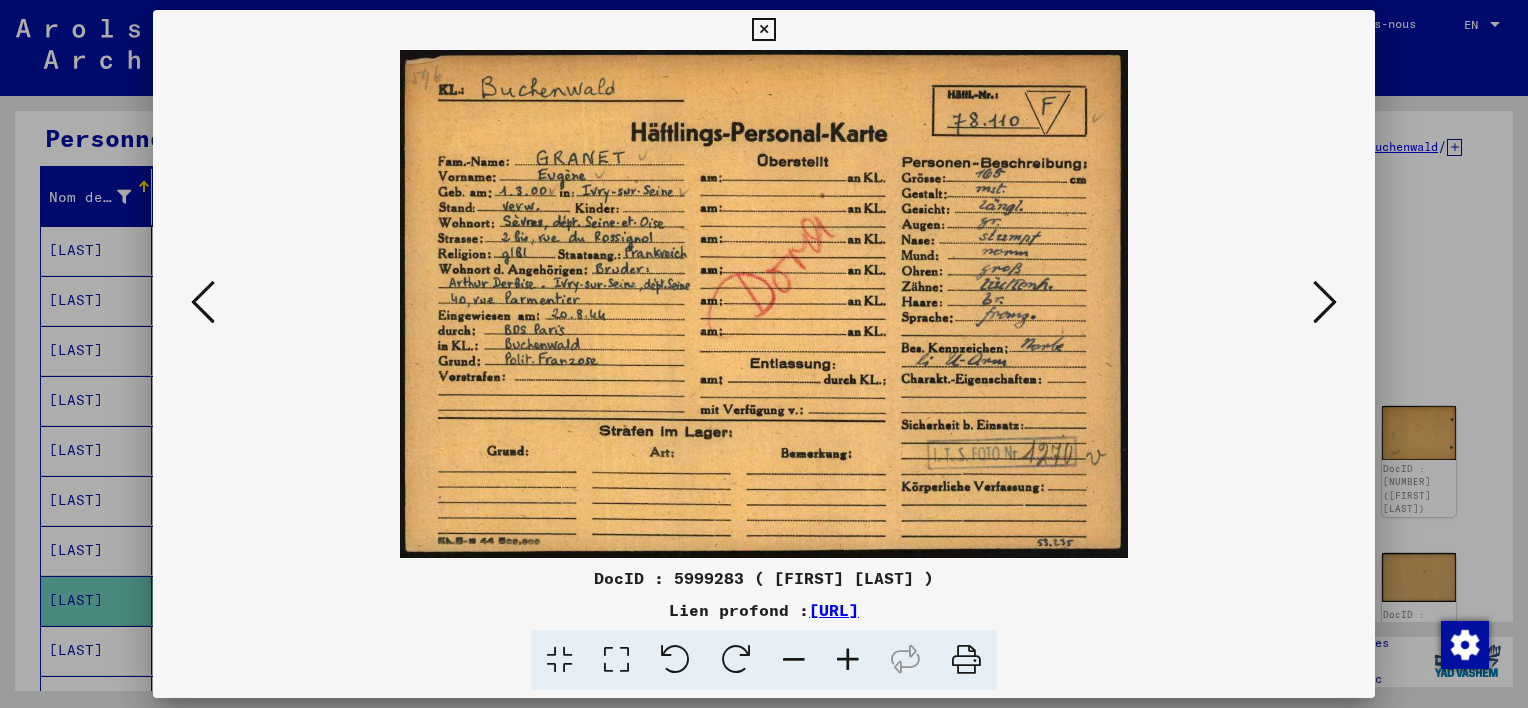 click at bounding box center (1325, 302) 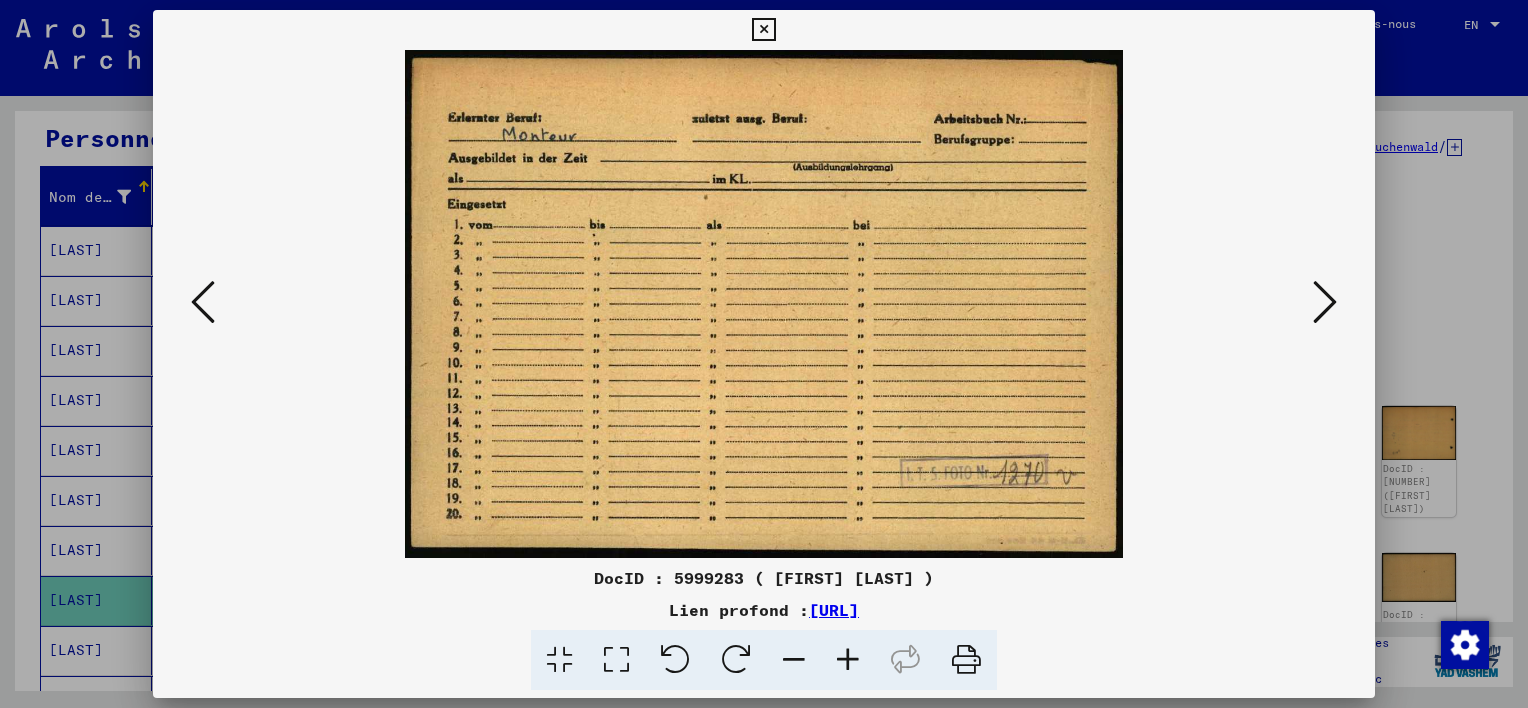 click at bounding box center [1325, 302] 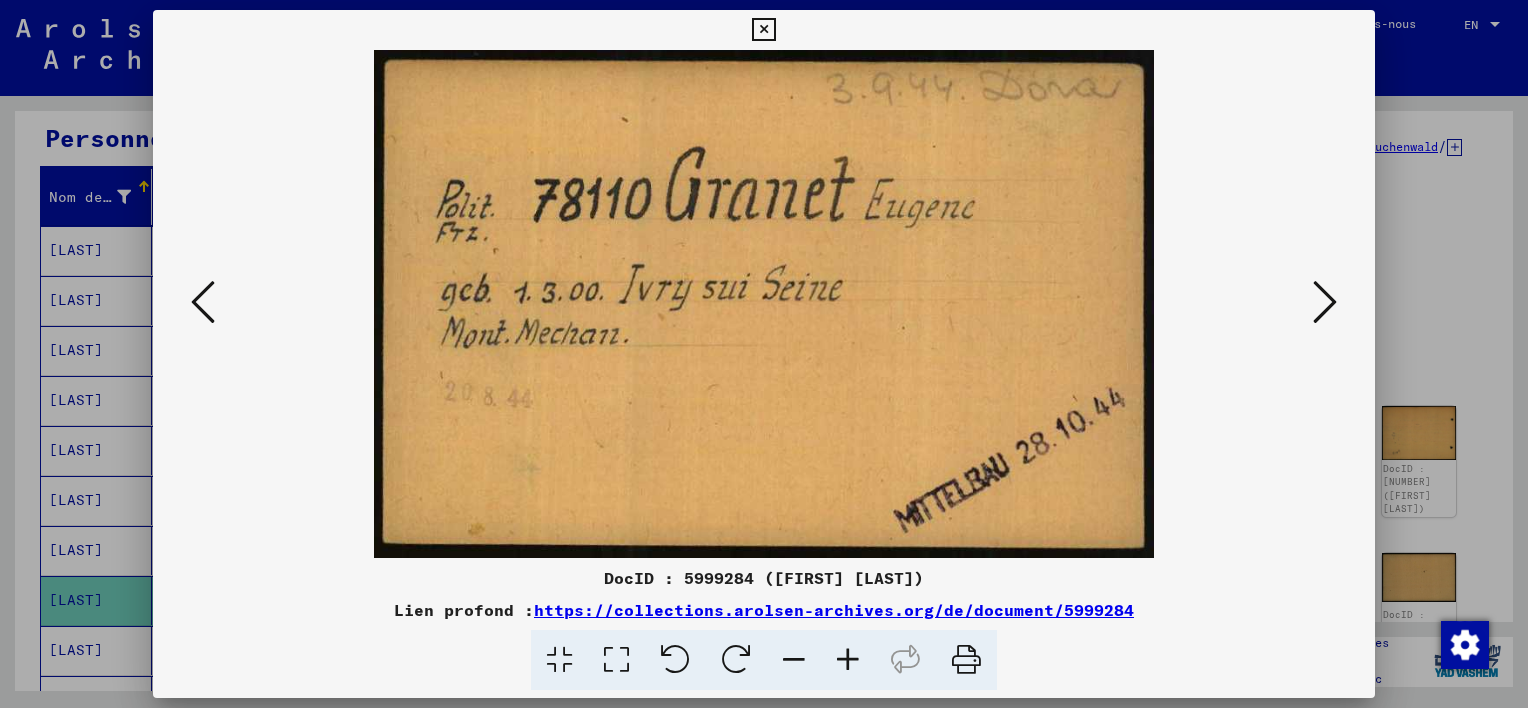 click at bounding box center (1325, 302) 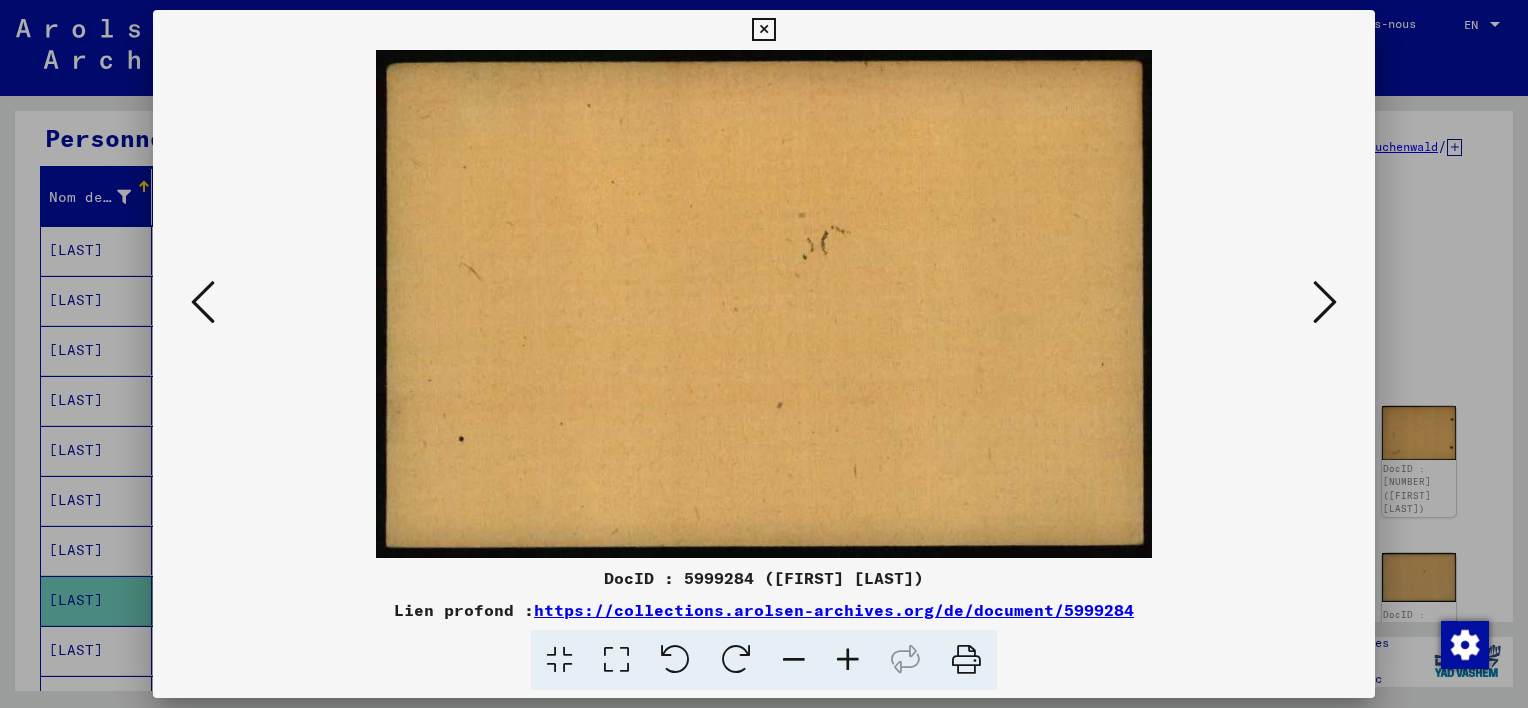 click at bounding box center (1325, 302) 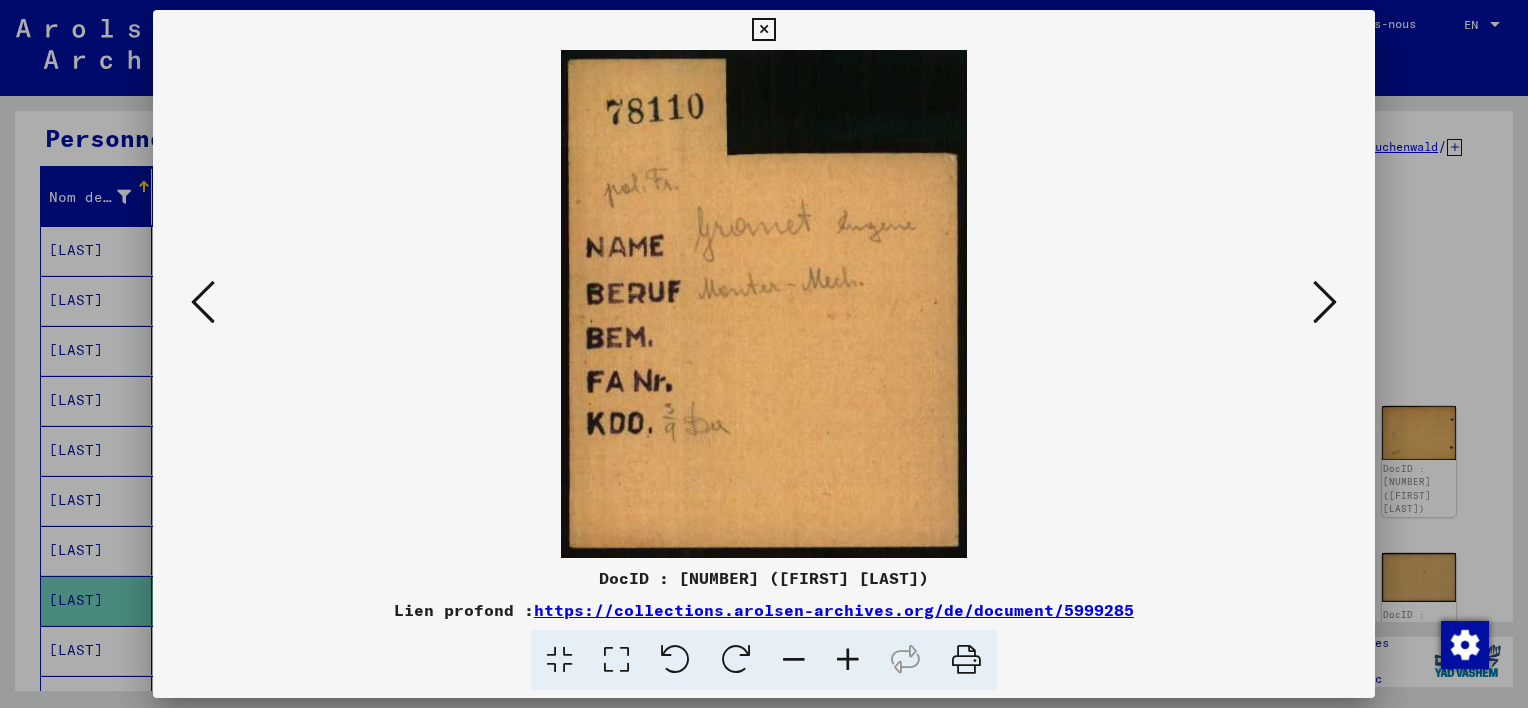 click at bounding box center [1325, 302] 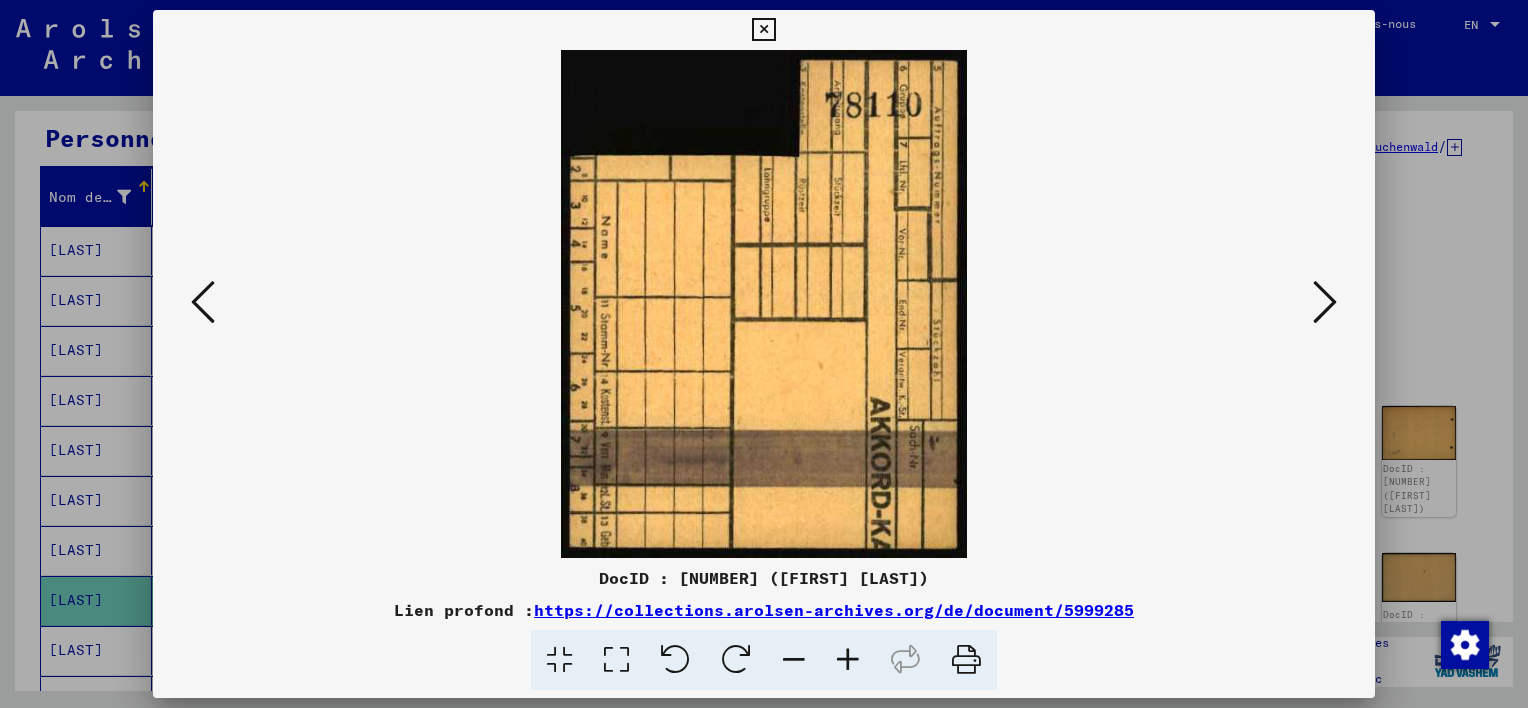 click at bounding box center (1325, 302) 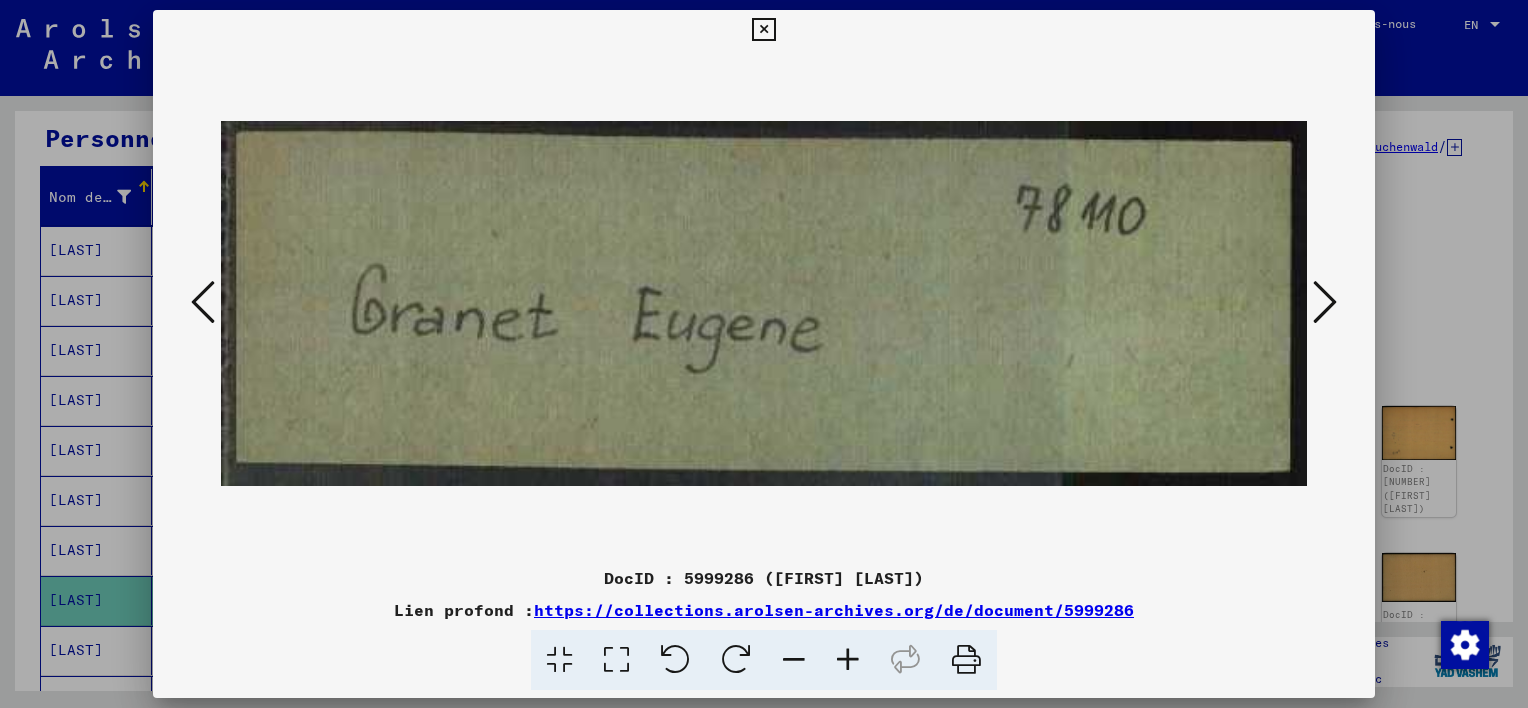click at bounding box center [1325, 302] 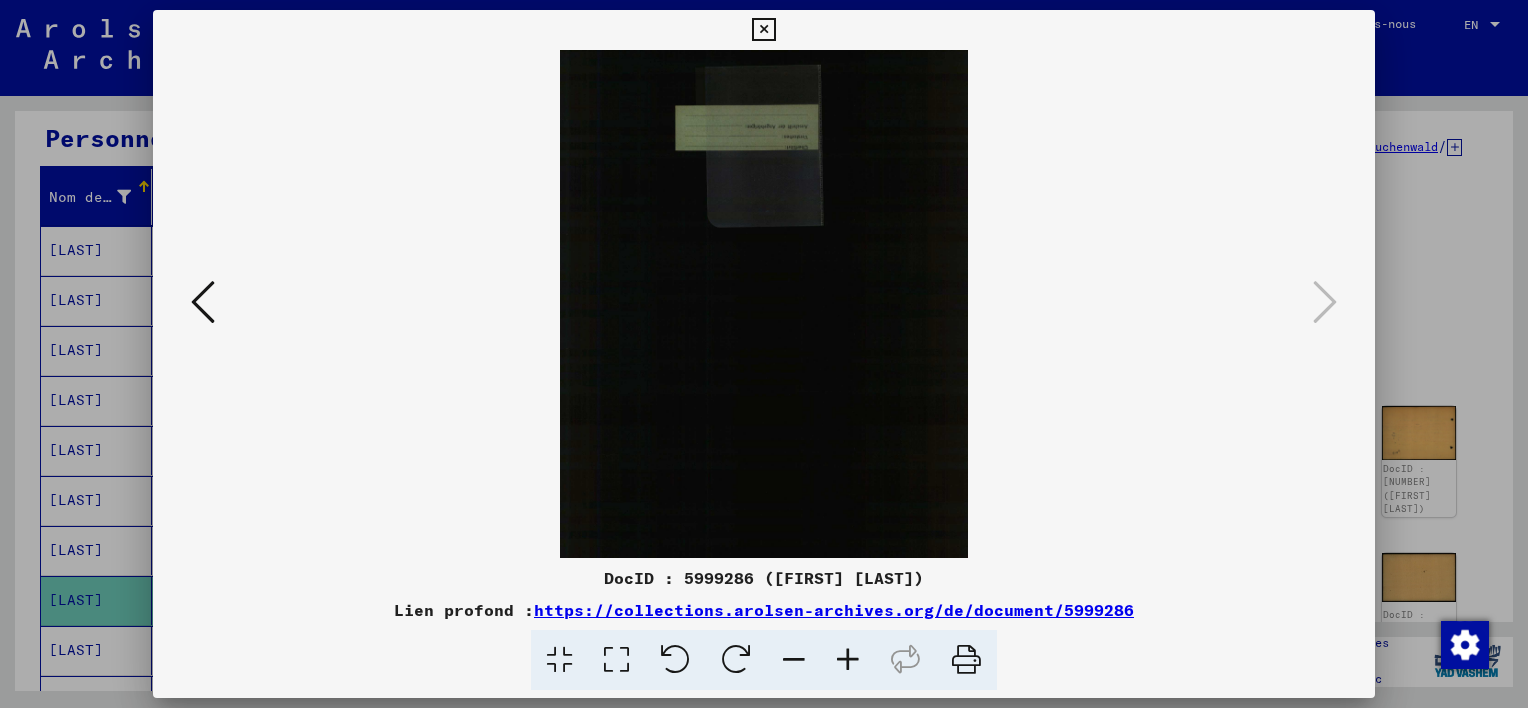 click at bounding box center (763, 30) 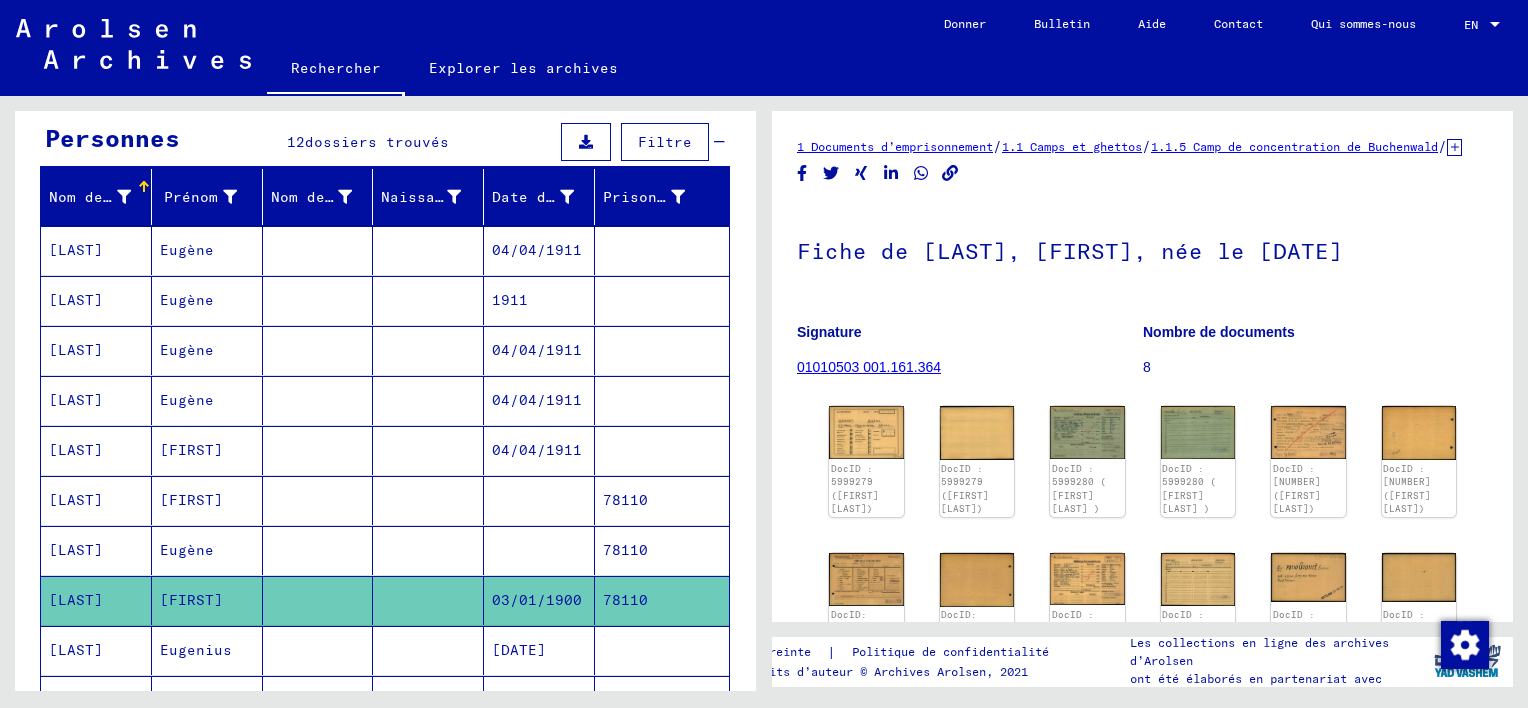 scroll, scrollTop: 300, scrollLeft: 0, axis: vertical 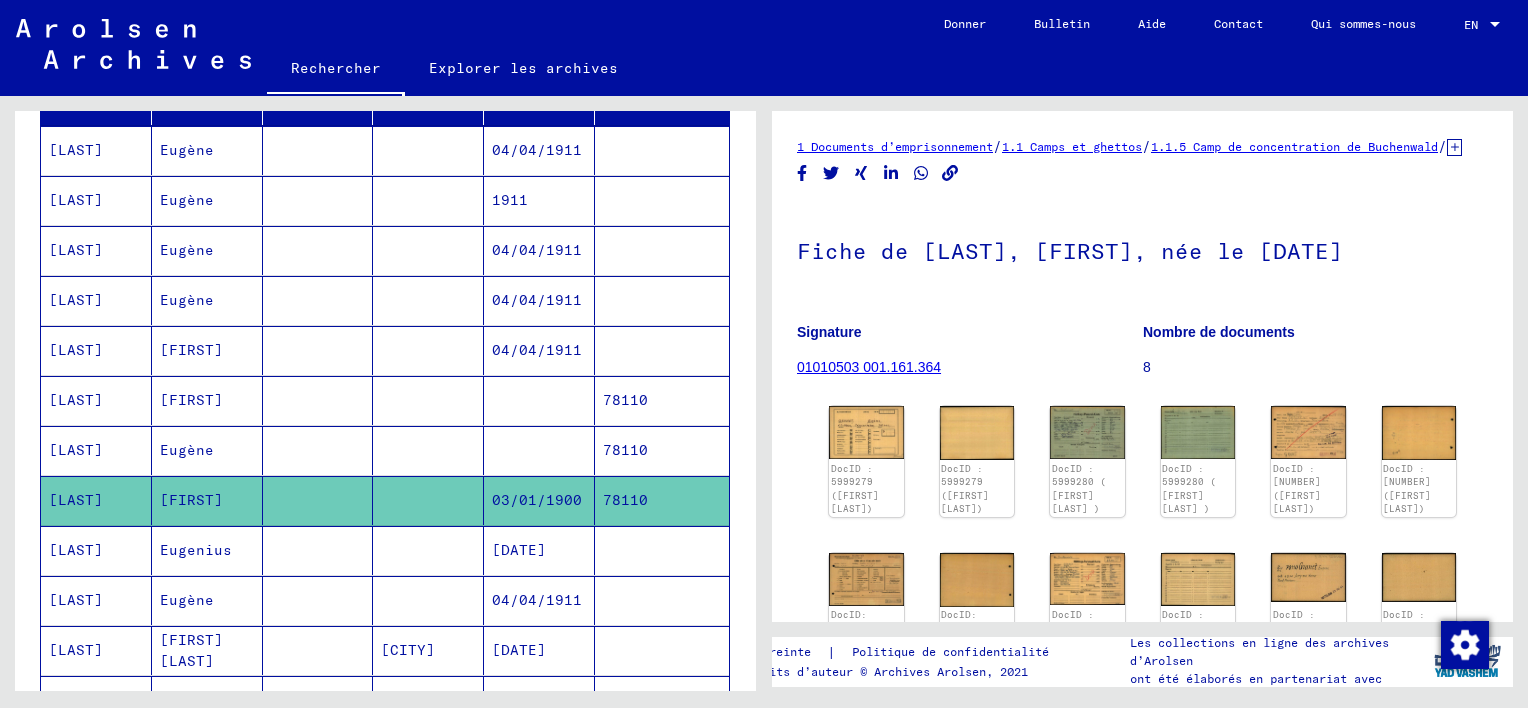 click on "04/04/1911" at bounding box center (539, 650) 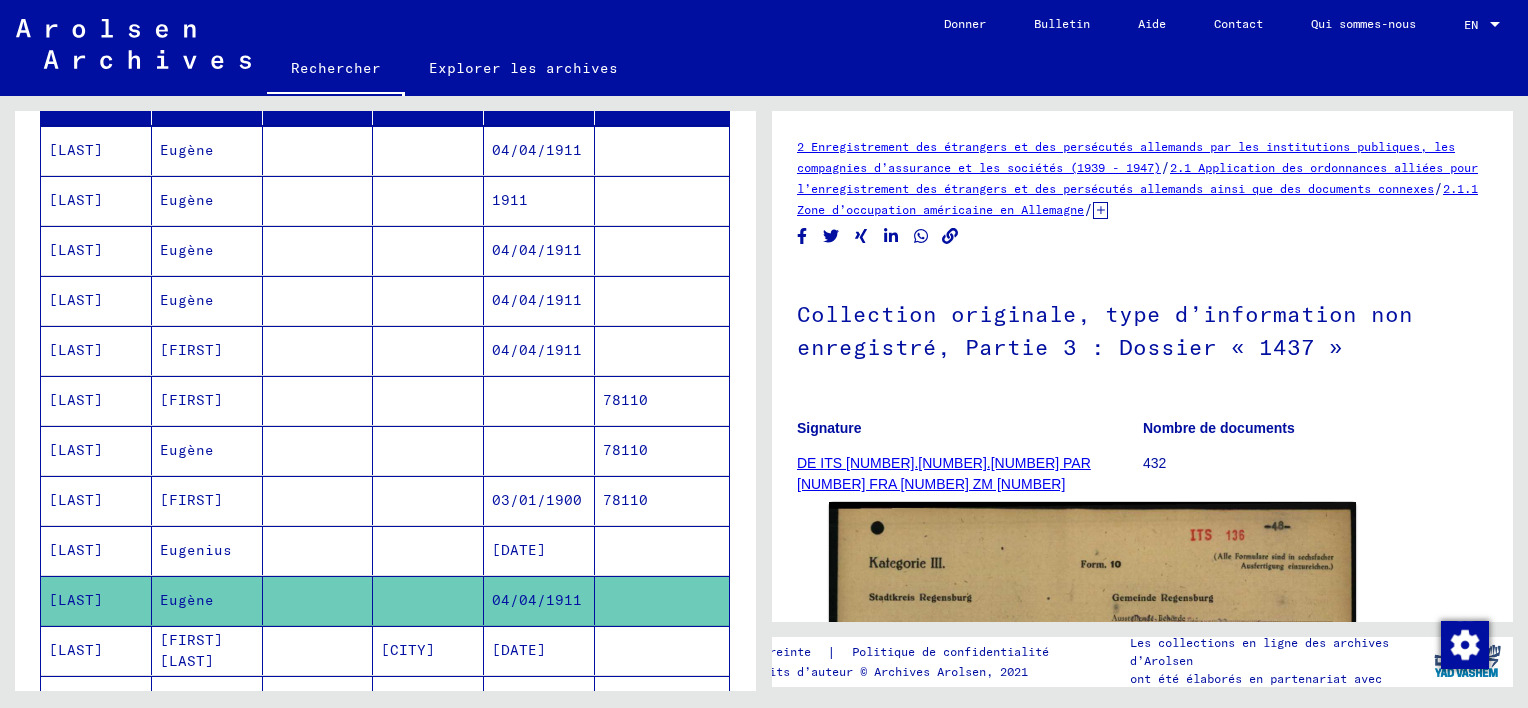 scroll, scrollTop: 0, scrollLeft: 0, axis: both 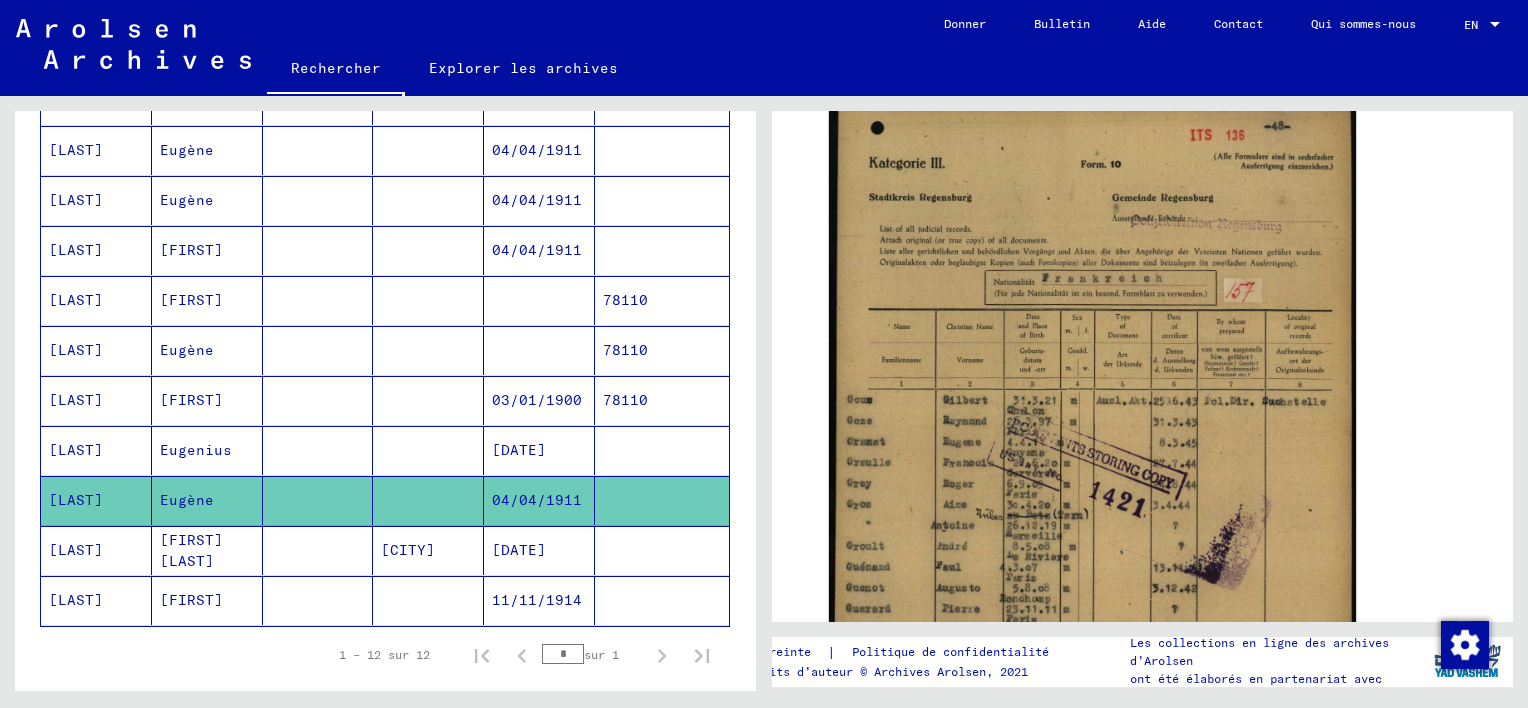click on "[DATE]" at bounding box center [539, 500] 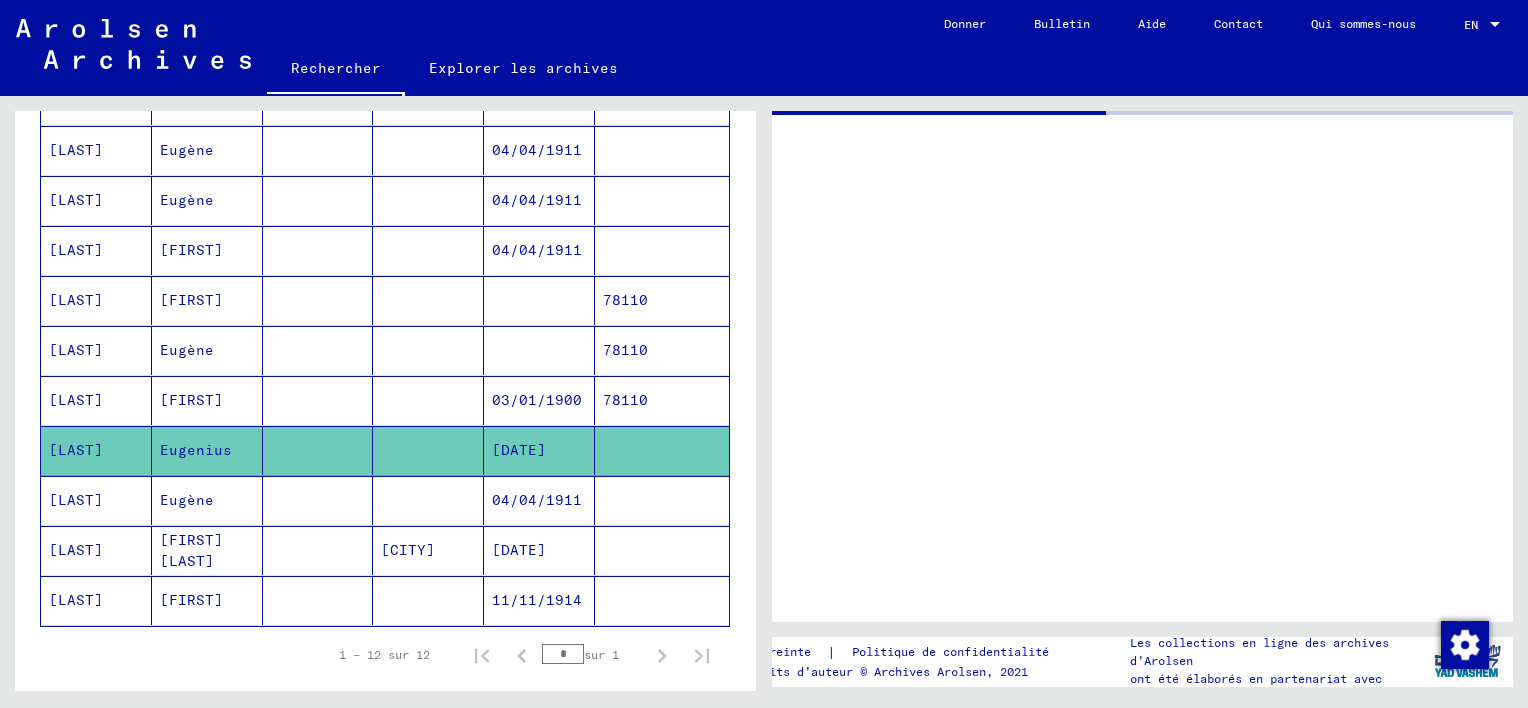 scroll, scrollTop: 0, scrollLeft: 0, axis: both 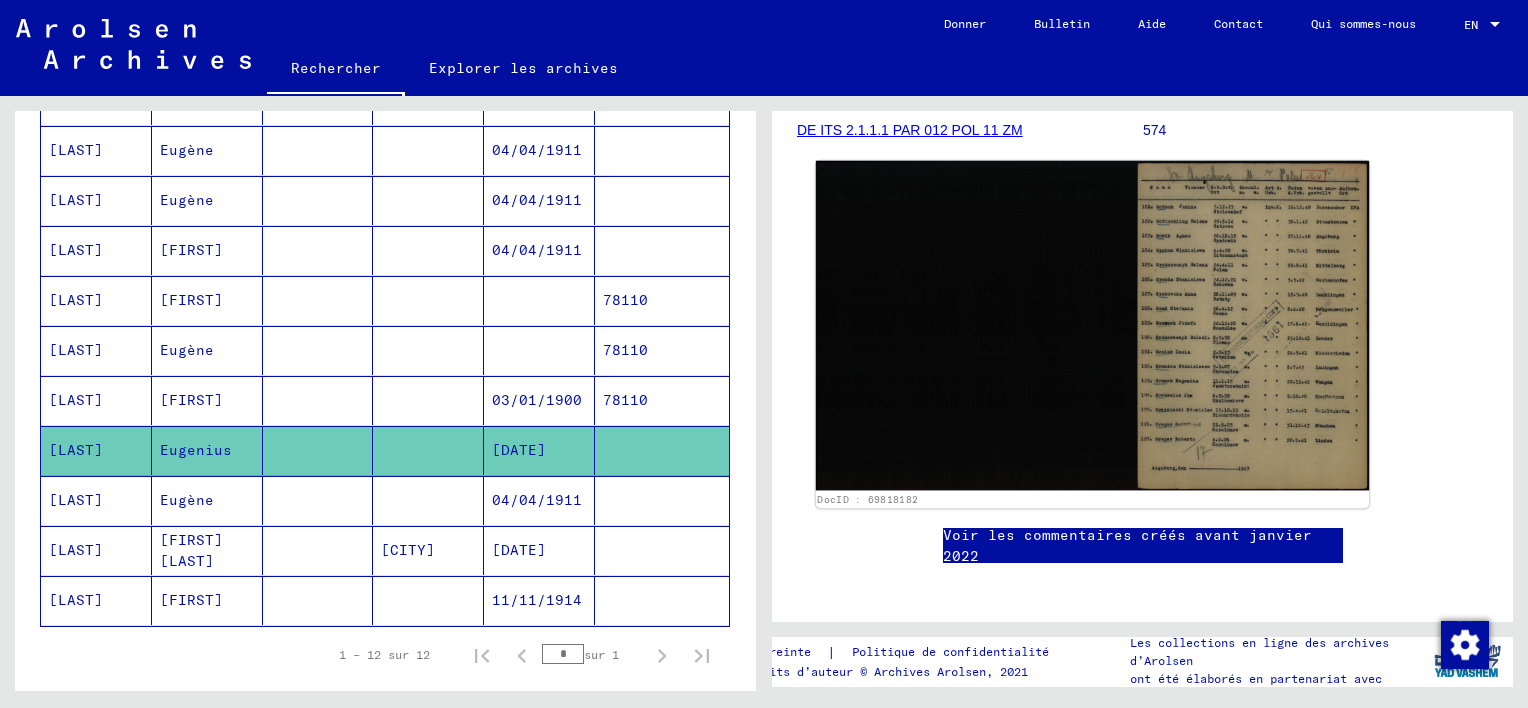 click 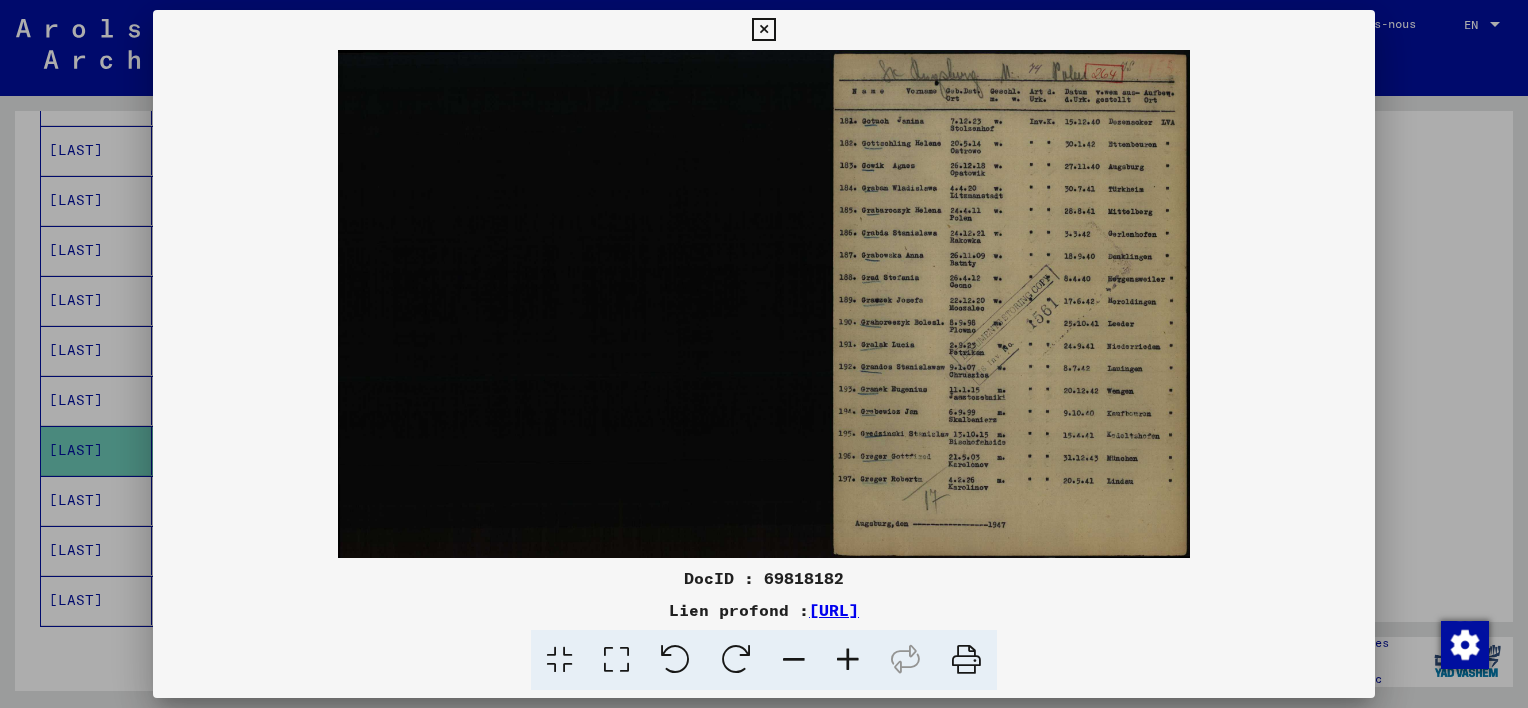 click at bounding box center [763, 30] 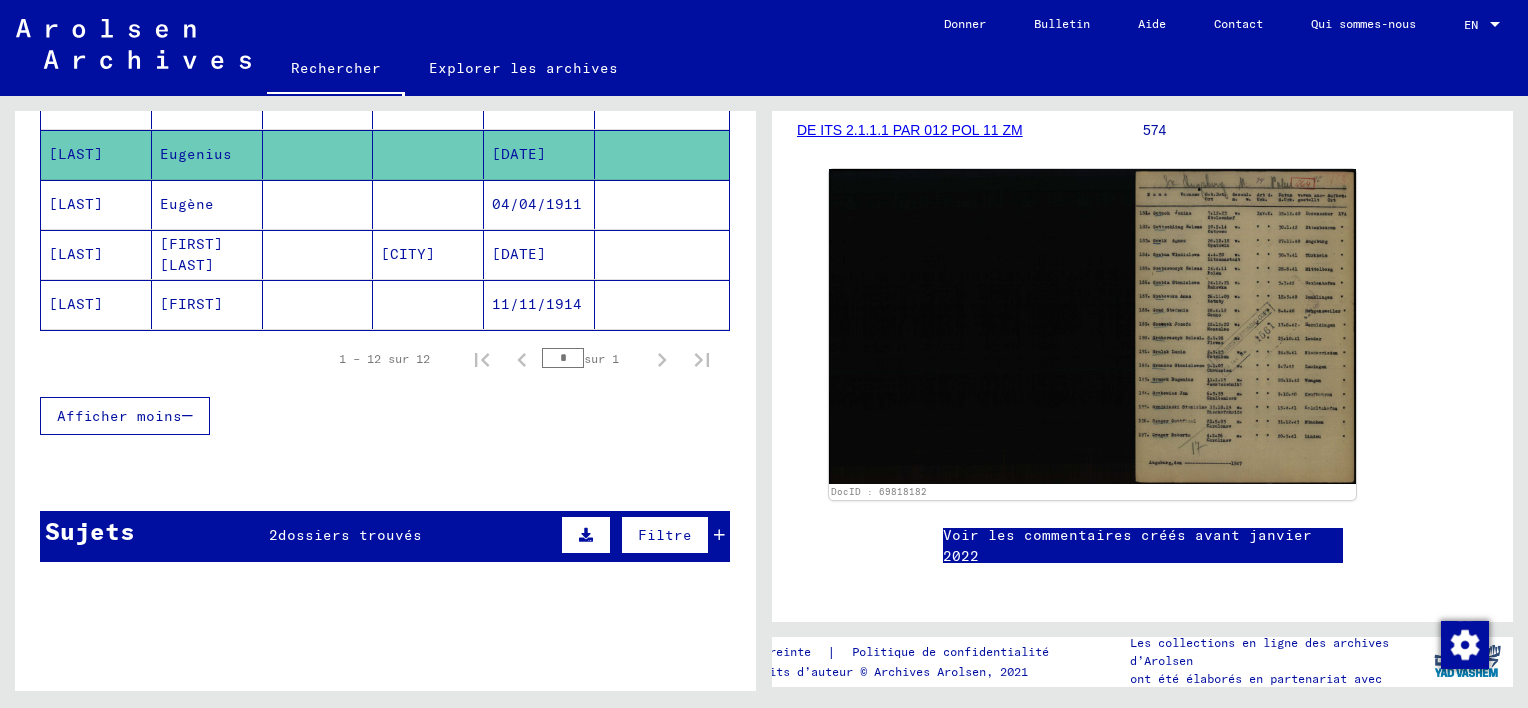 scroll, scrollTop: 700, scrollLeft: 0, axis: vertical 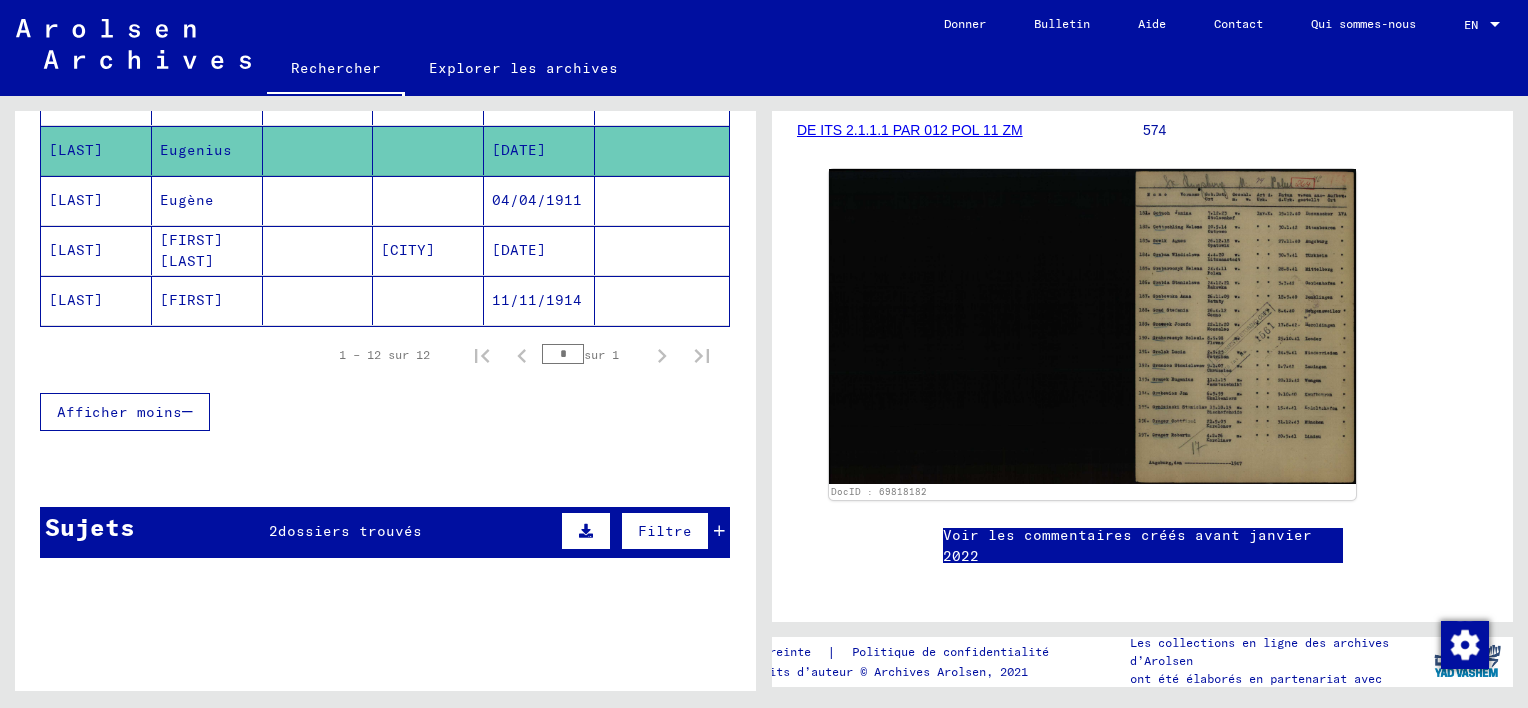 click on "dossiers trouvés" at bounding box center (350, 531) 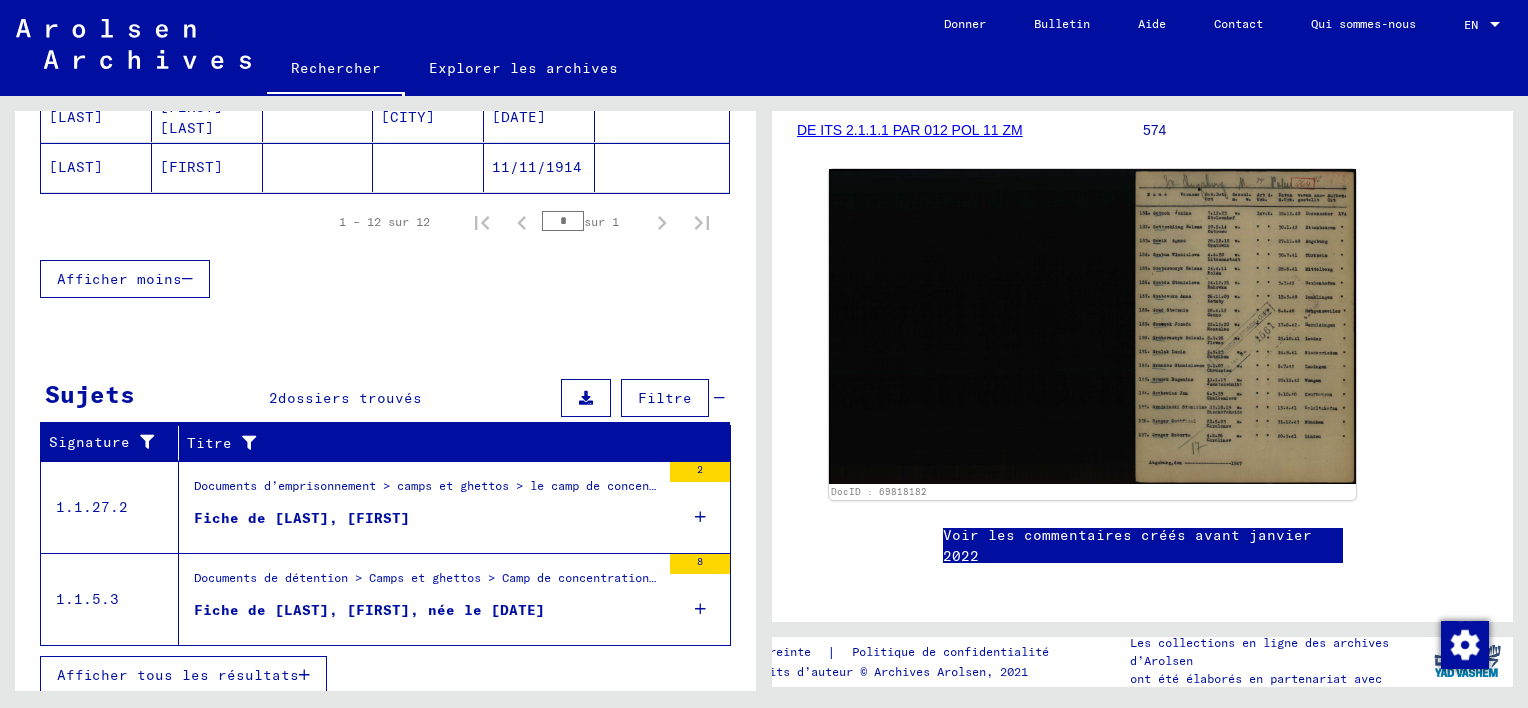 scroll, scrollTop: 836, scrollLeft: 0, axis: vertical 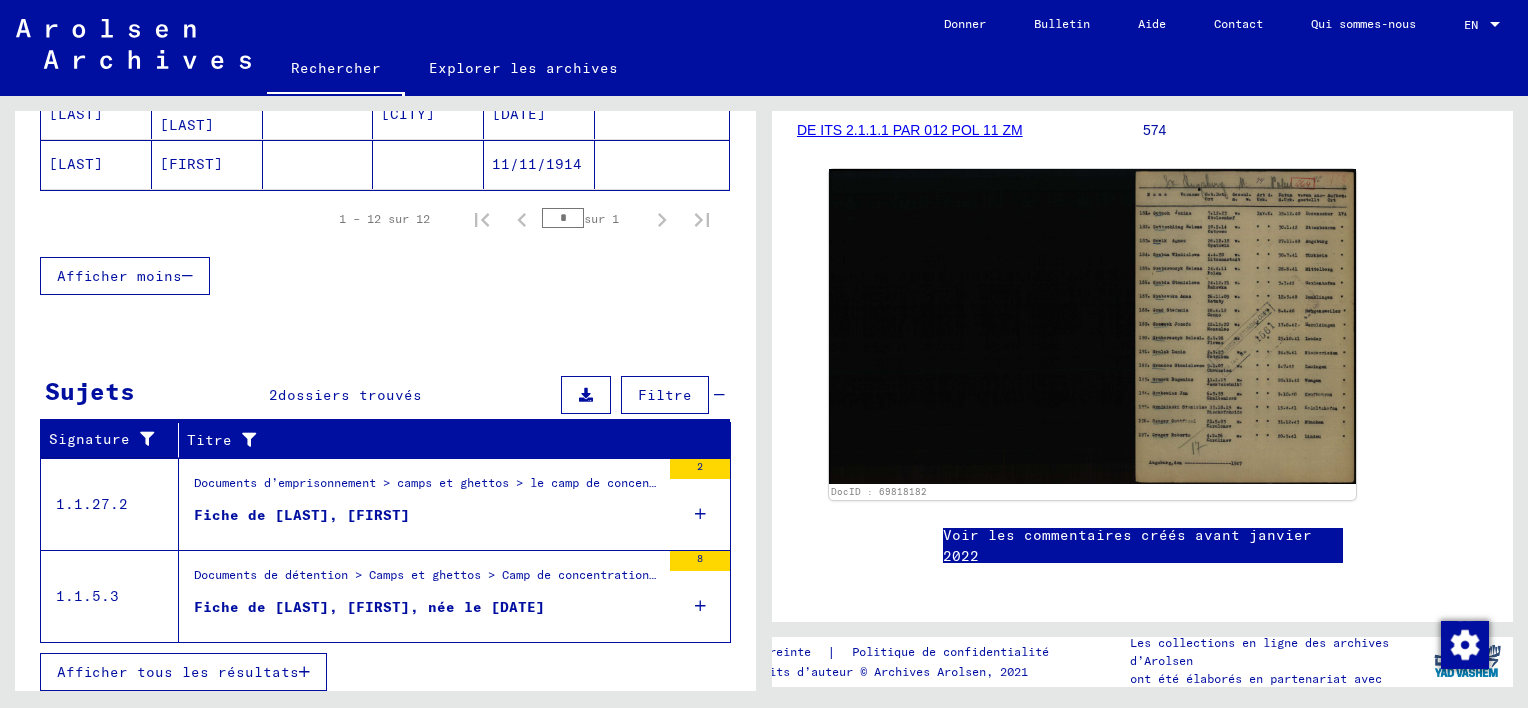 click on "Fiche de [LAST], [FIRST]" at bounding box center [302, 515] 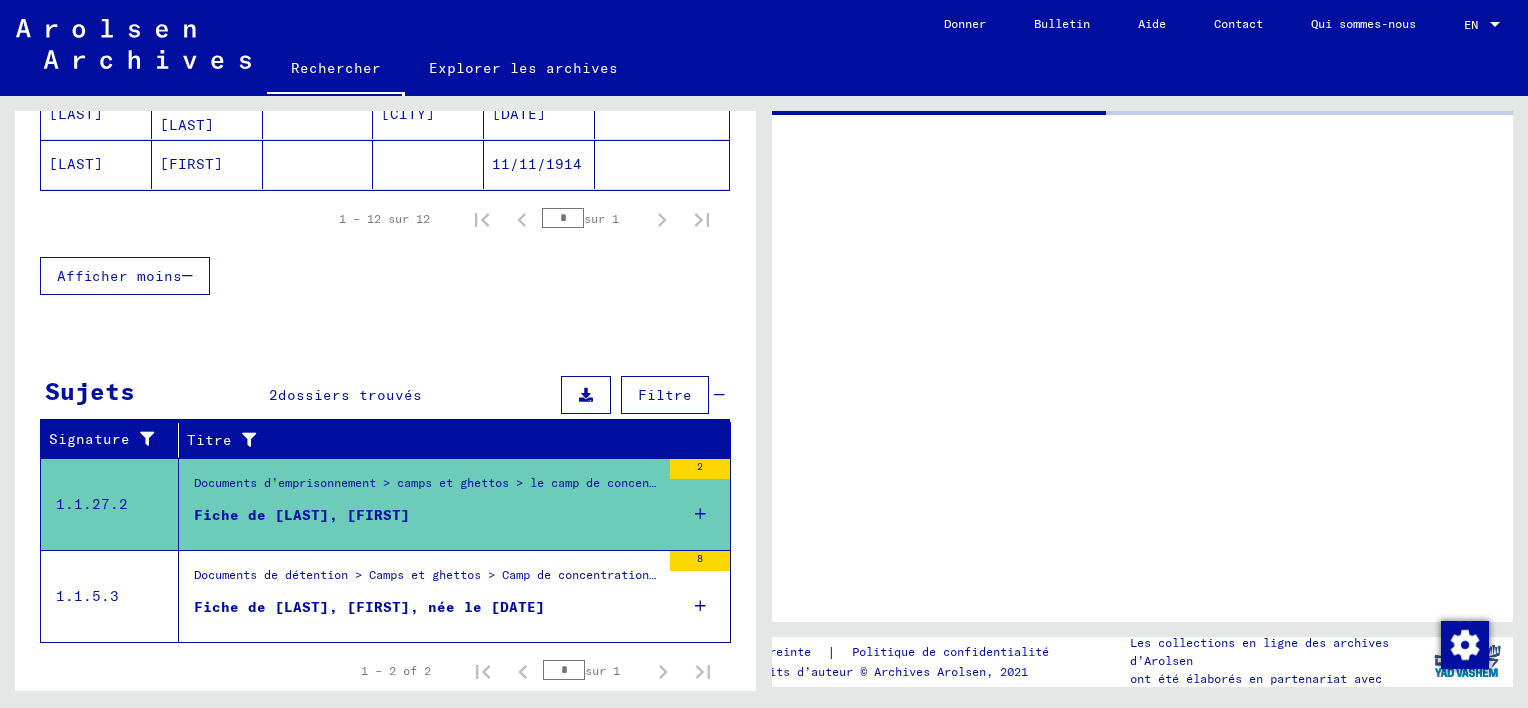 scroll, scrollTop: 0, scrollLeft: 0, axis: both 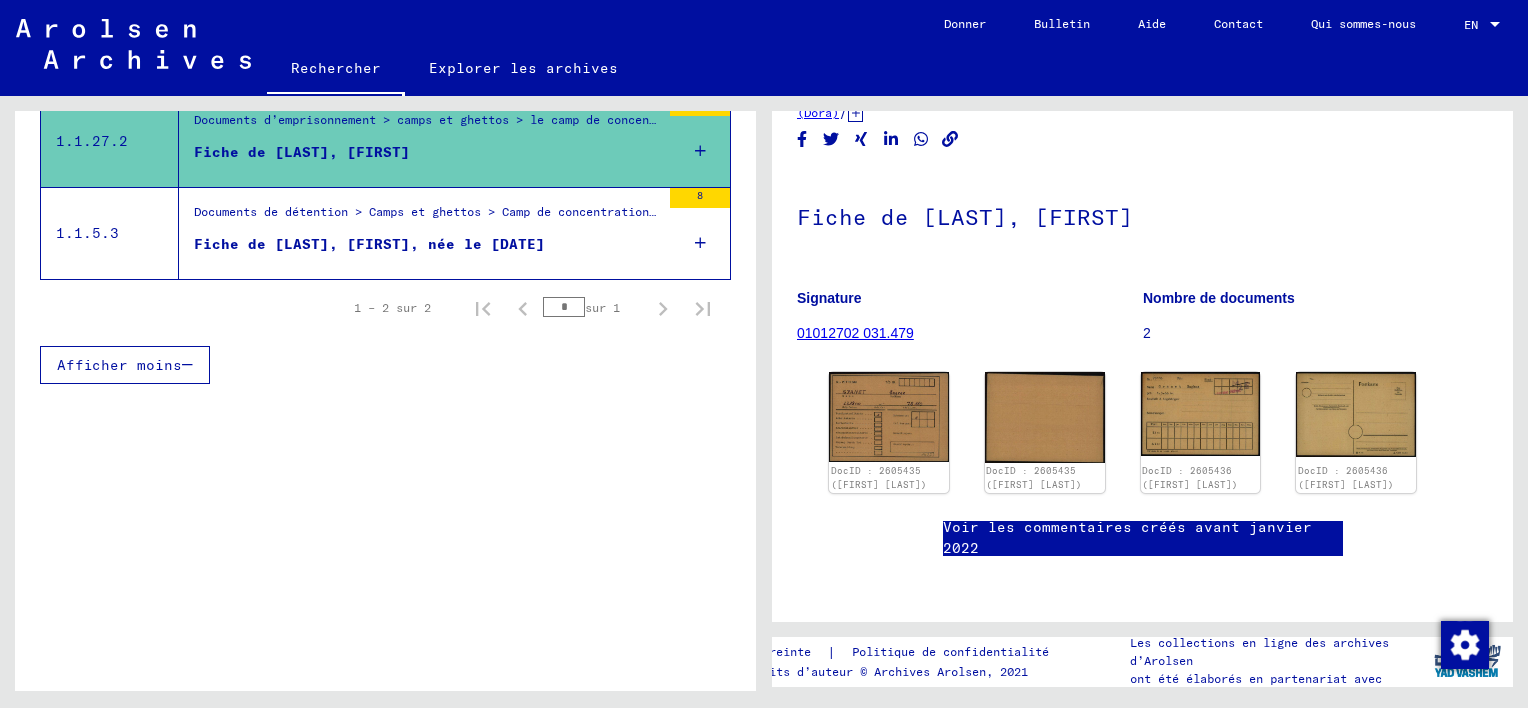 click on "Fiche de [LAST], [FIRST], née le [DATE]" at bounding box center (369, 244) 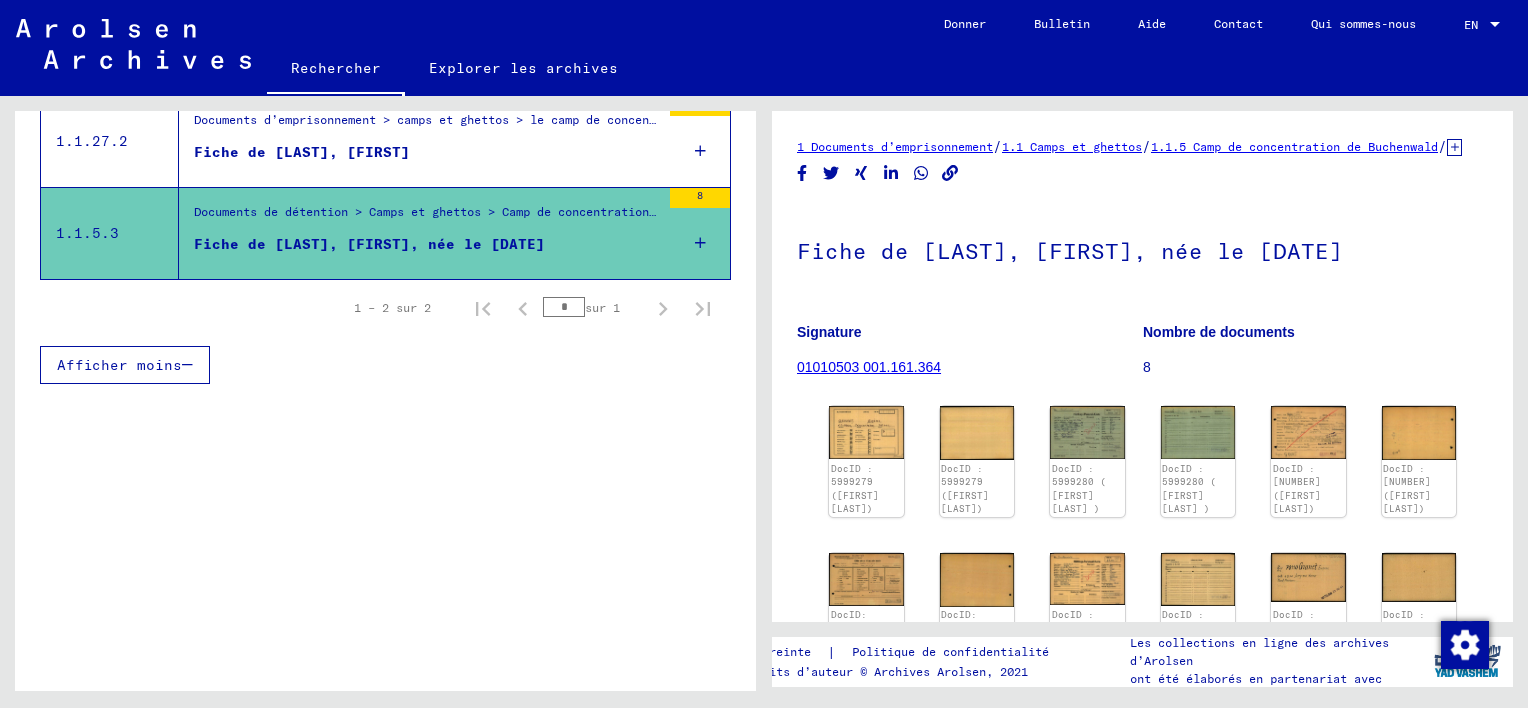 scroll, scrollTop: 0, scrollLeft: 0, axis: both 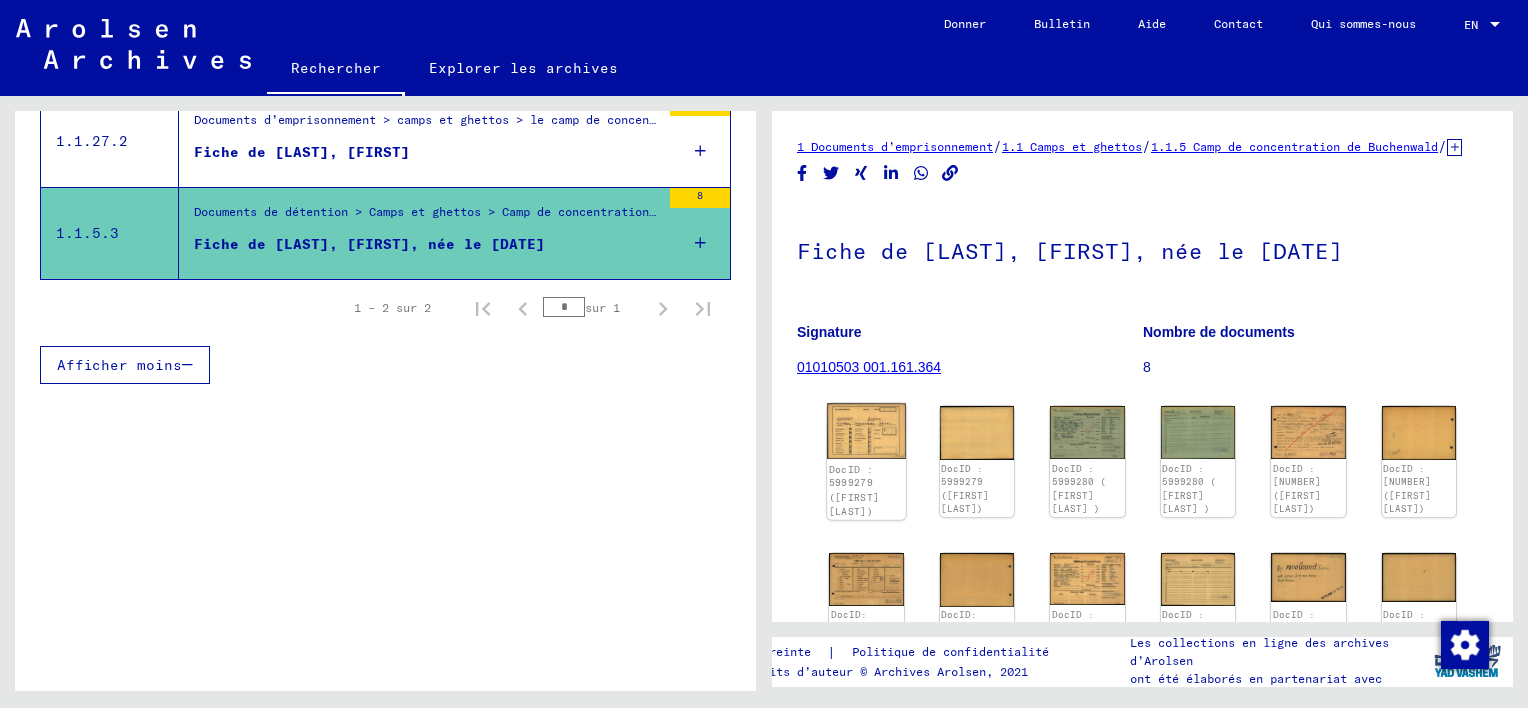 click 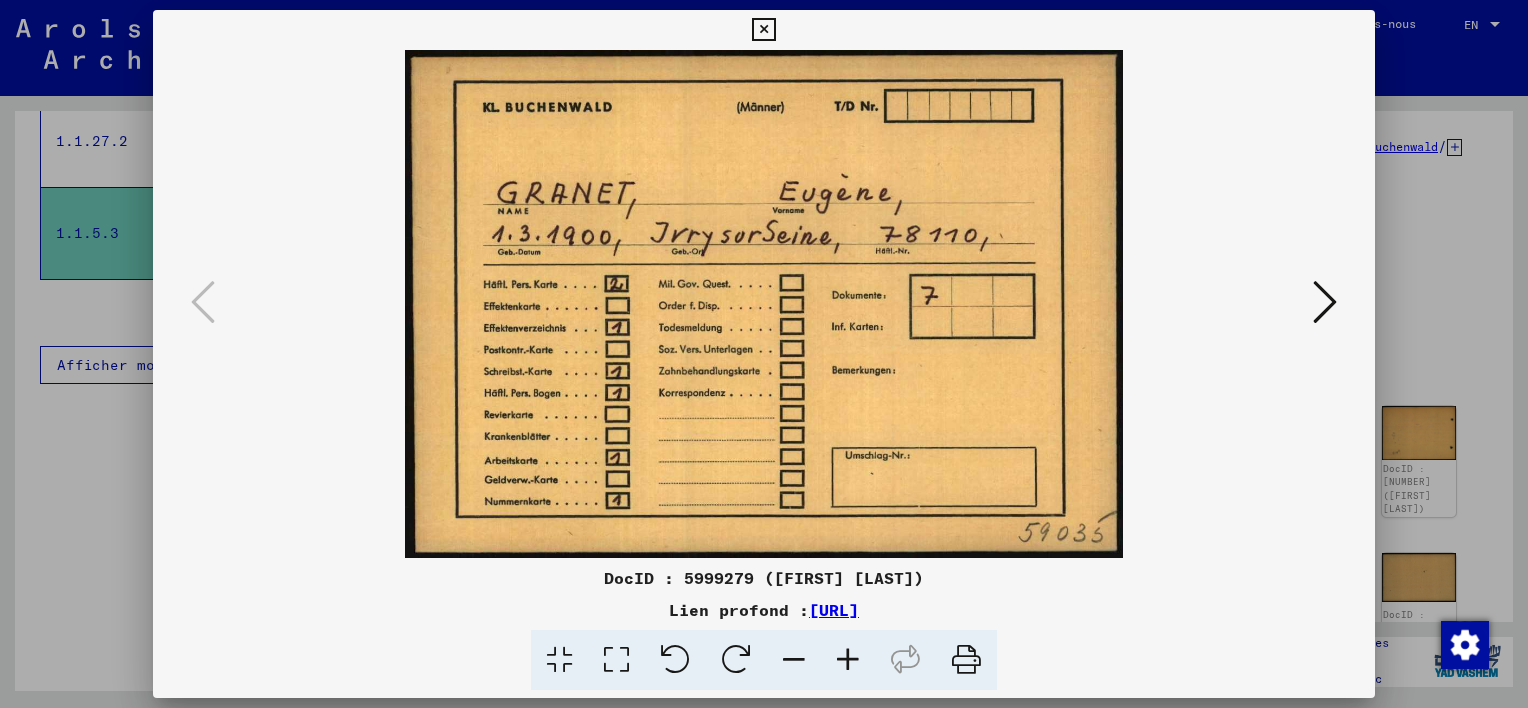 click at bounding box center [1325, 302] 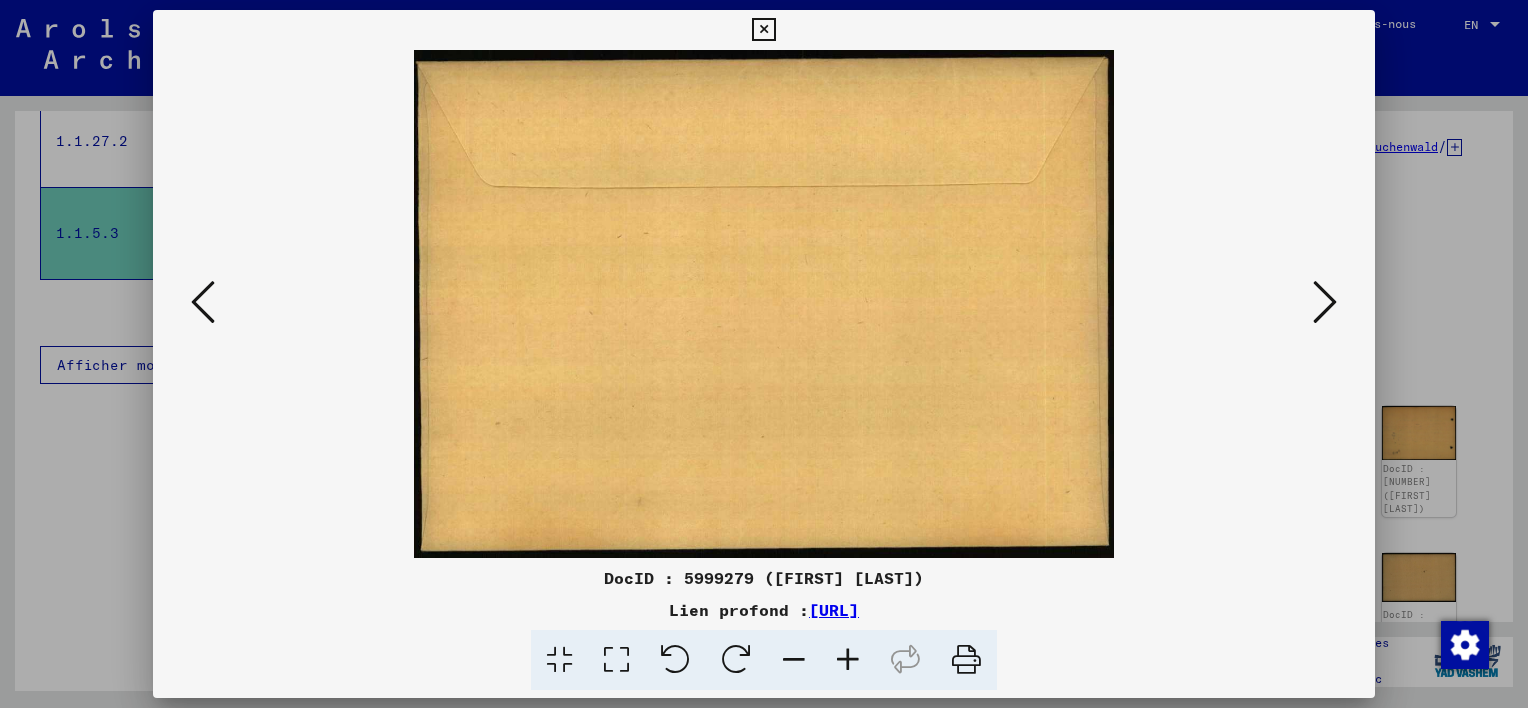 click at bounding box center (1325, 302) 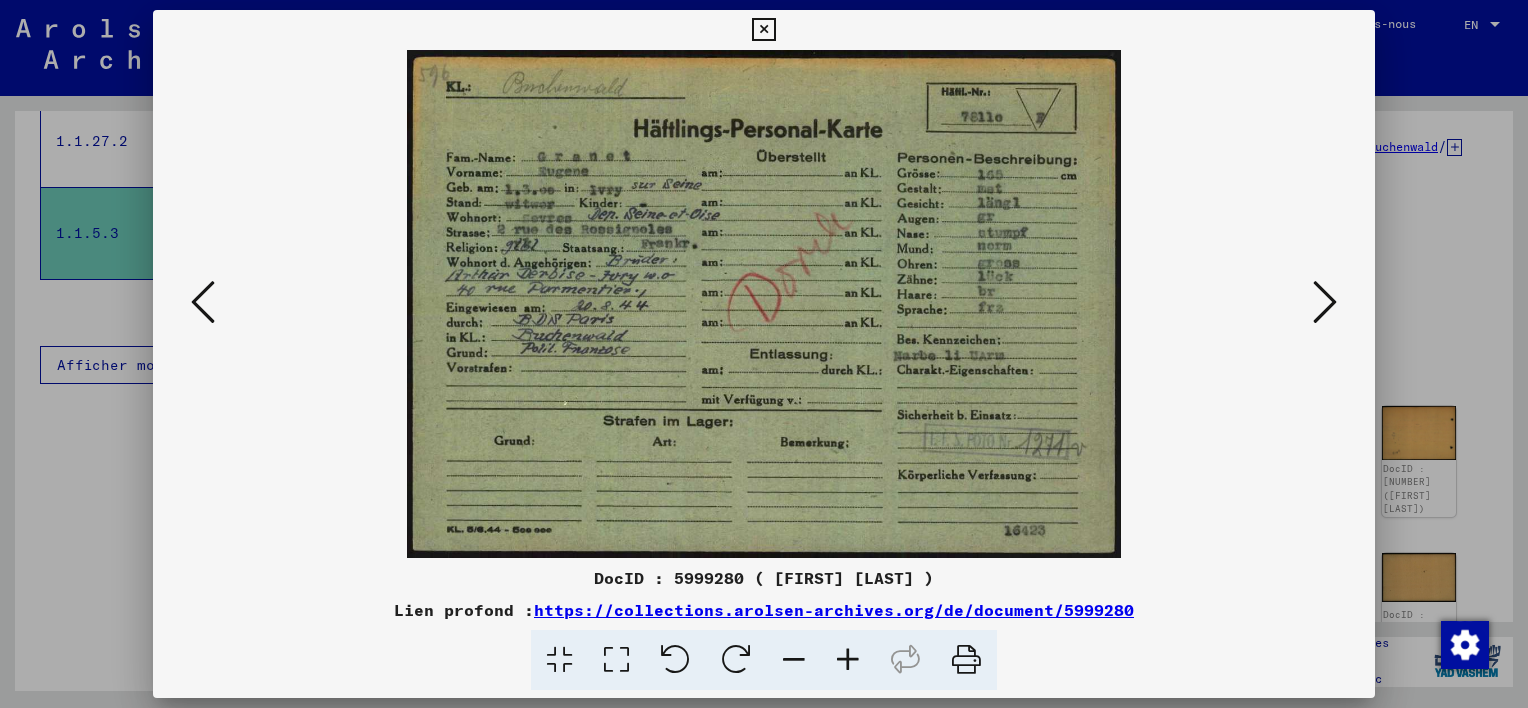 click at bounding box center [1325, 302] 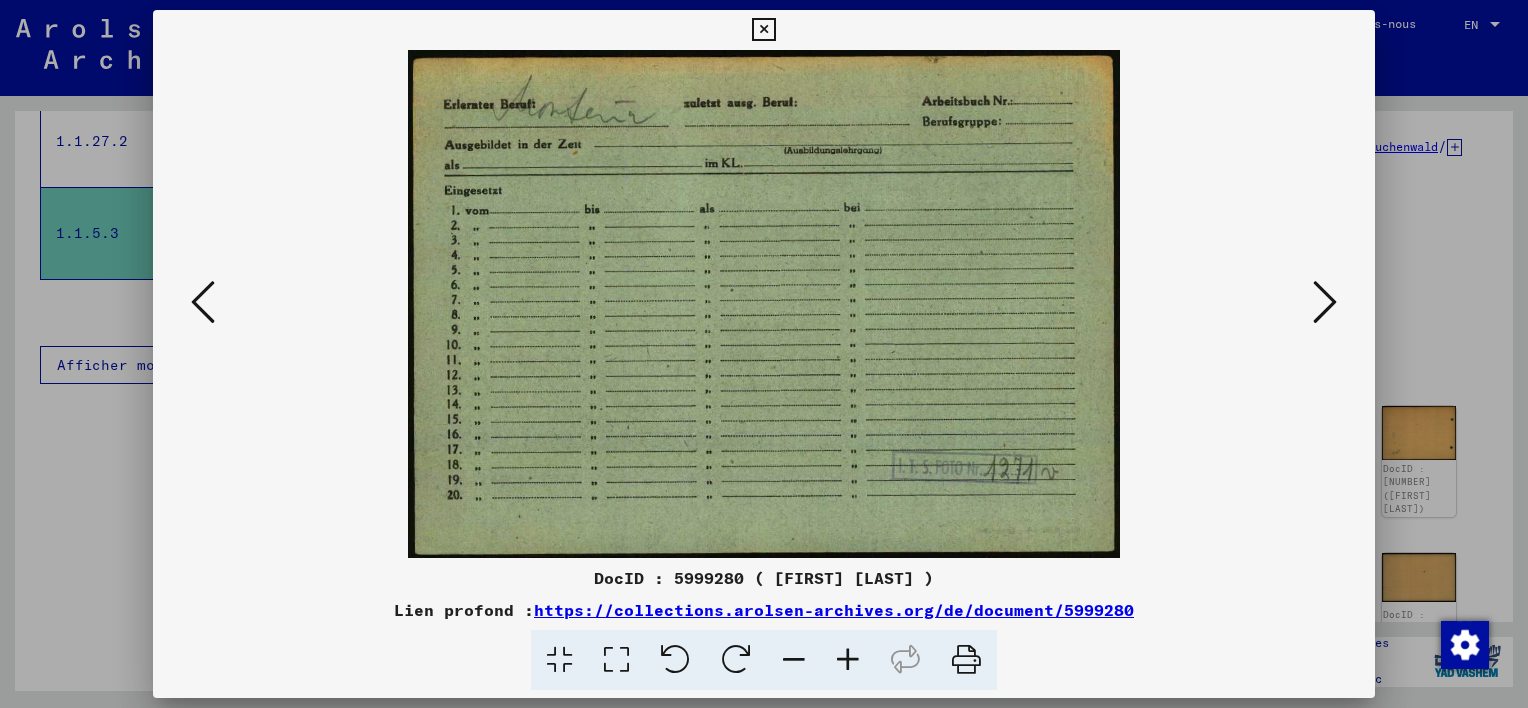 click at bounding box center [1325, 302] 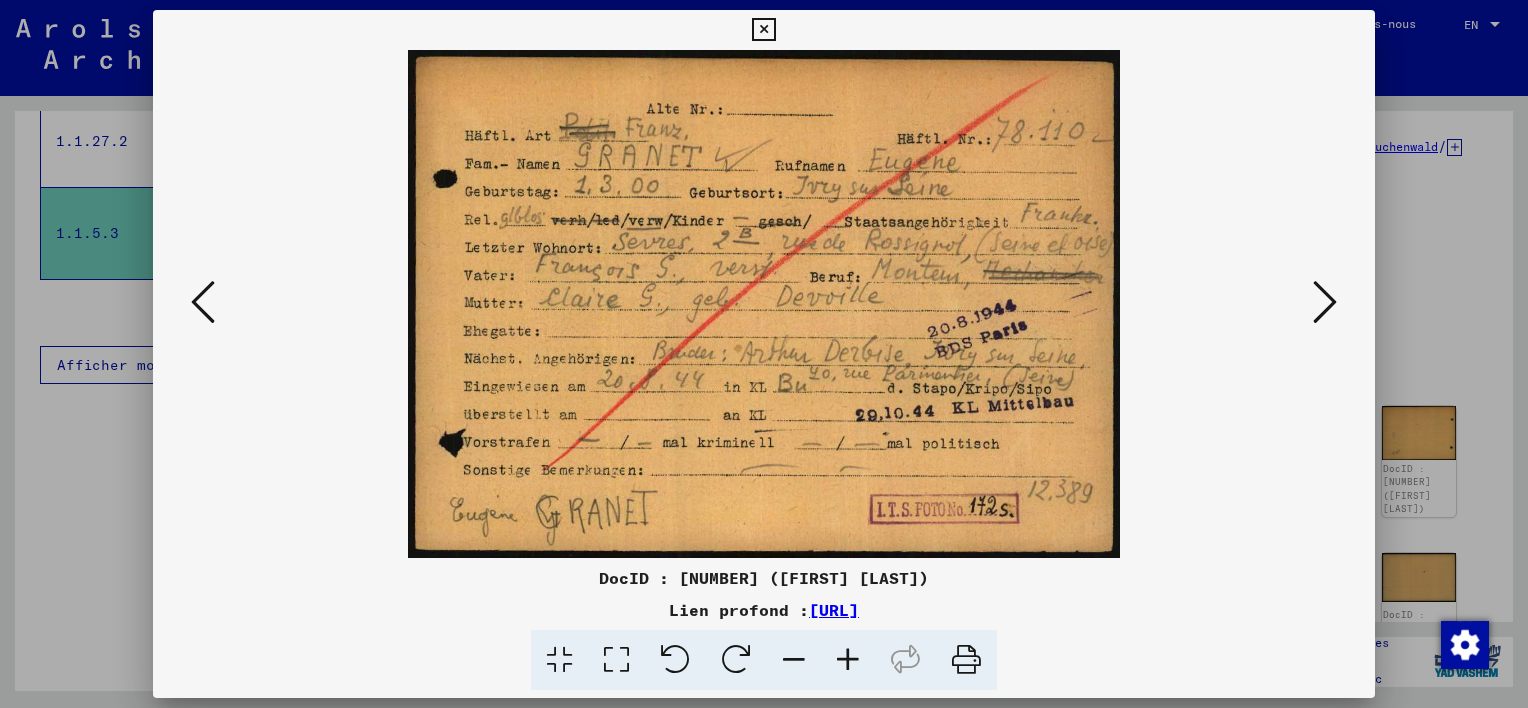 click at bounding box center [763, 30] 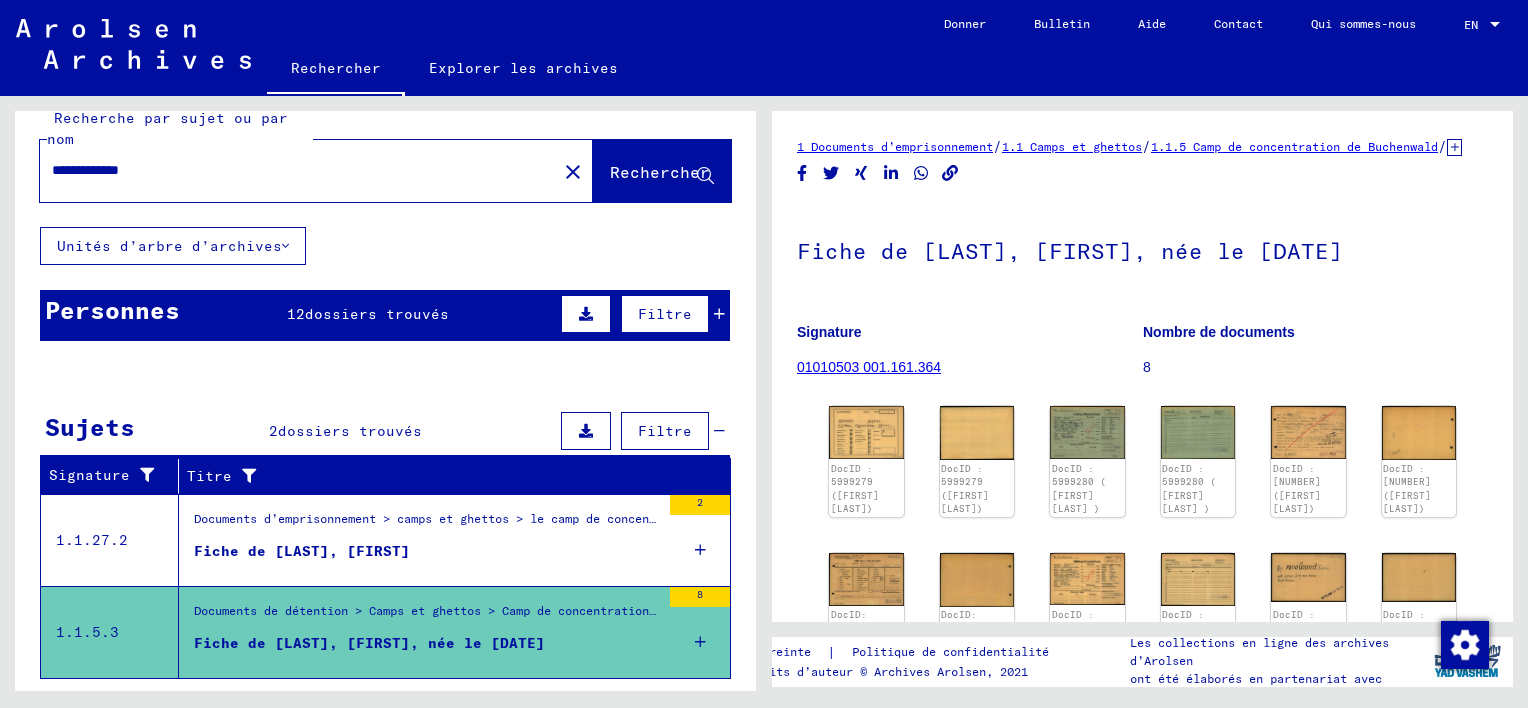 scroll, scrollTop: 27, scrollLeft: 0, axis: vertical 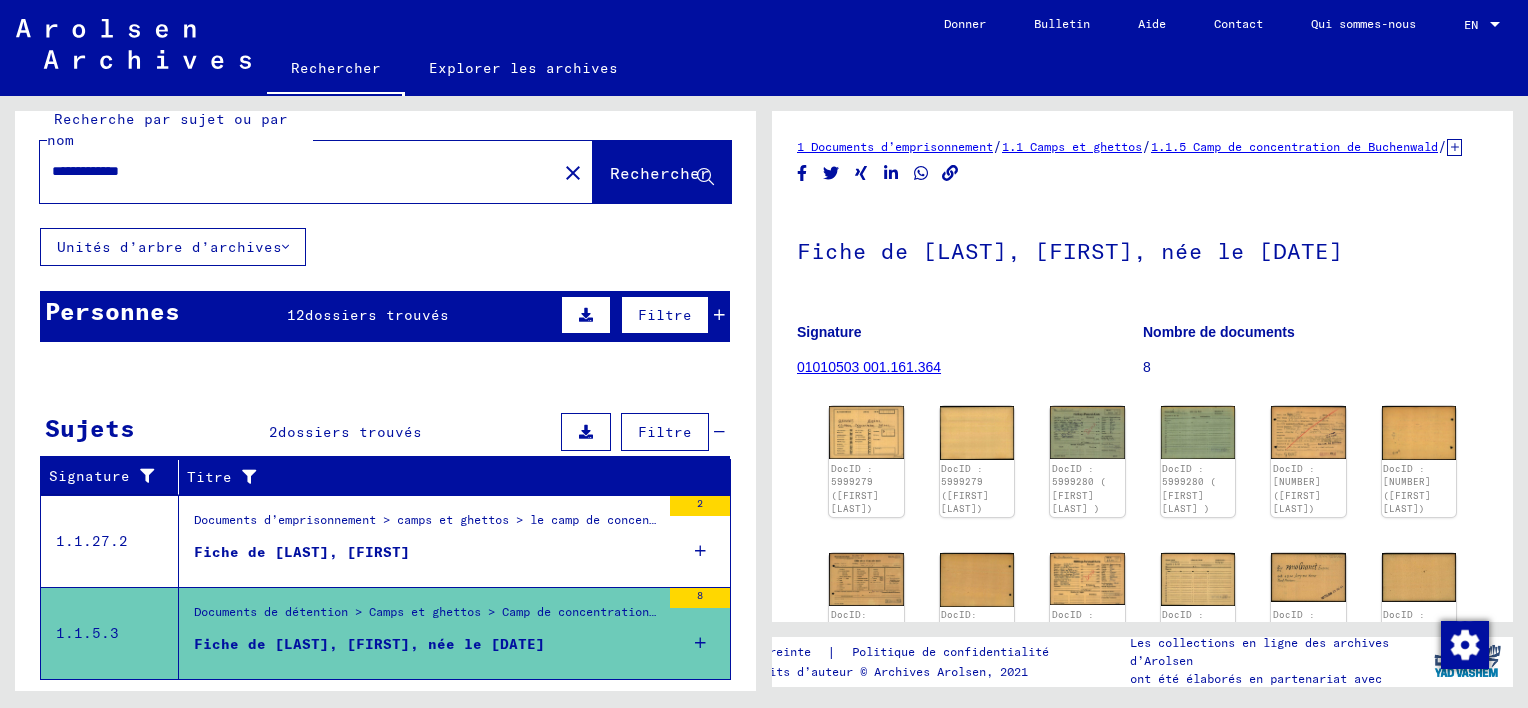 click on "dossiers trouvés" at bounding box center (377, 315) 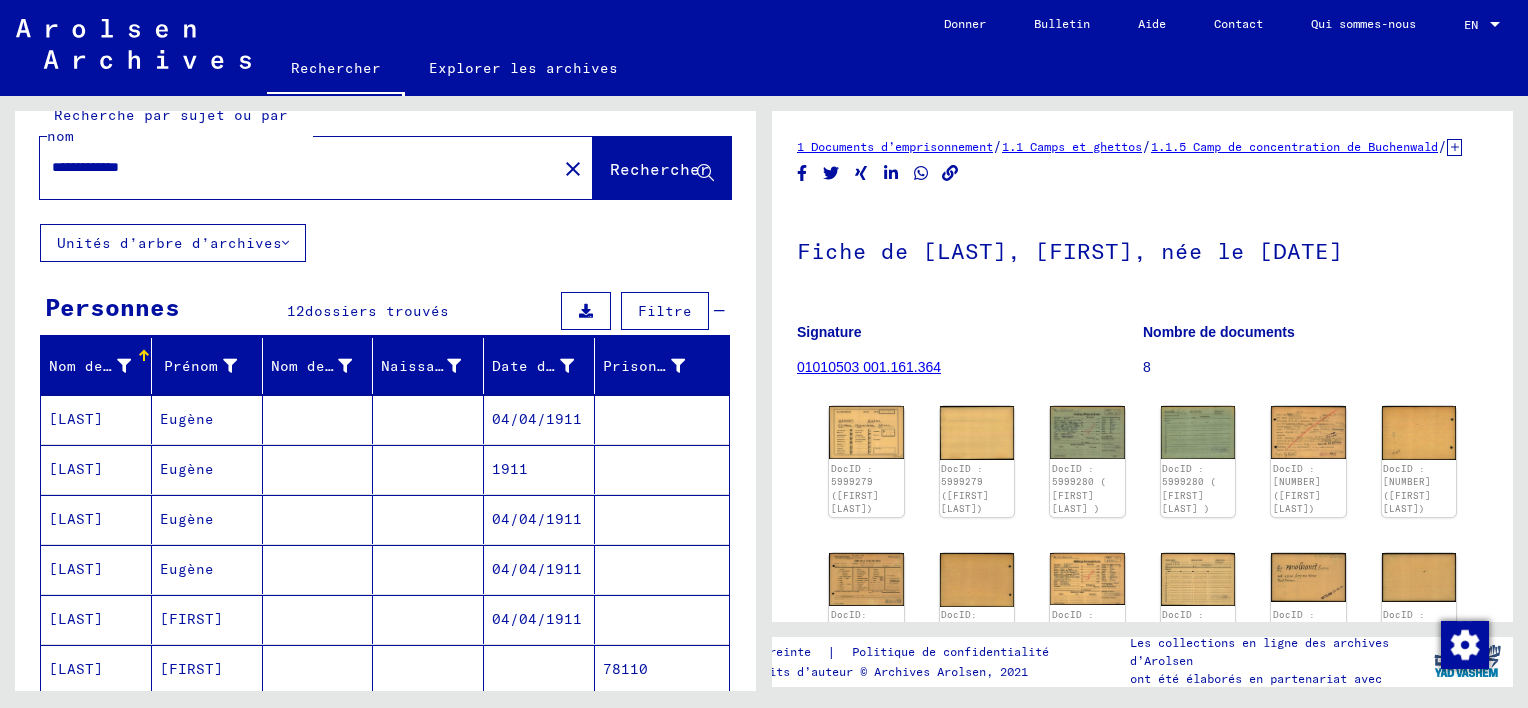 scroll, scrollTop: 27, scrollLeft: 0, axis: vertical 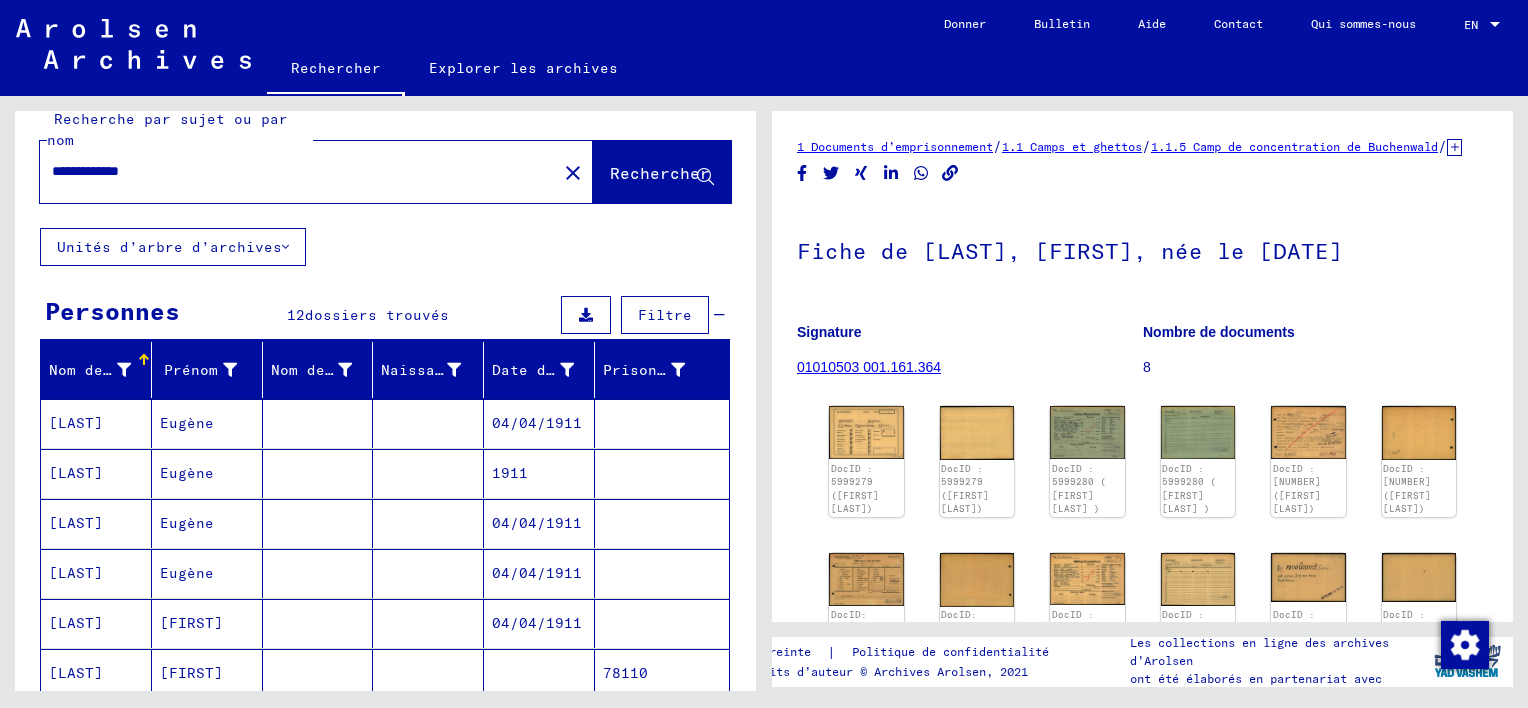 click on "Eugène" at bounding box center (207, 473) 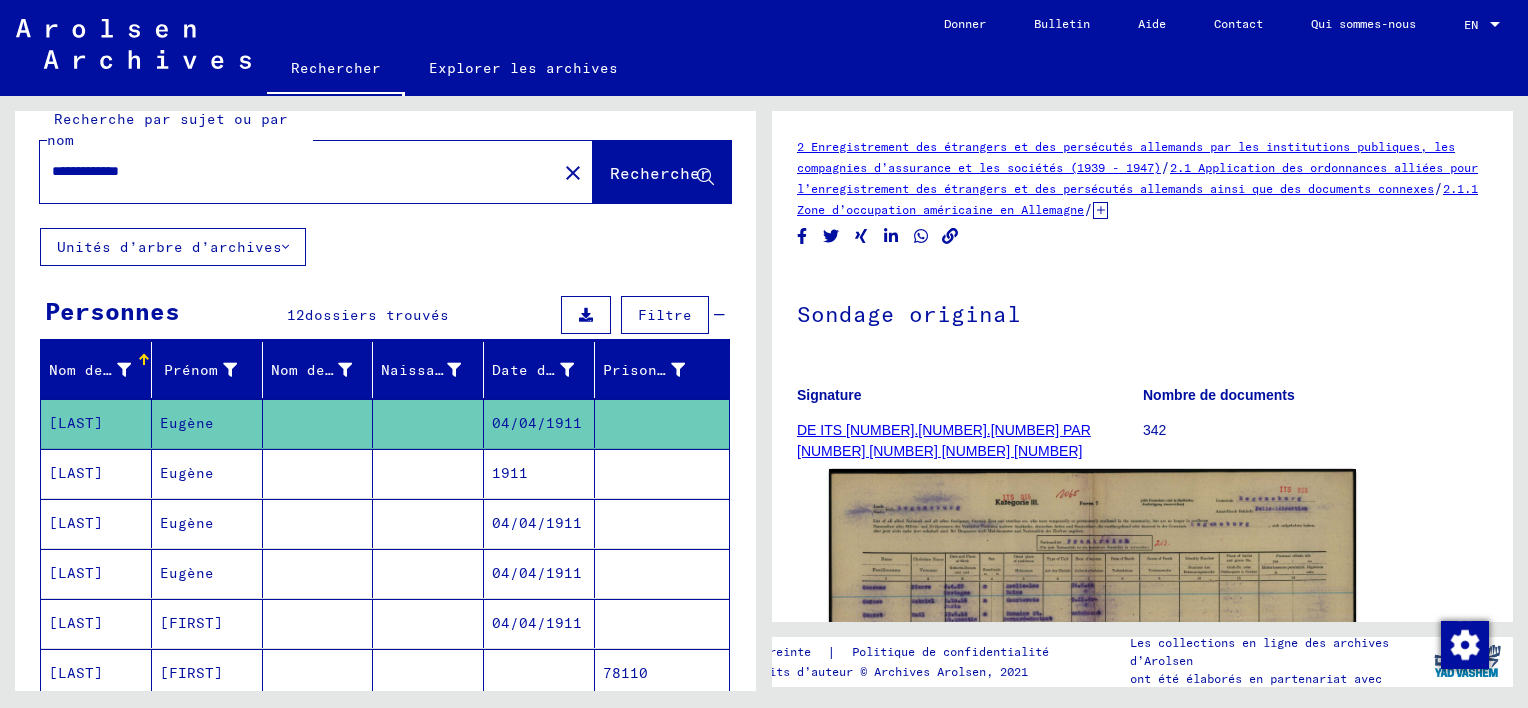 scroll, scrollTop: 0, scrollLeft: 0, axis: both 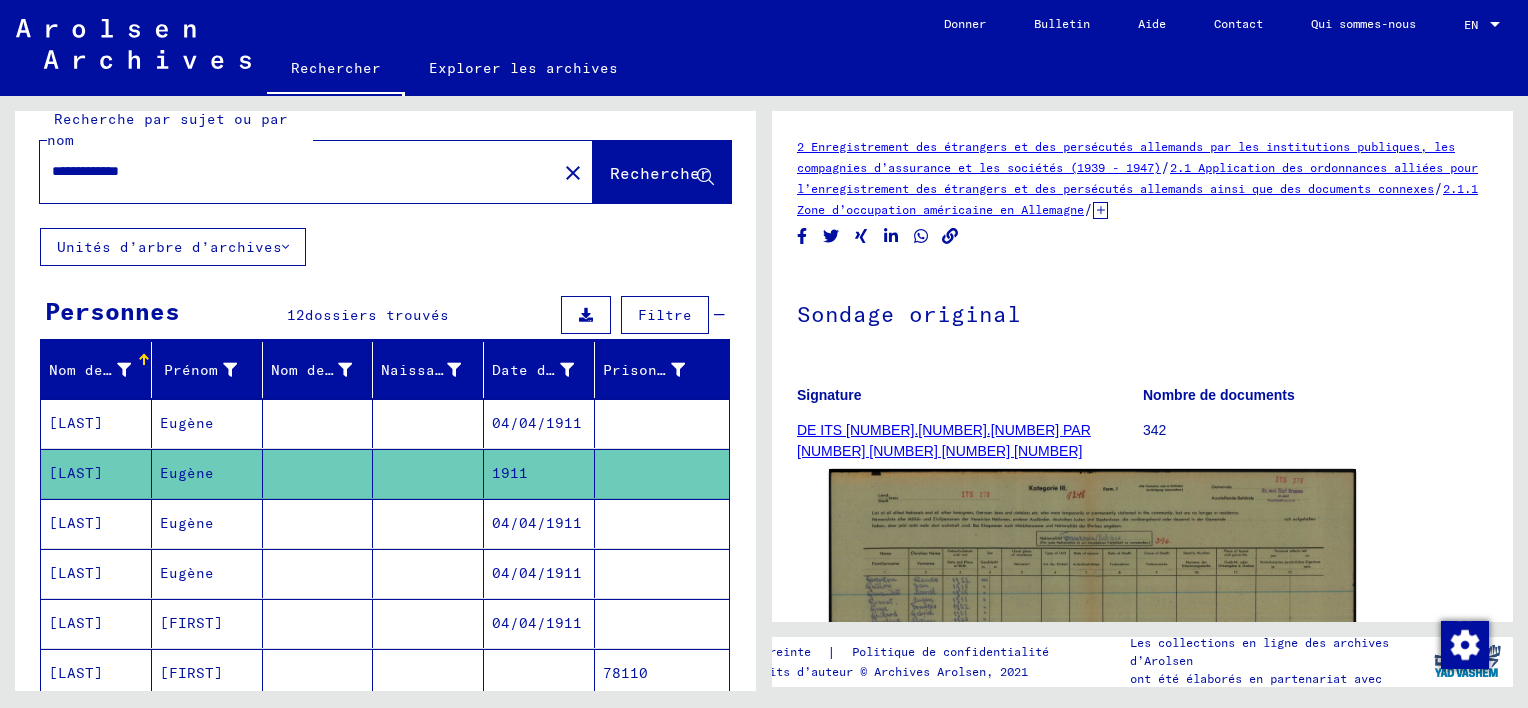 click on "Eugène" at bounding box center [207, 573] 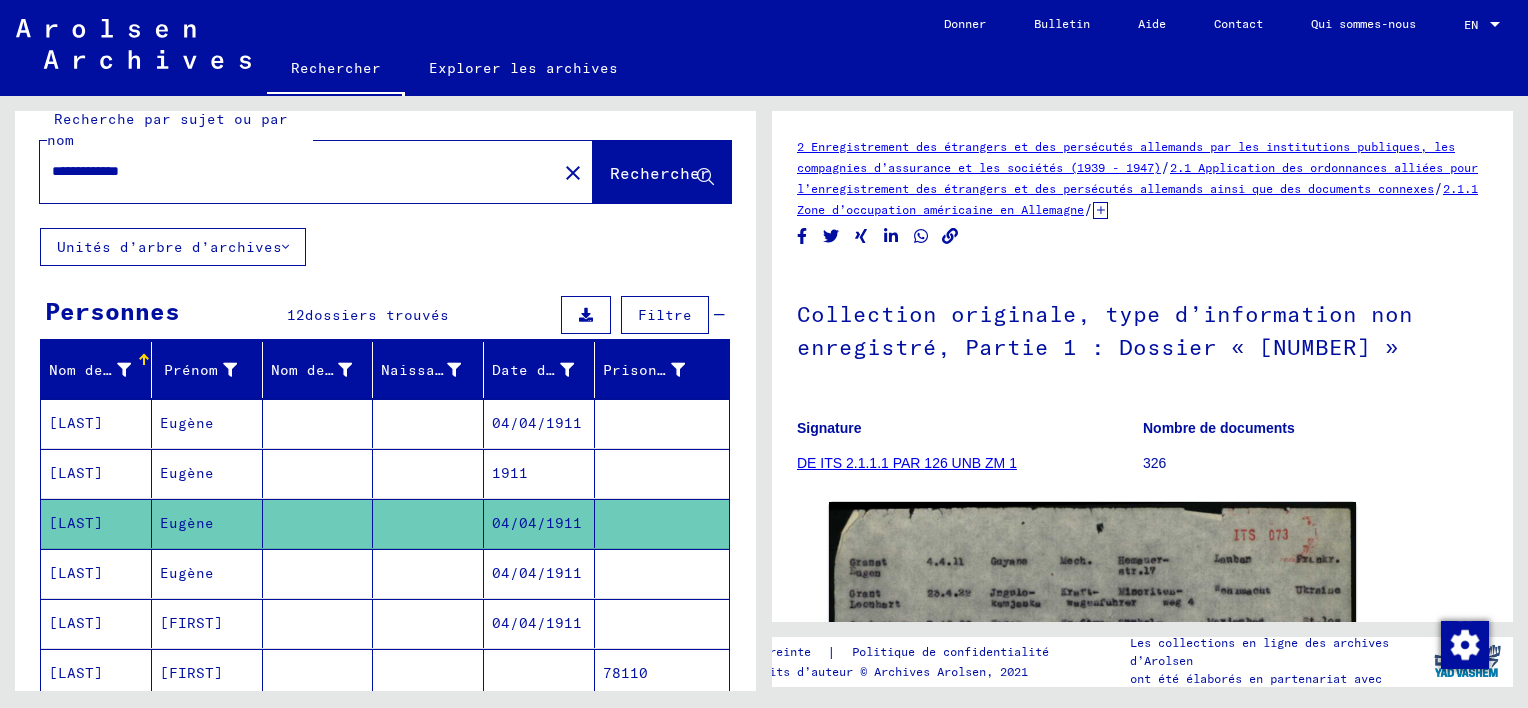 scroll, scrollTop: 0, scrollLeft: 0, axis: both 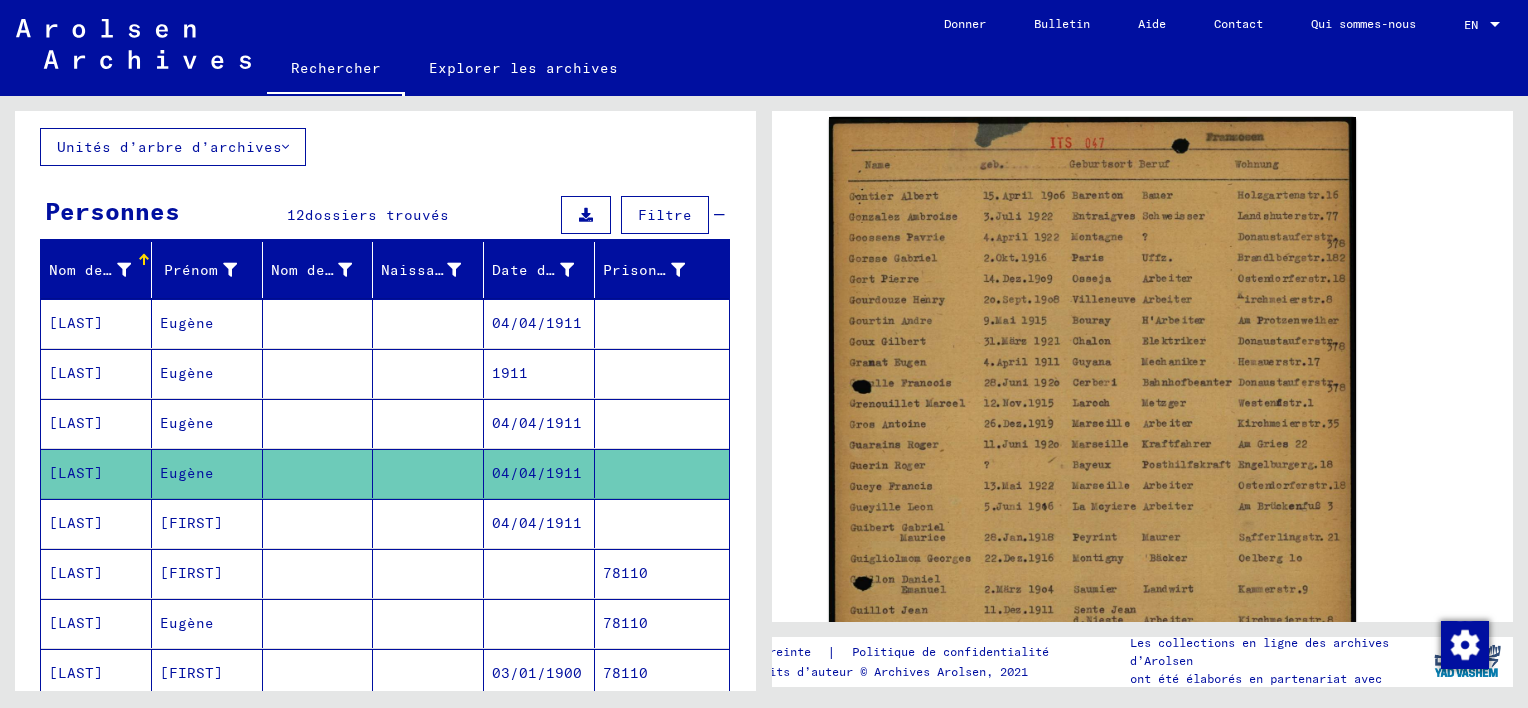 click on "[FIRST]" at bounding box center [207, 623] 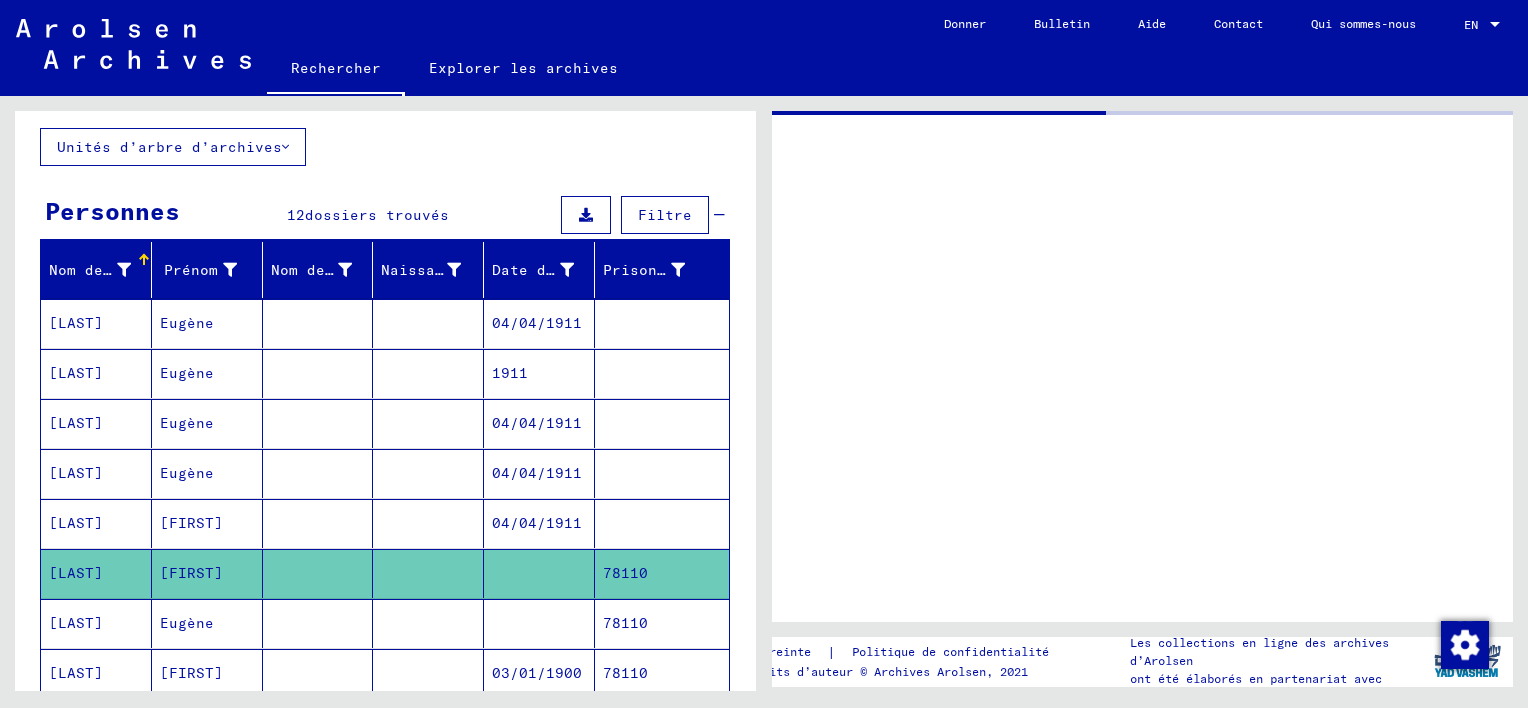 scroll, scrollTop: 0, scrollLeft: 0, axis: both 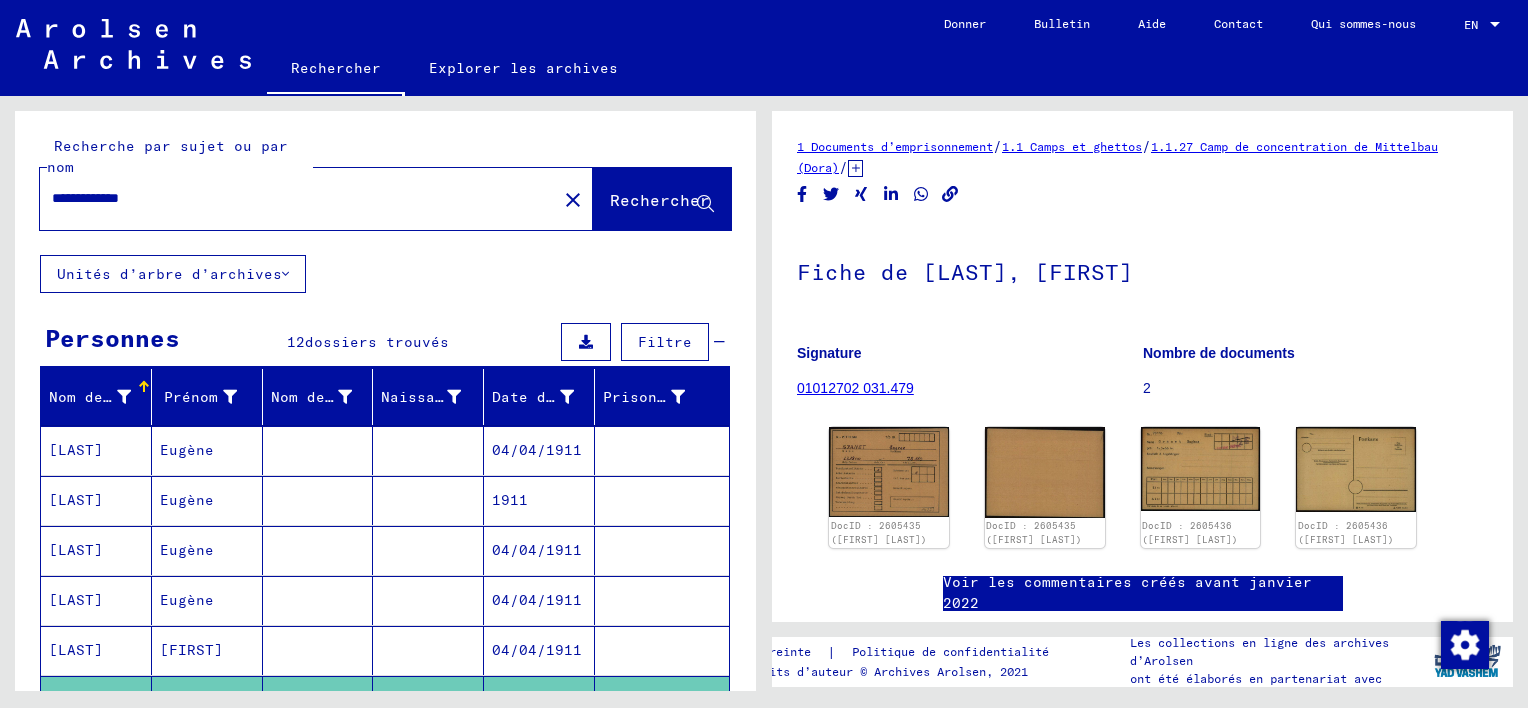 drag, startPoint x: 183, startPoint y: 200, endPoint x: 112, endPoint y: 200, distance: 71 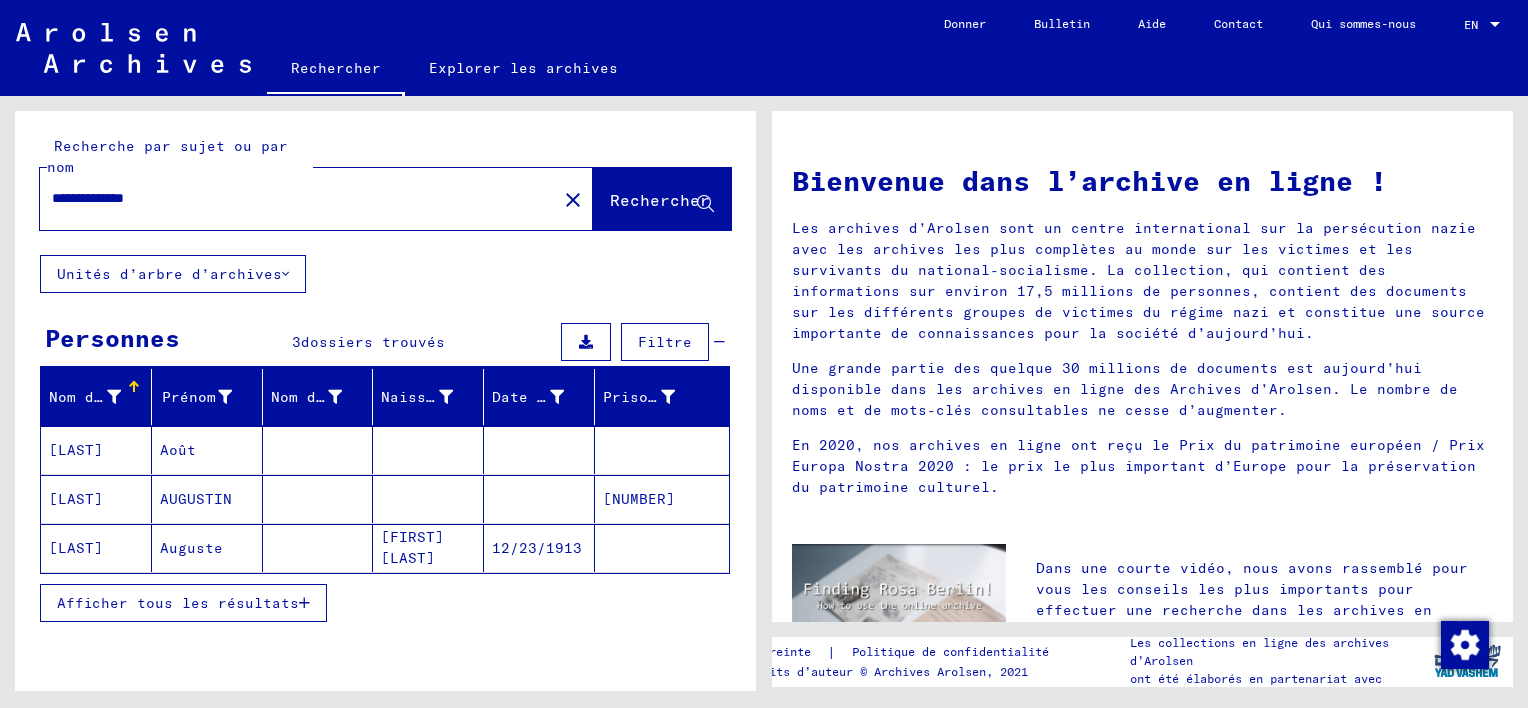 click on "Août" at bounding box center [207, 499] 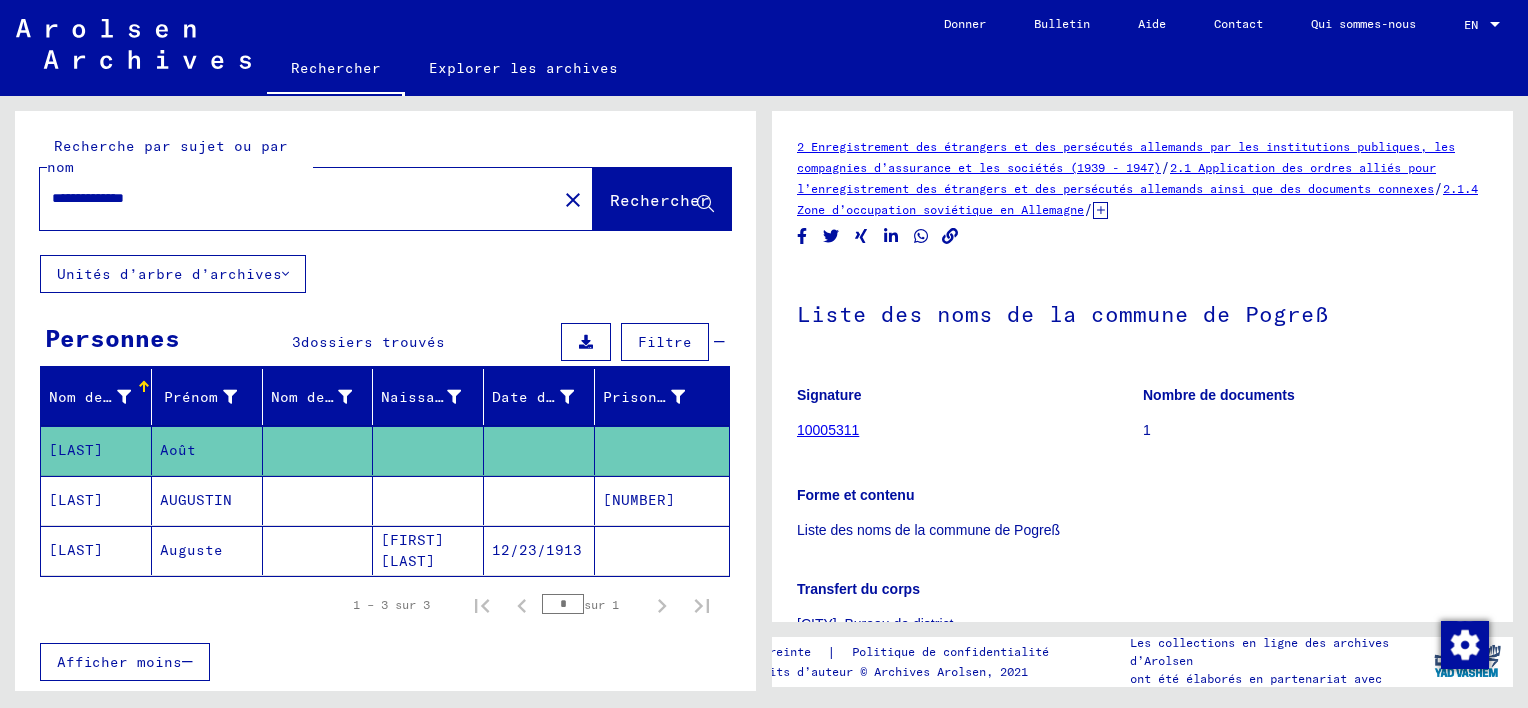 scroll, scrollTop: 0, scrollLeft: 0, axis: both 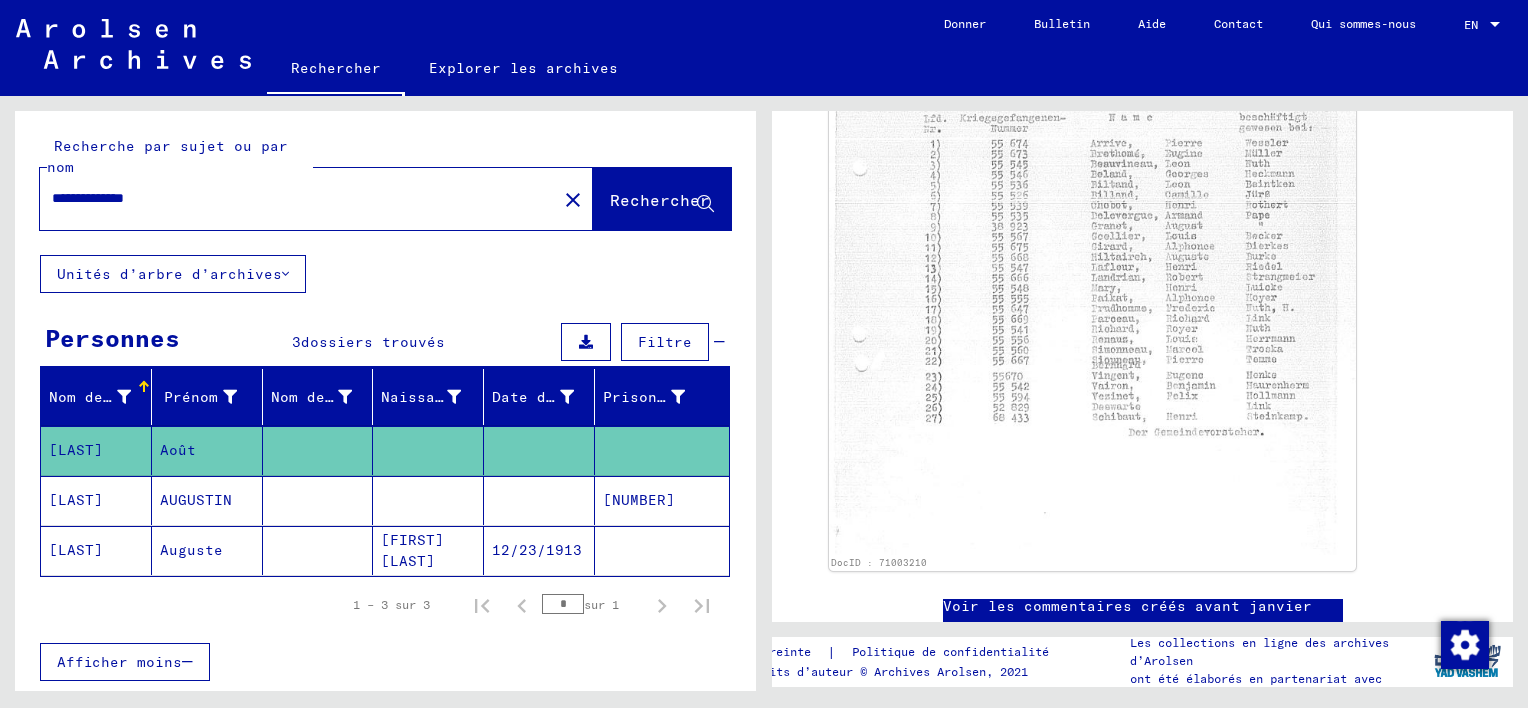 click on "AUGUSTIN" at bounding box center [207, 550] 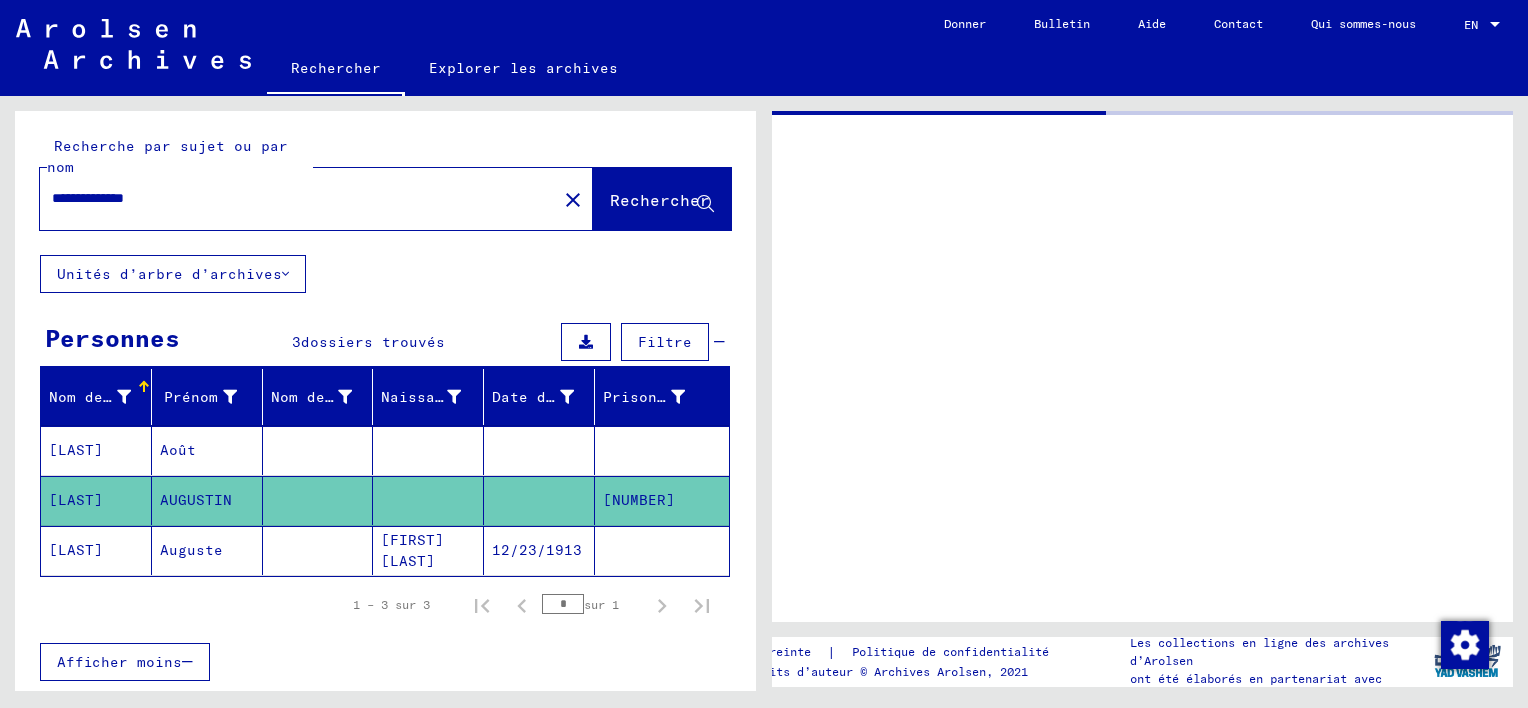 scroll, scrollTop: 0, scrollLeft: 0, axis: both 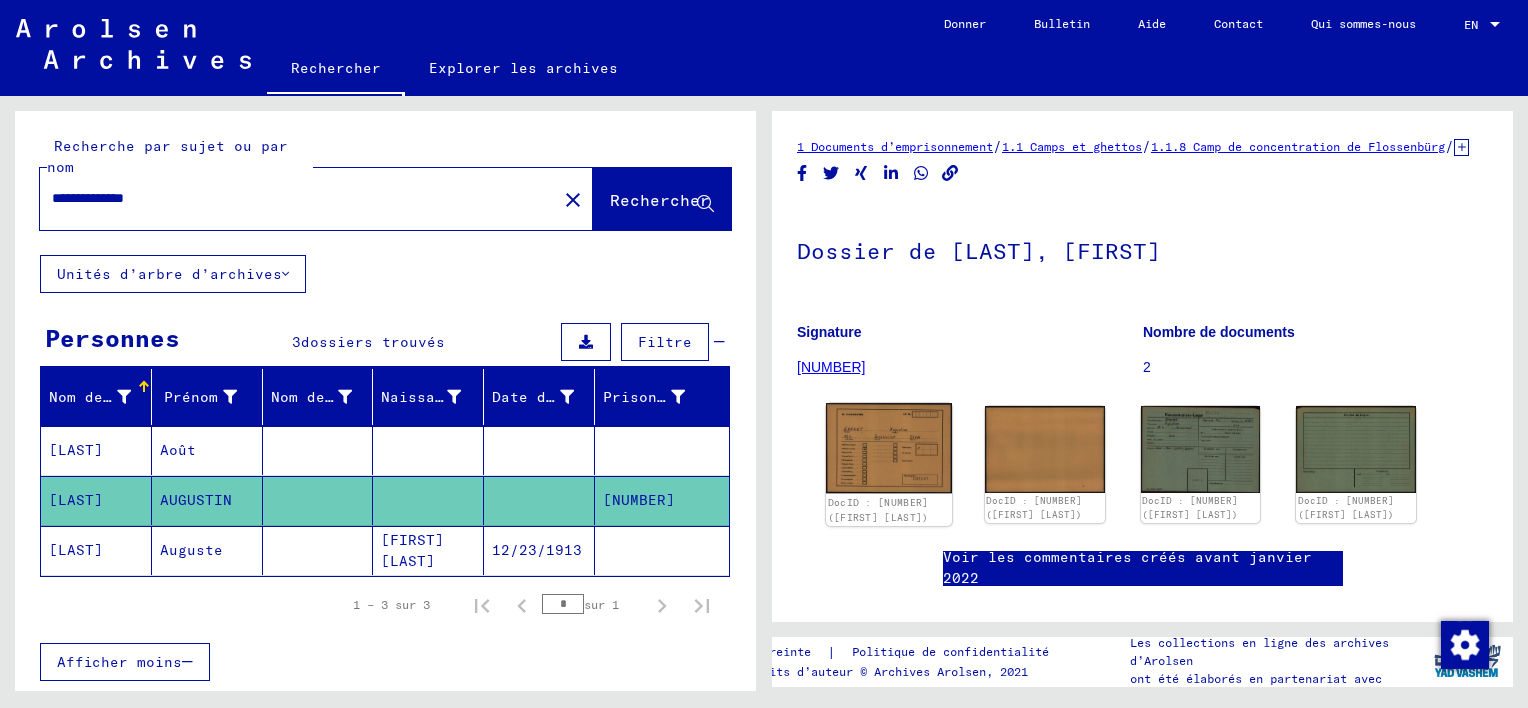 click 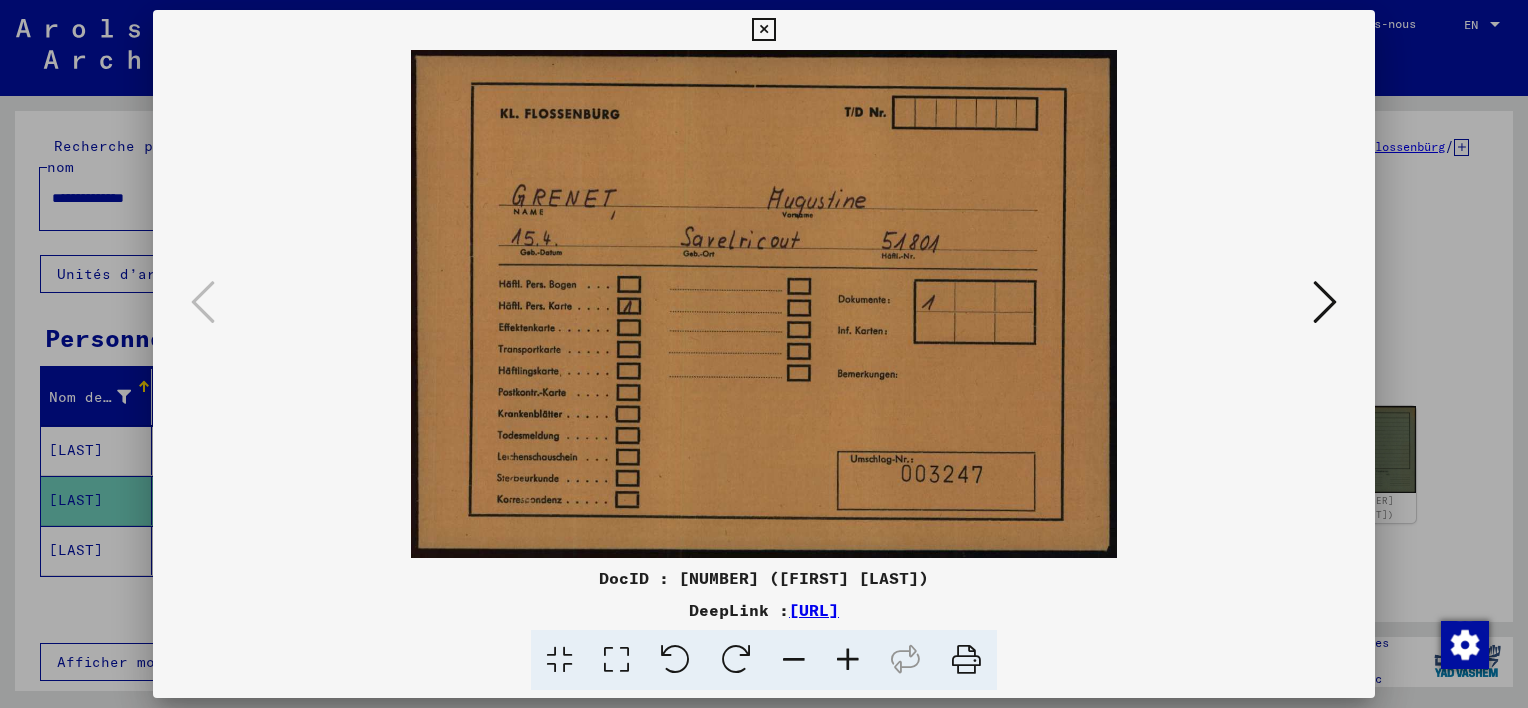 click at bounding box center [1325, 302] 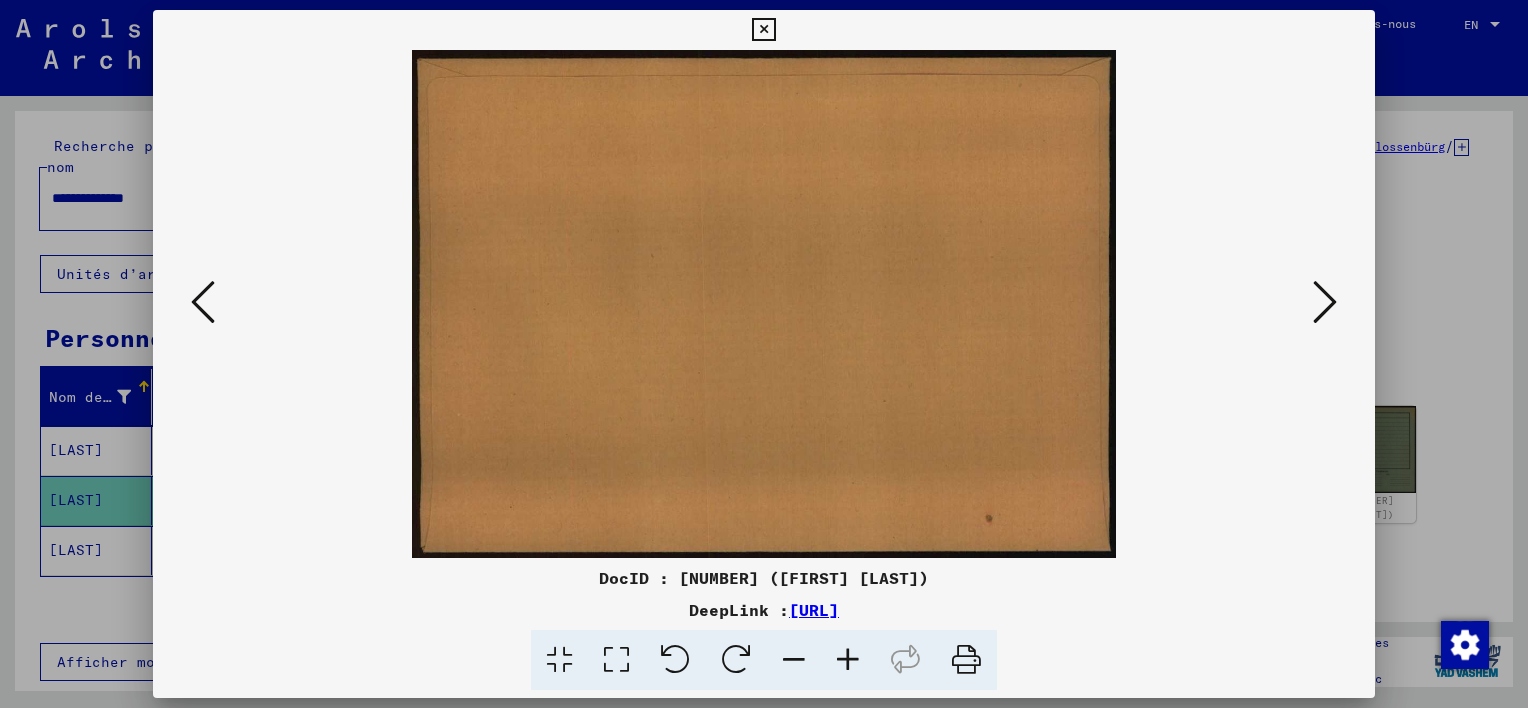 click at bounding box center (1325, 302) 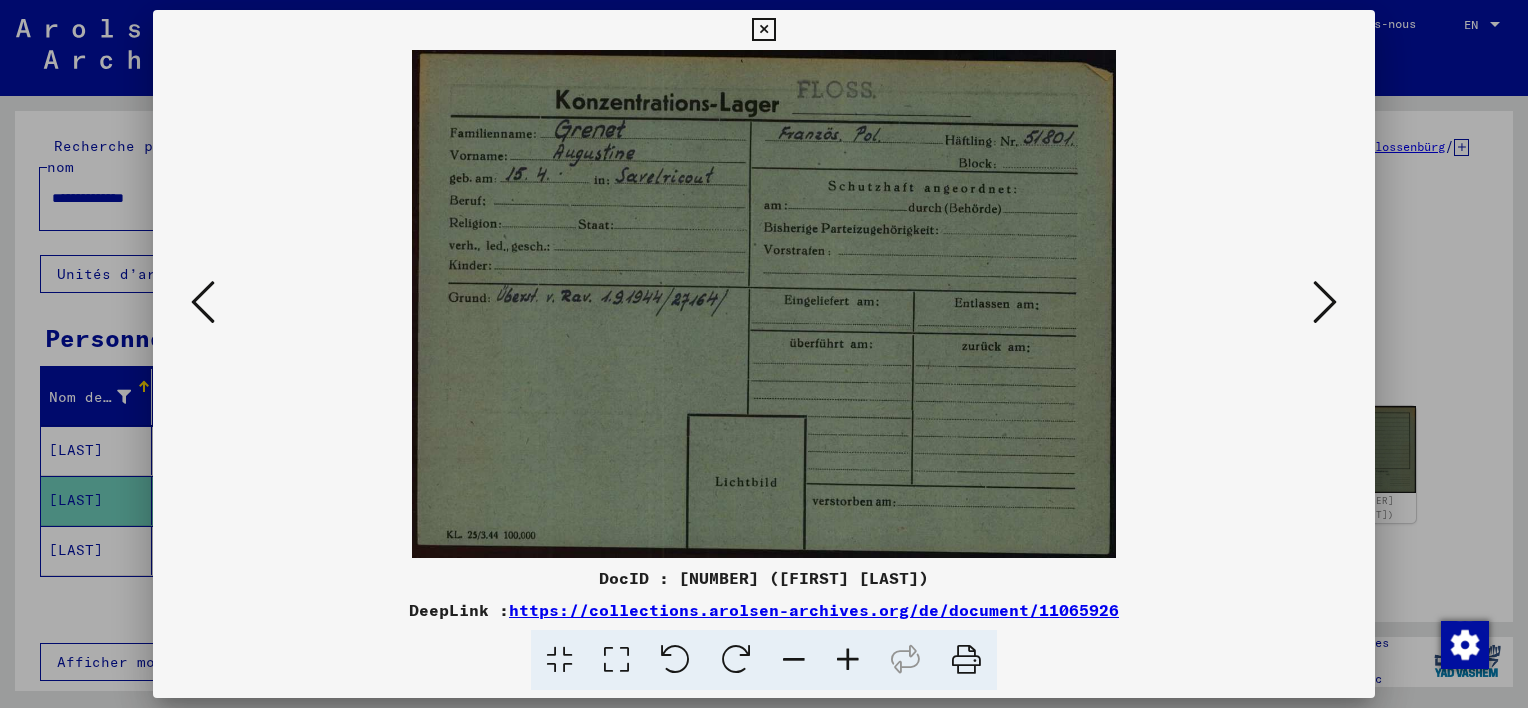 click at bounding box center (1325, 302) 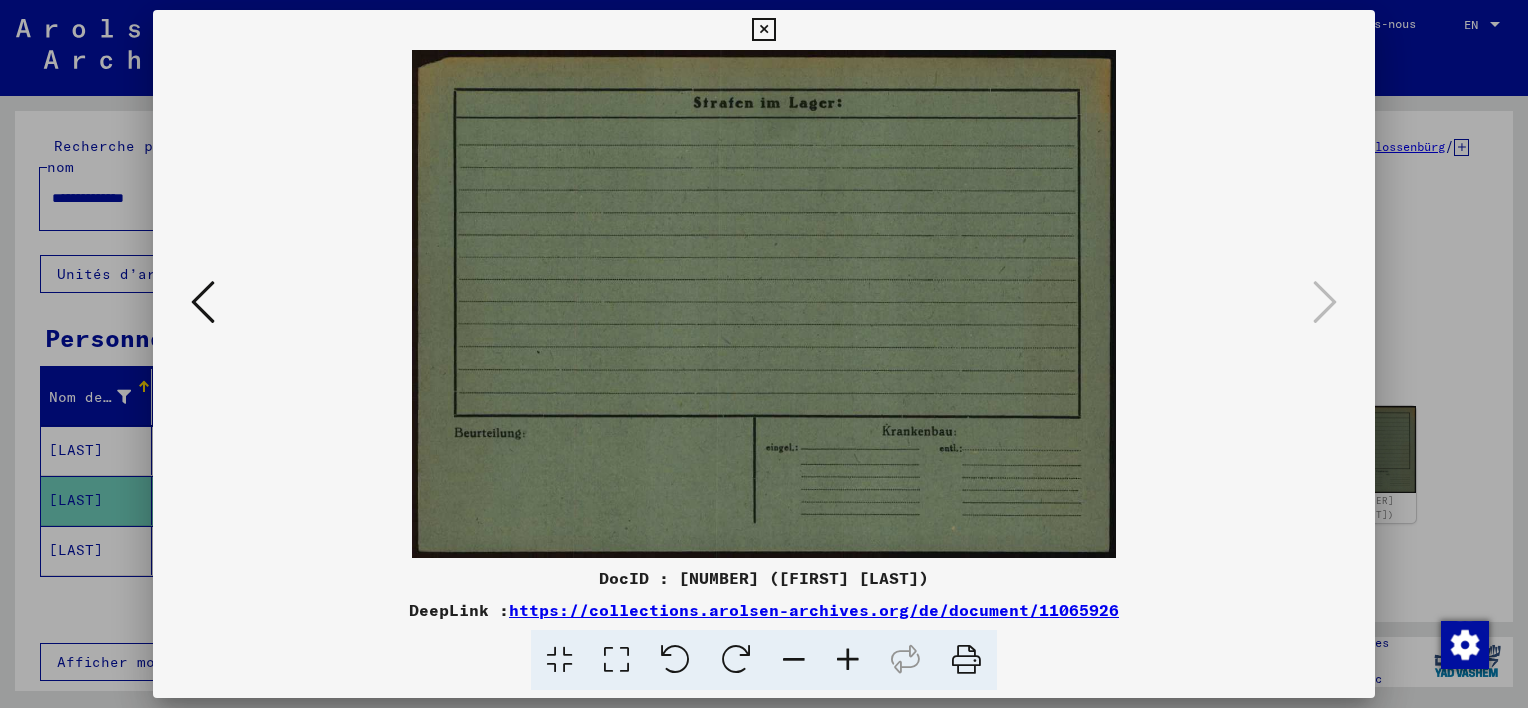 click at bounding box center (763, 30) 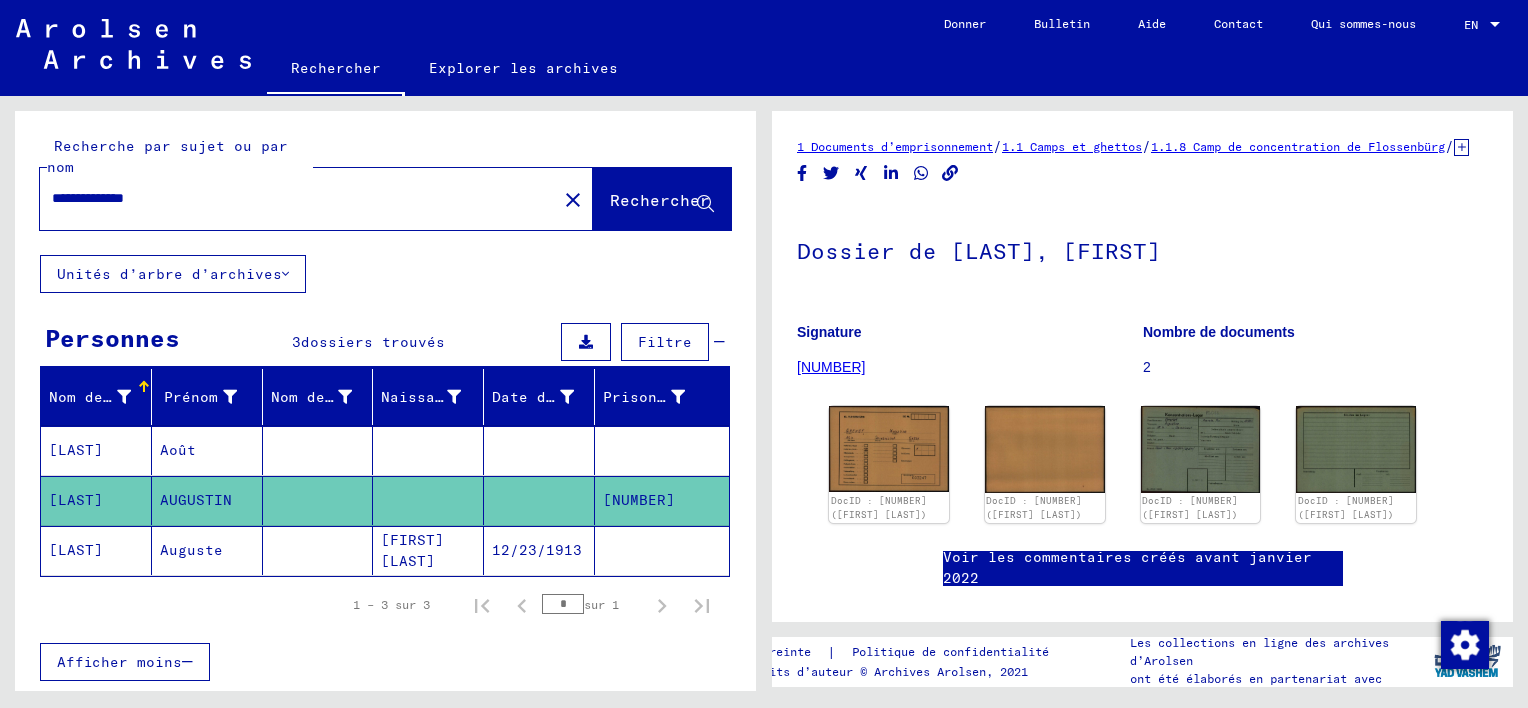 click on "Auguste" 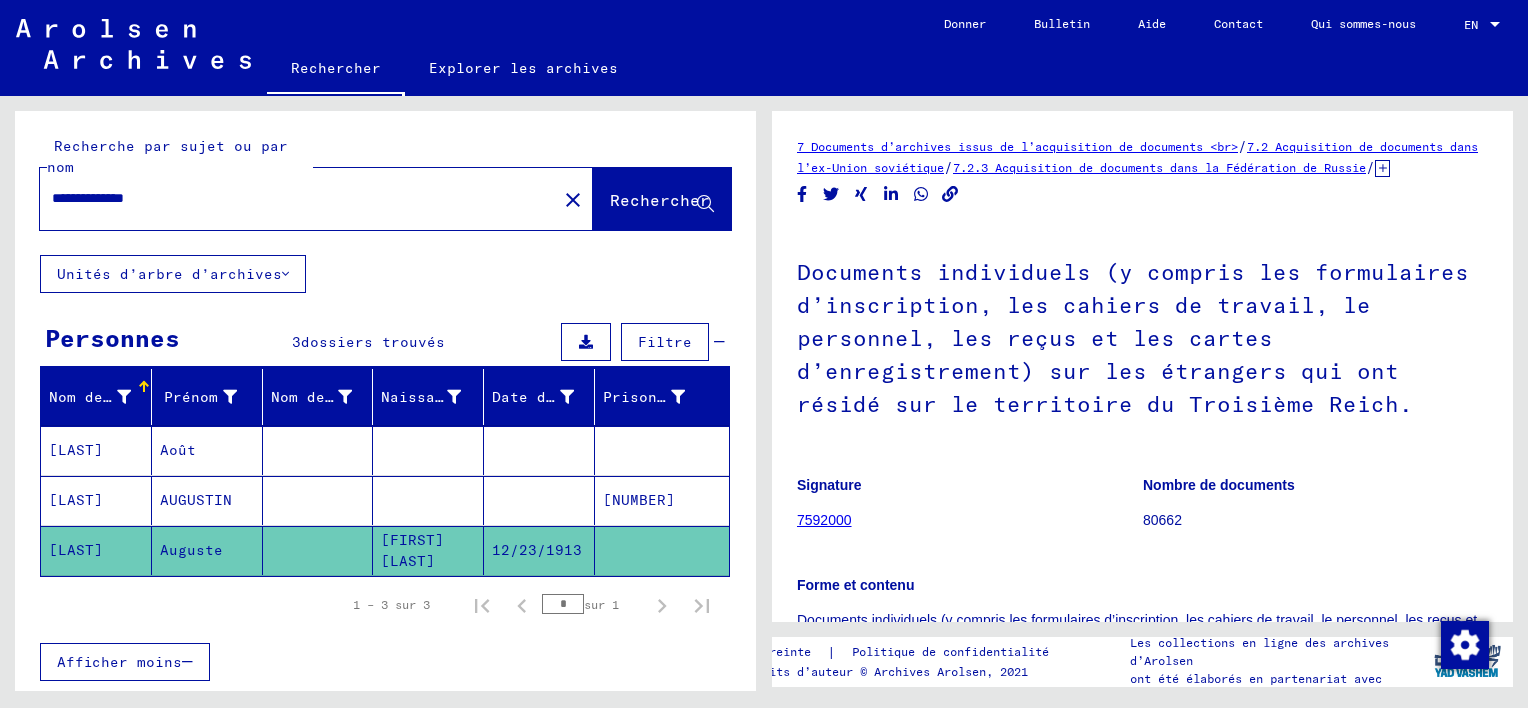 scroll, scrollTop: 0, scrollLeft: 0, axis: both 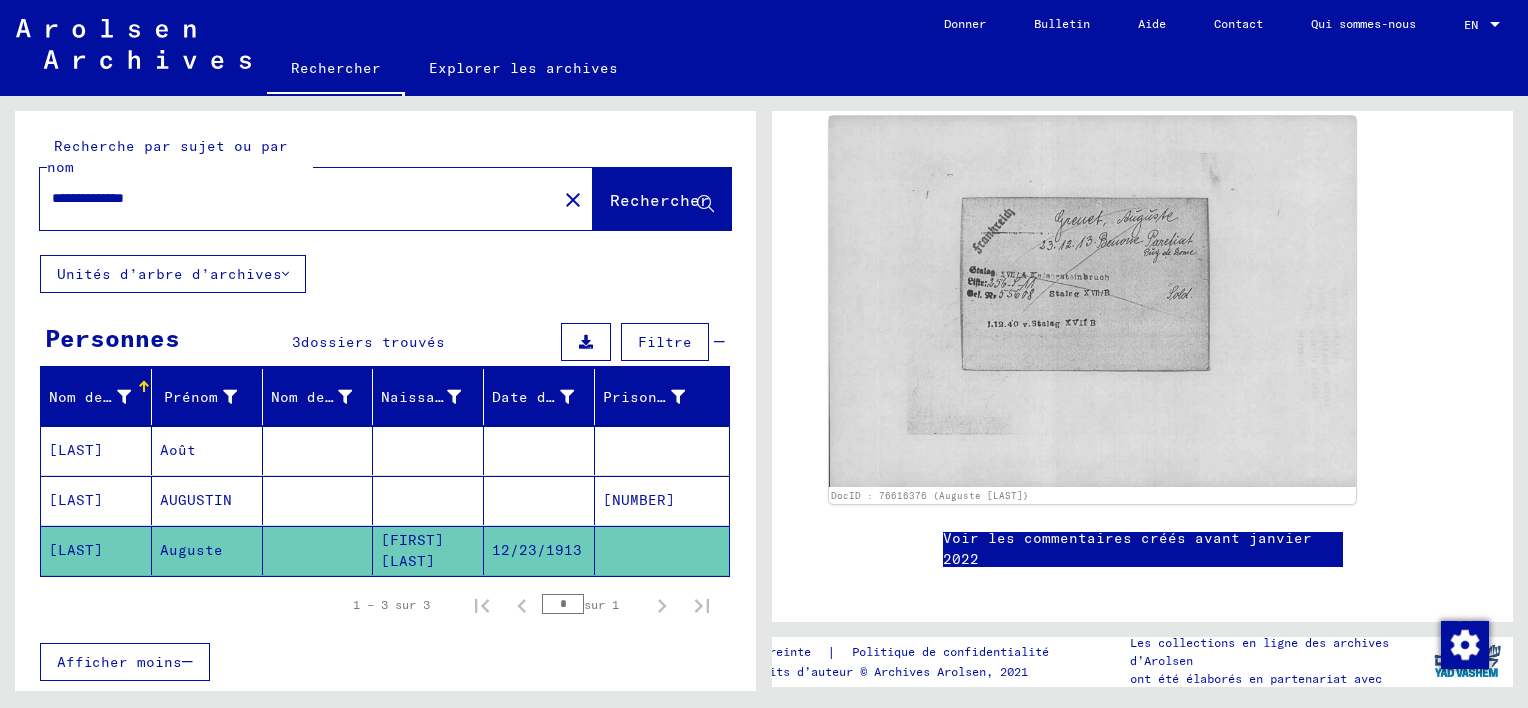 drag, startPoint x: 180, startPoint y: 206, endPoint x: 104, endPoint y: 207, distance: 76.00658 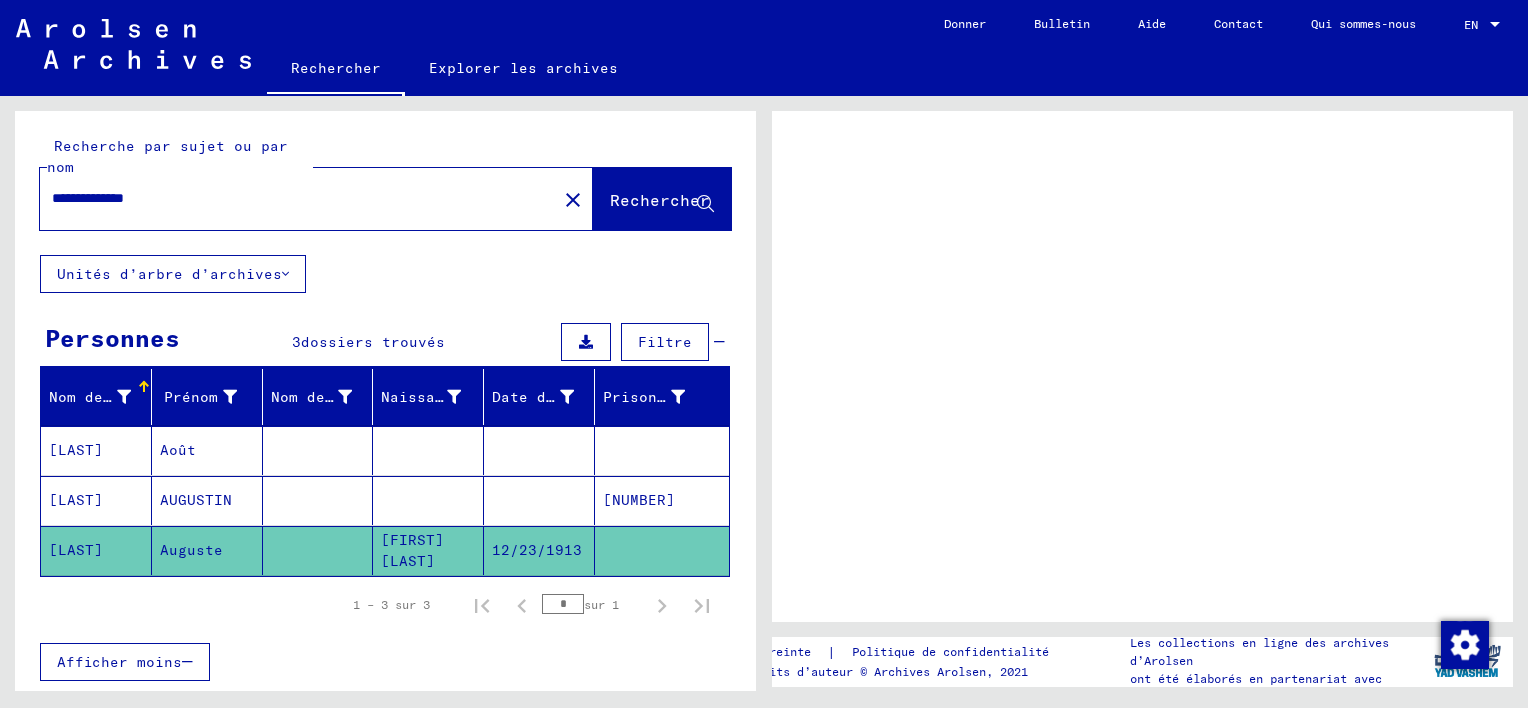 scroll, scrollTop: 0, scrollLeft: 0, axis: both 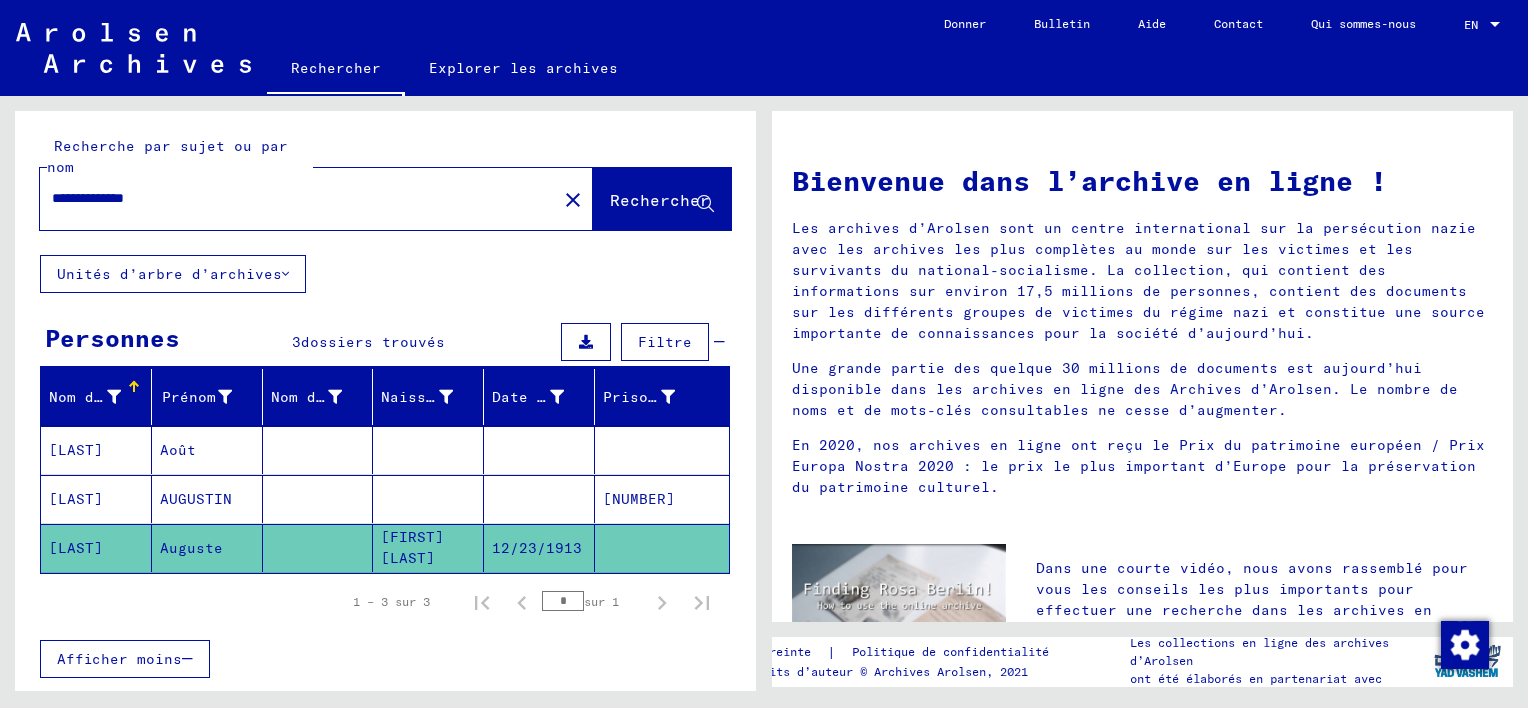click on "**********" at bounding box center [292, 198] 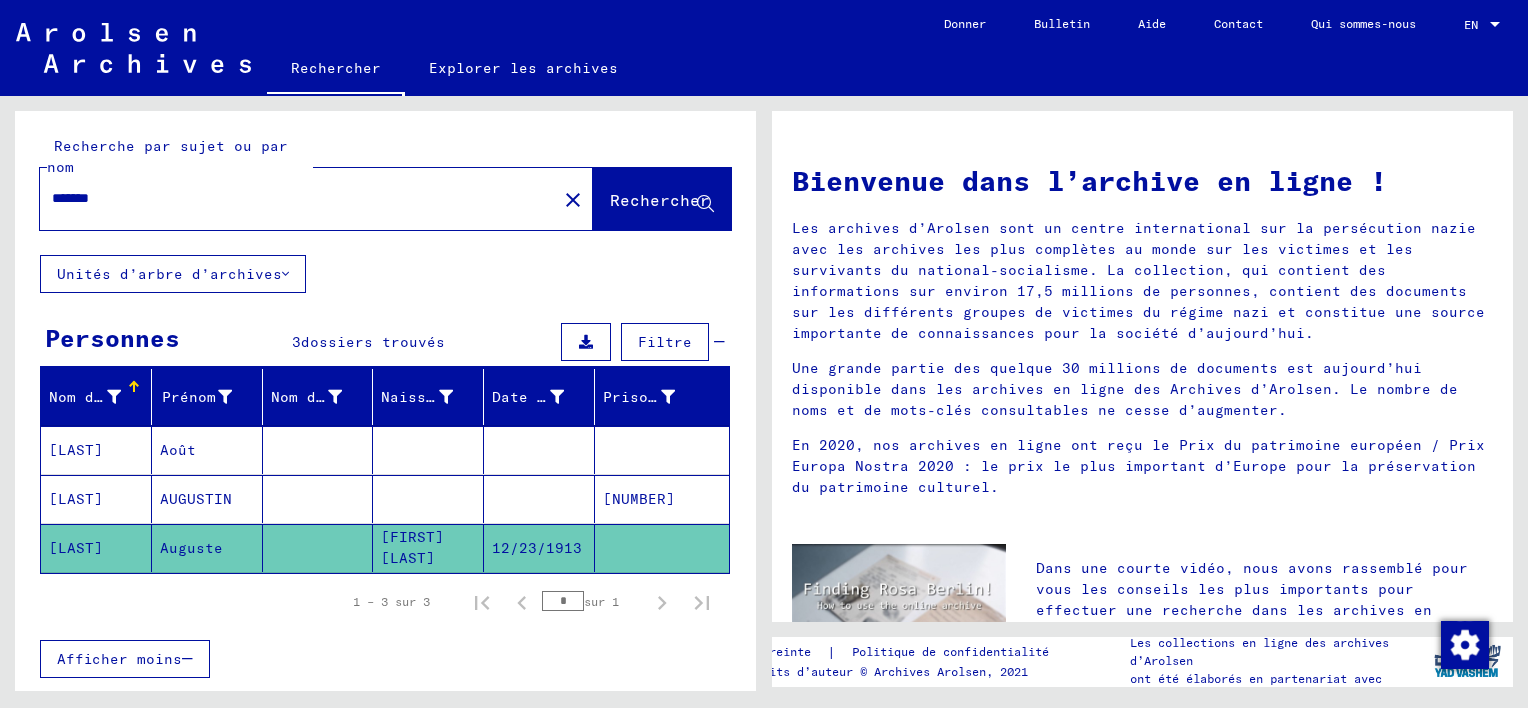 type on "******" 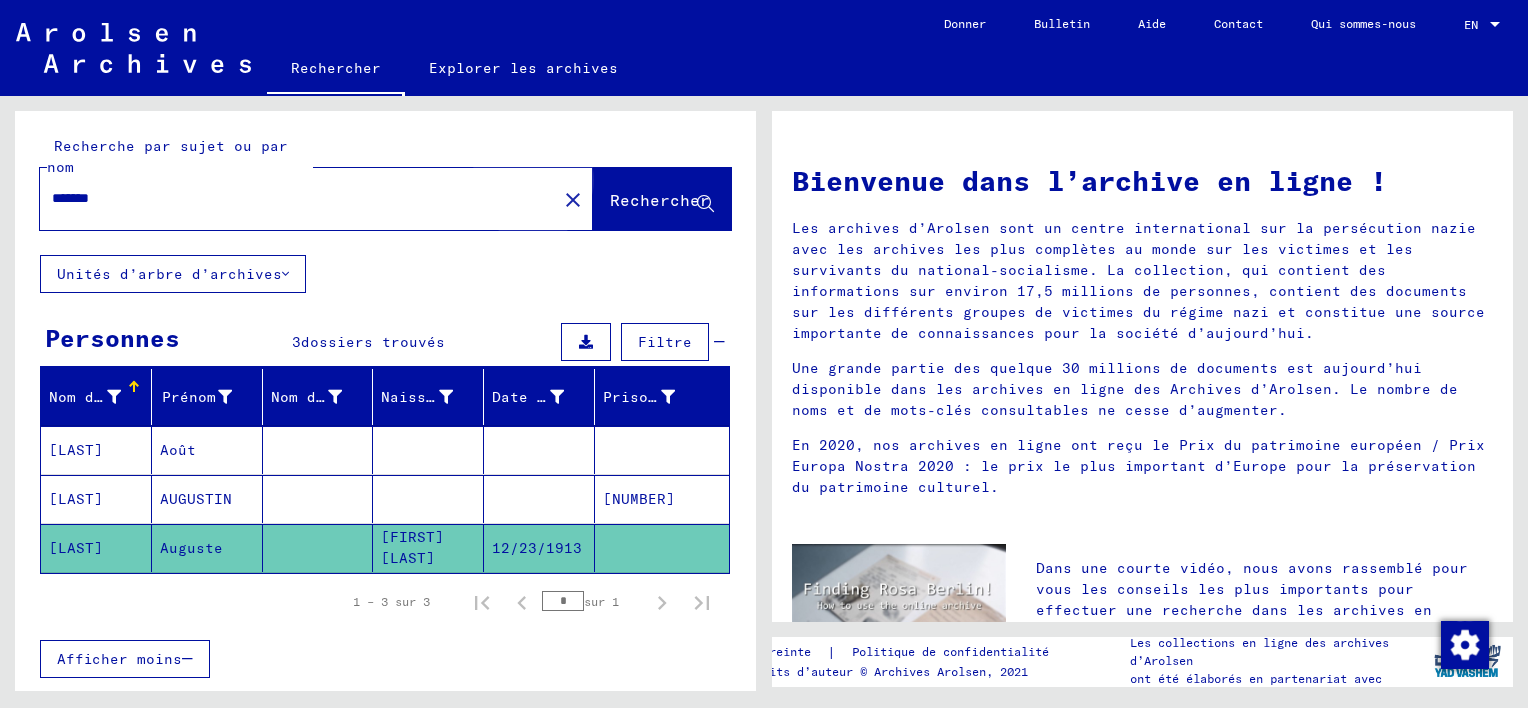 click on "Rechercher" 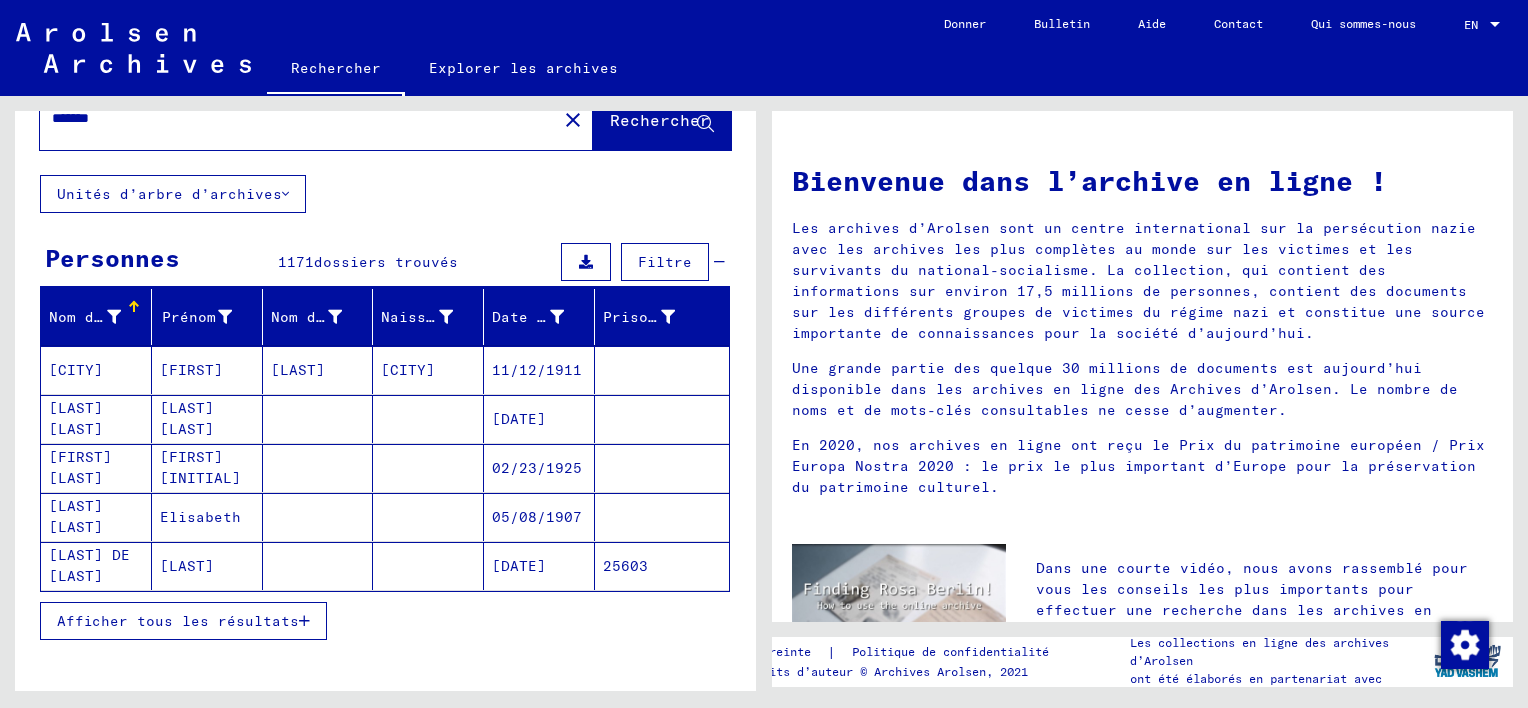 scroll, scrollTop: 300, scrollLeft: 0, axis: vertical 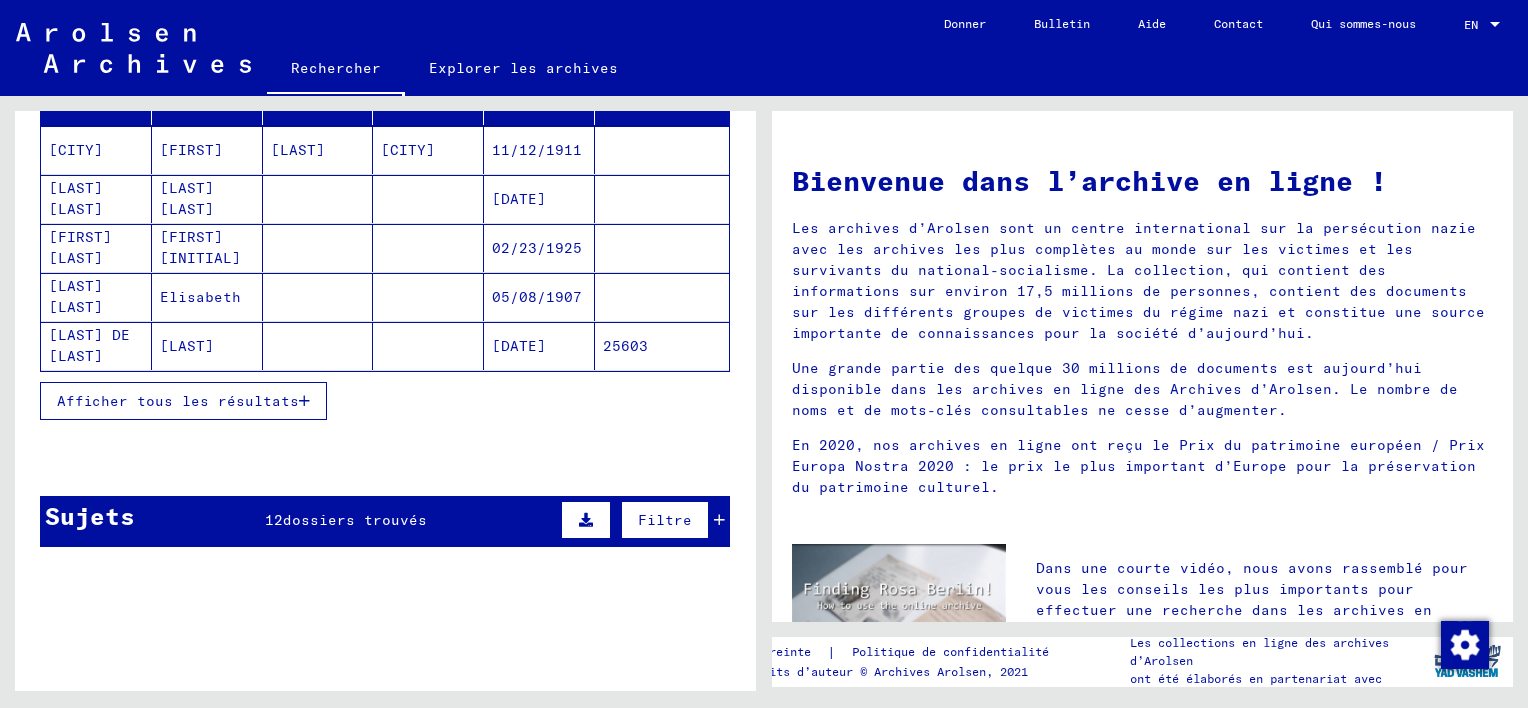 click on "12" at bounding box center [274, 520] 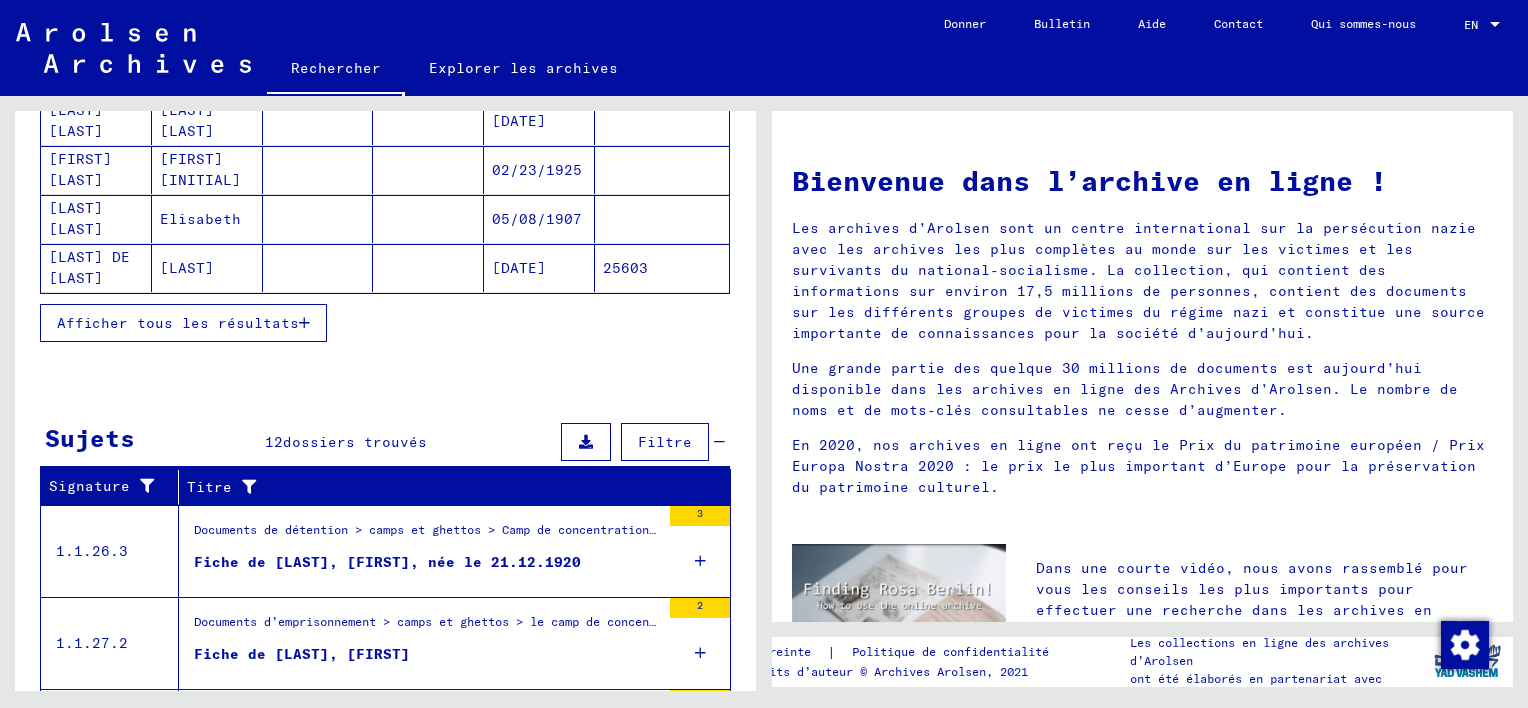 scroll, scrollTop: 500, scrollLeft: 0, axis: vertical 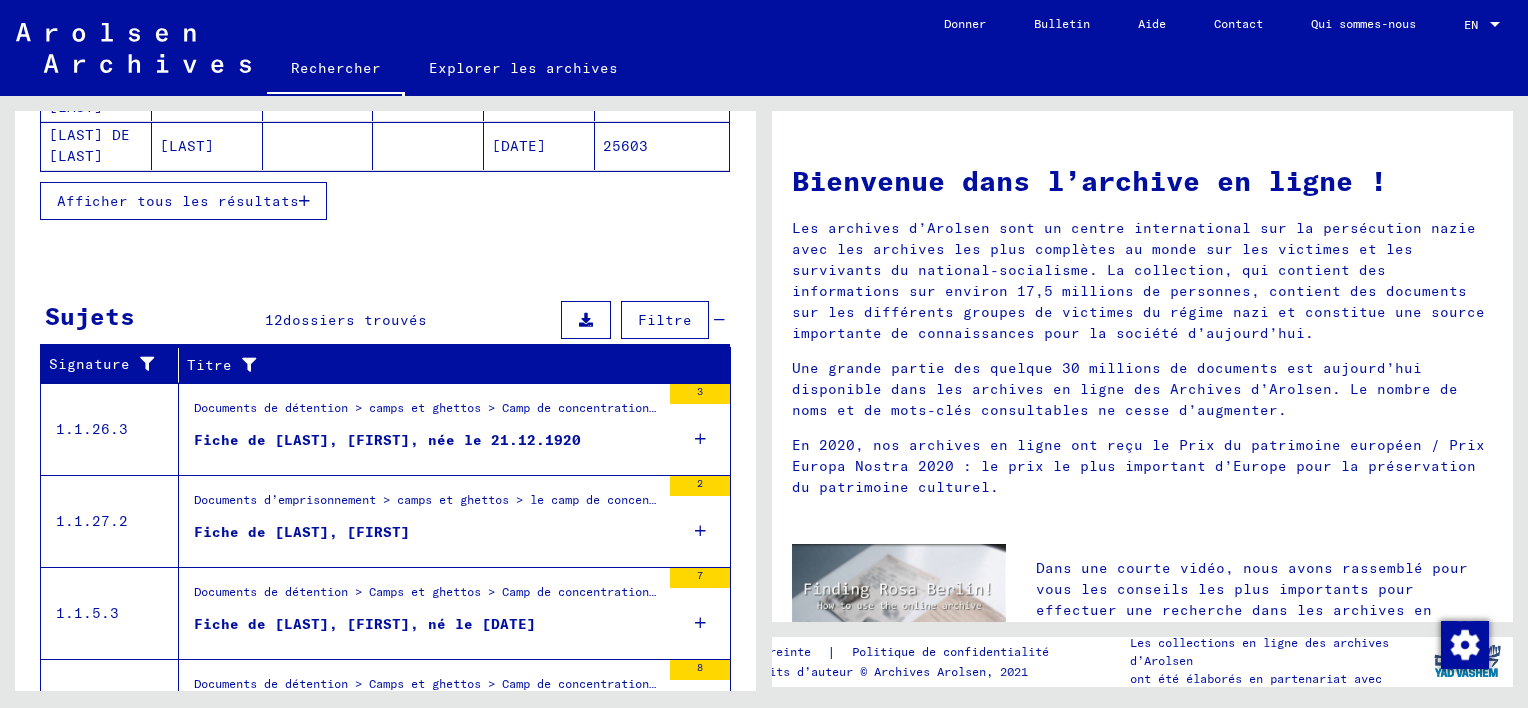 click on "Fiche de [LAST], [FIRST]" at bounding box center (302, 532) 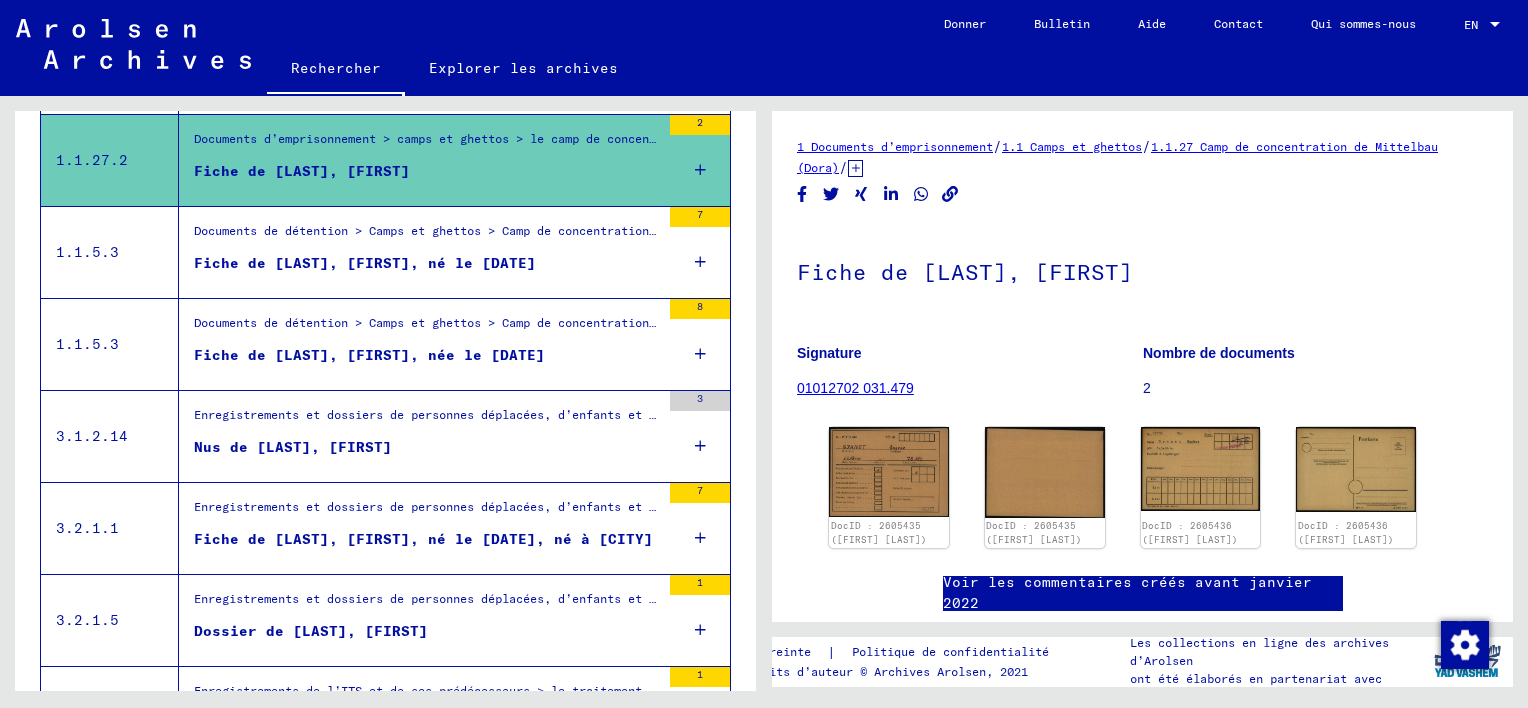 scroll, scrollTop: 0, scrollLeft: 0, axis: both 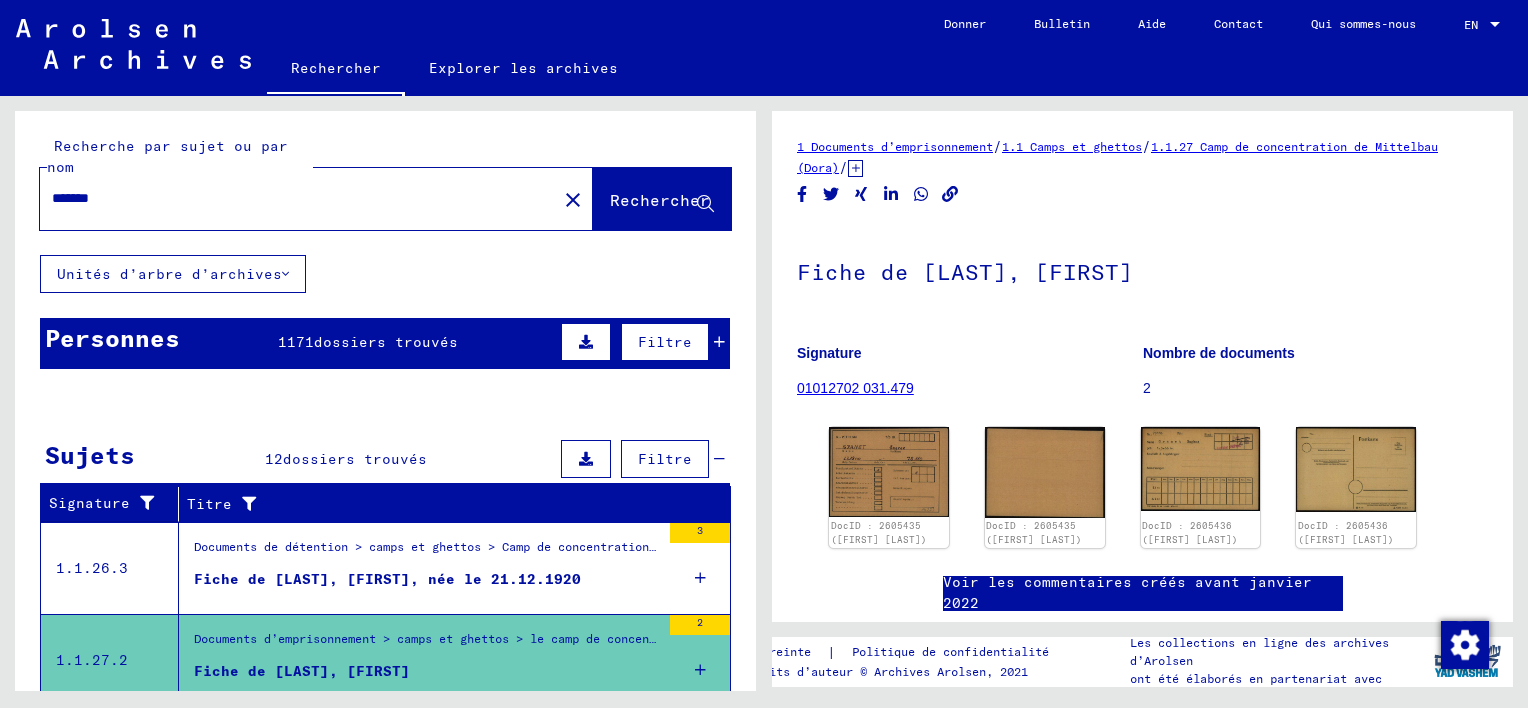 click on "dossiers trouvés" at bounding box center (386, 342) 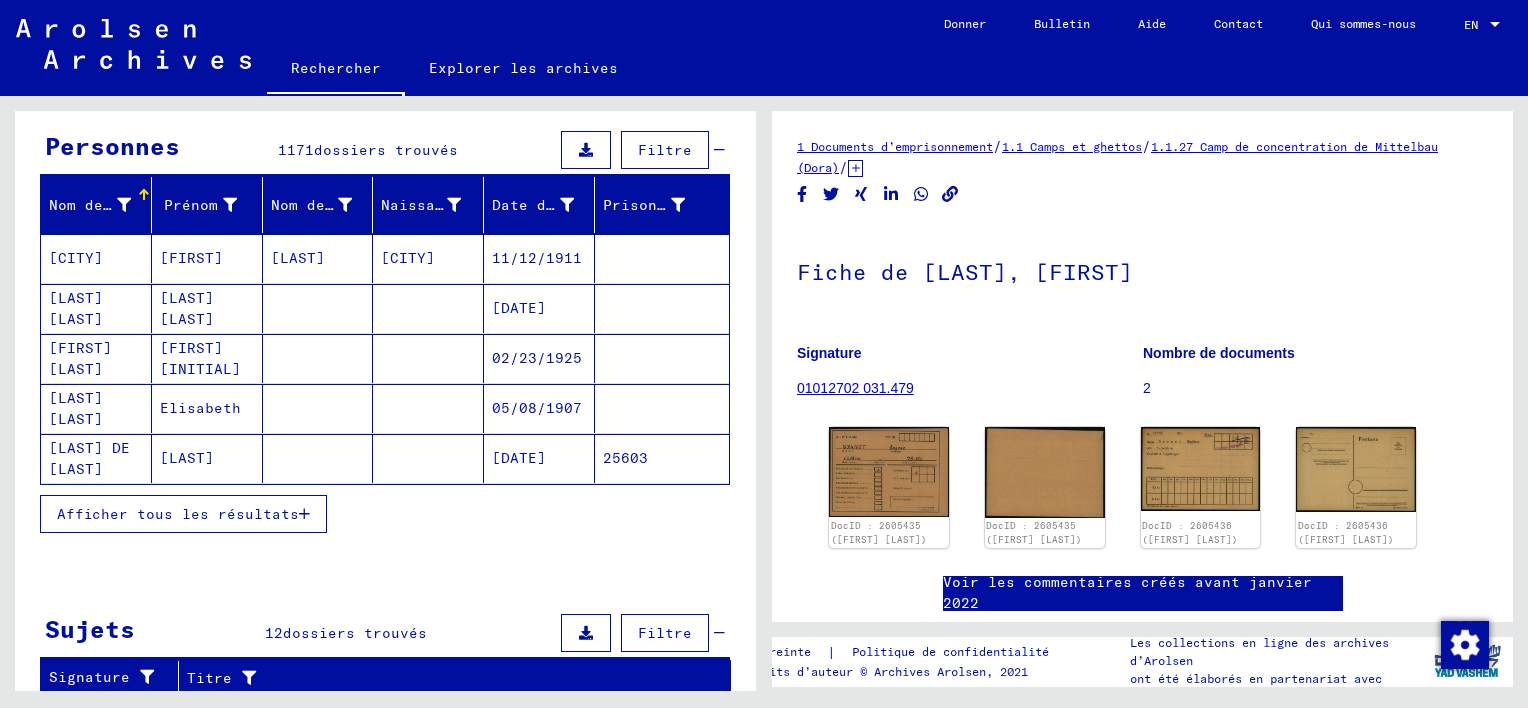 scroll, scrollTop: 300, scrollLeft: 0, axis: vertical 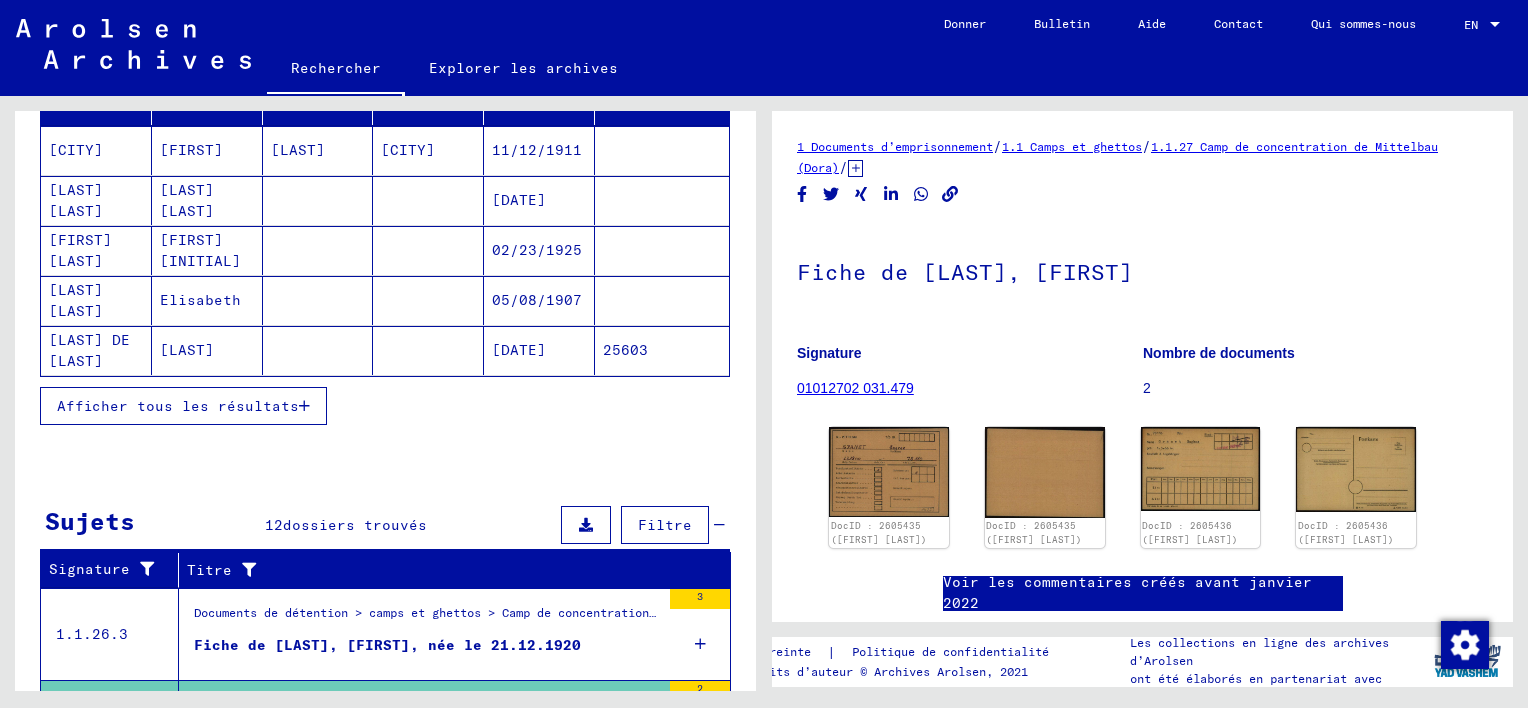 click on "Afficher tous les résultats" at bounding box center (178, 406) 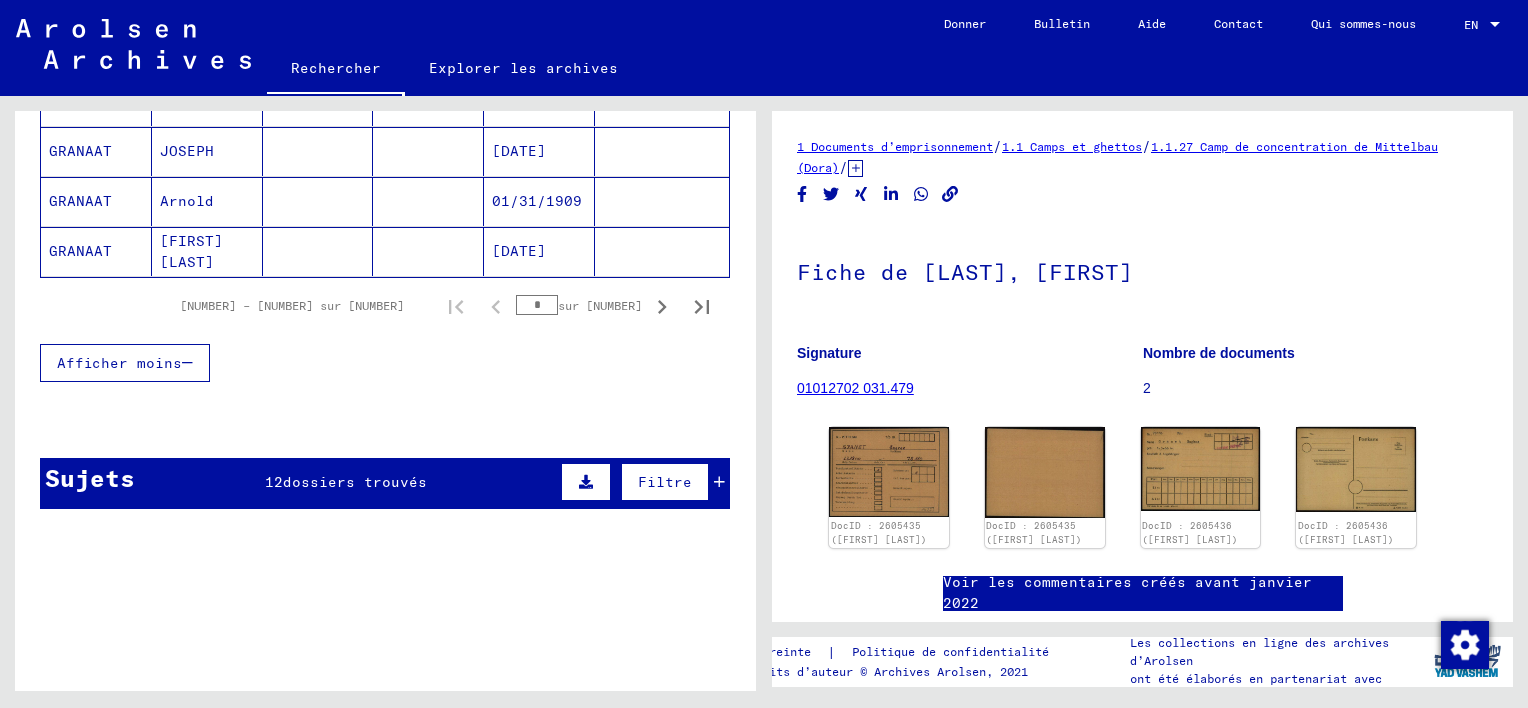 scroll, scrollTop: 1400, scrollLeft: 0, axis: vertical 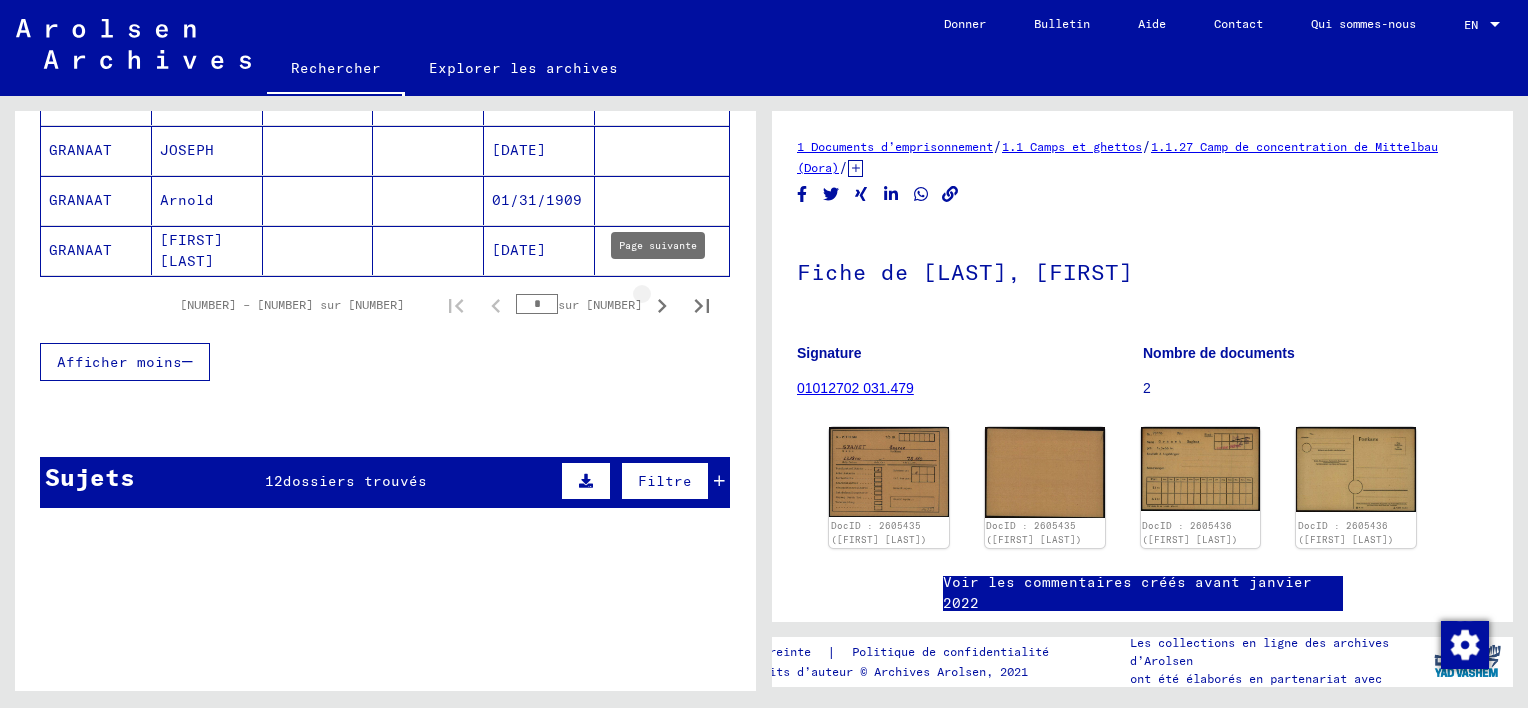 click 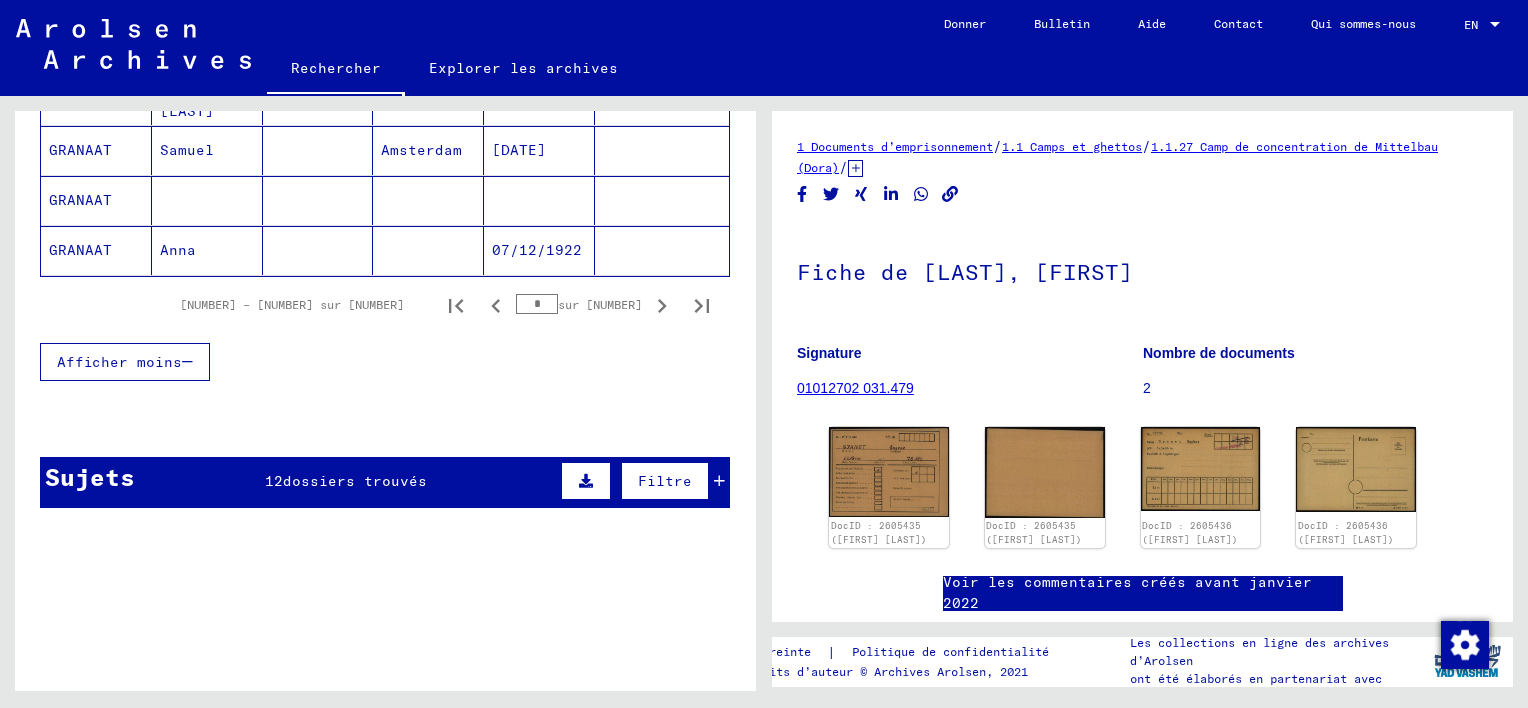 click 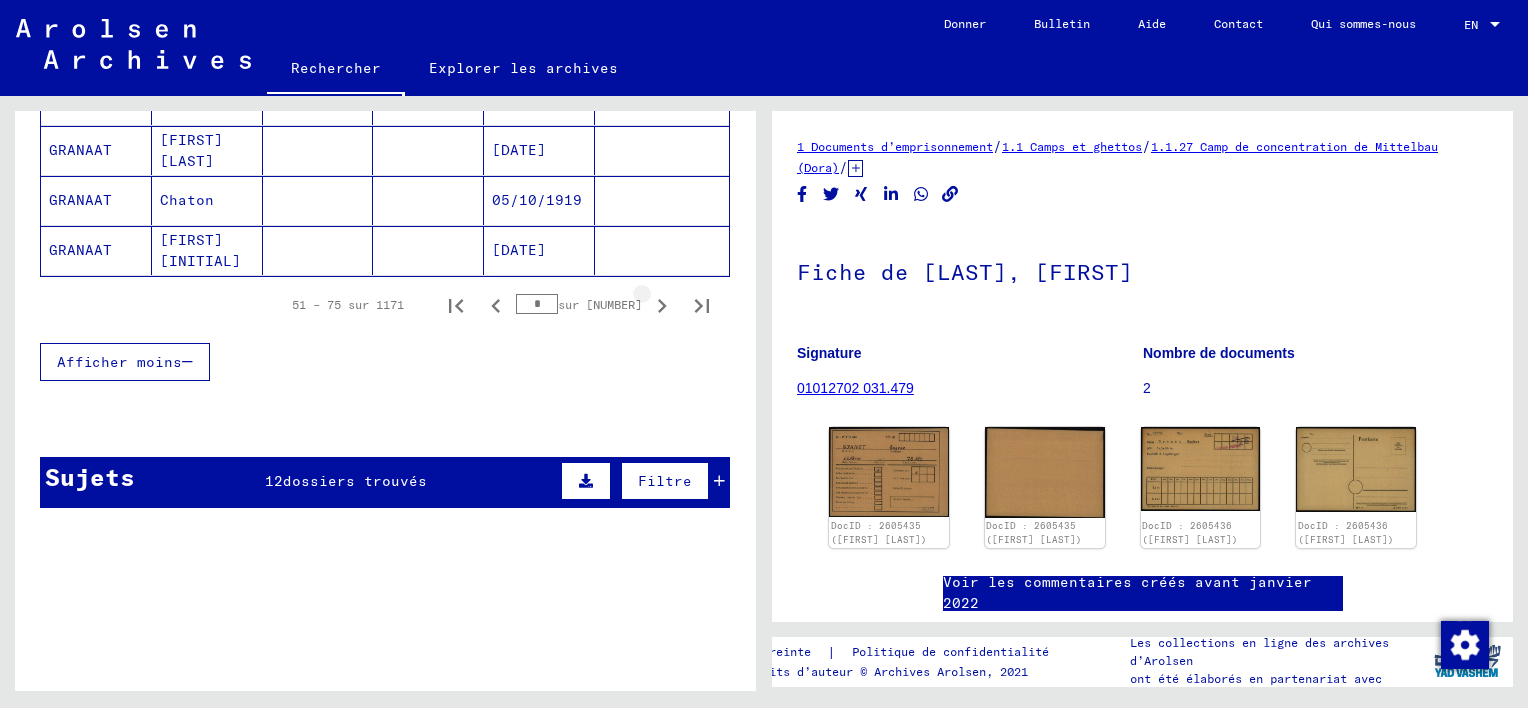 click 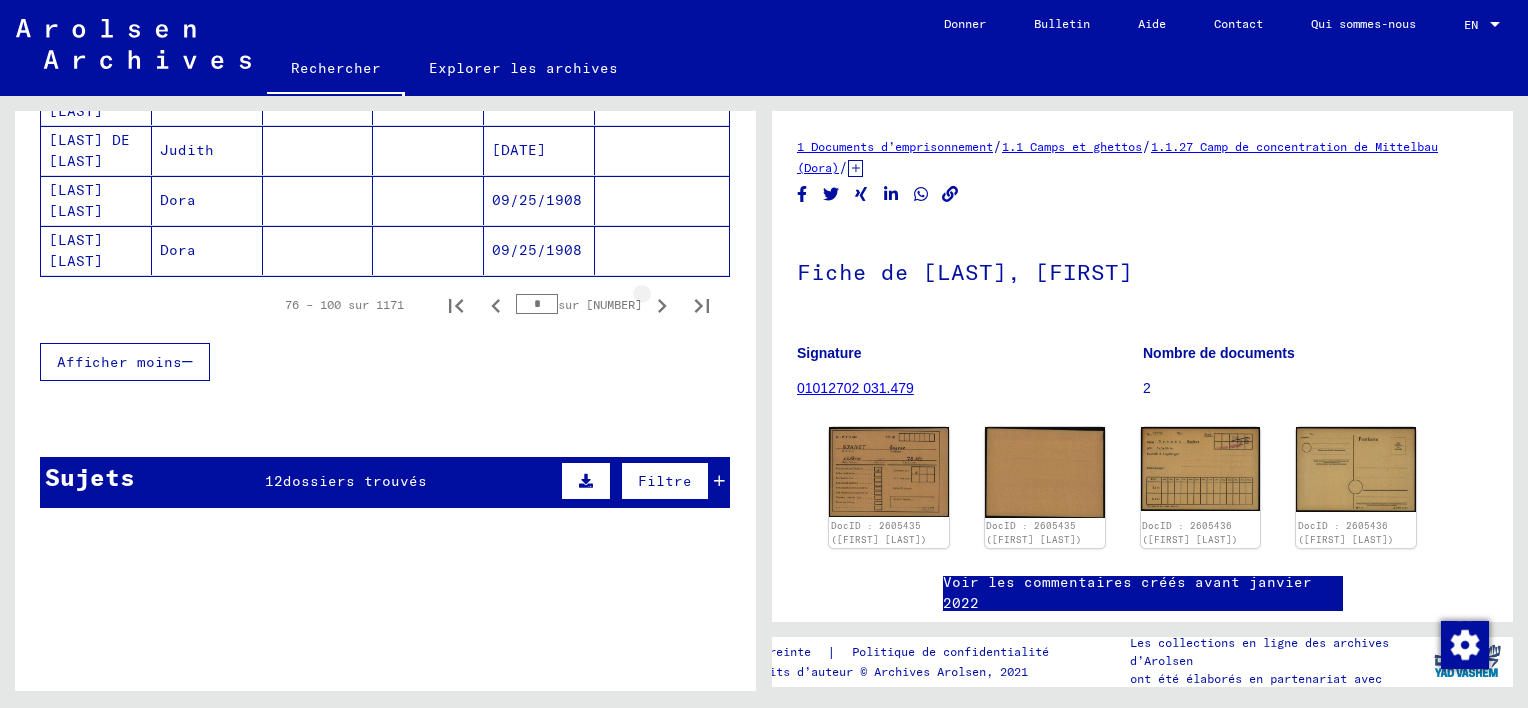 click 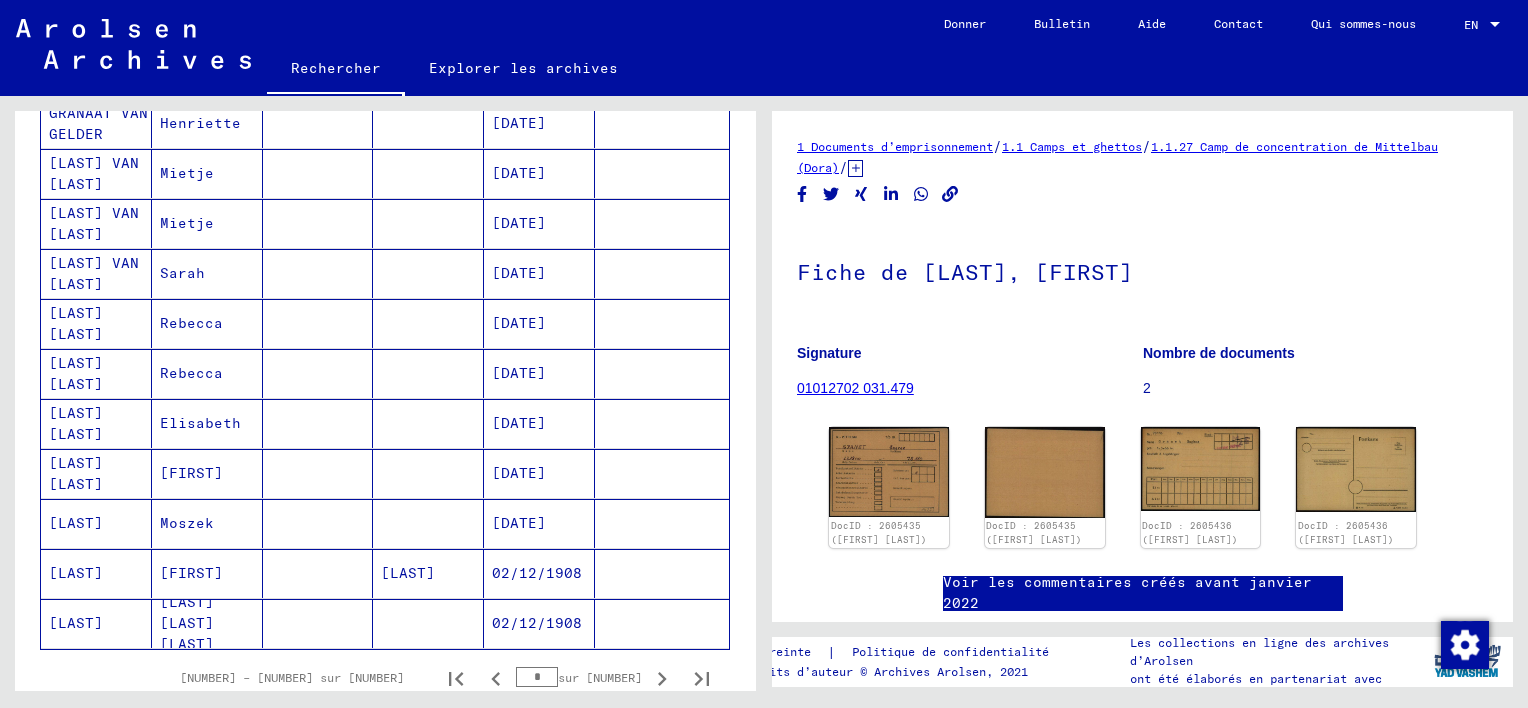 scroll, scrollTop: 1100, scrollLeft: 0, axis: vertical 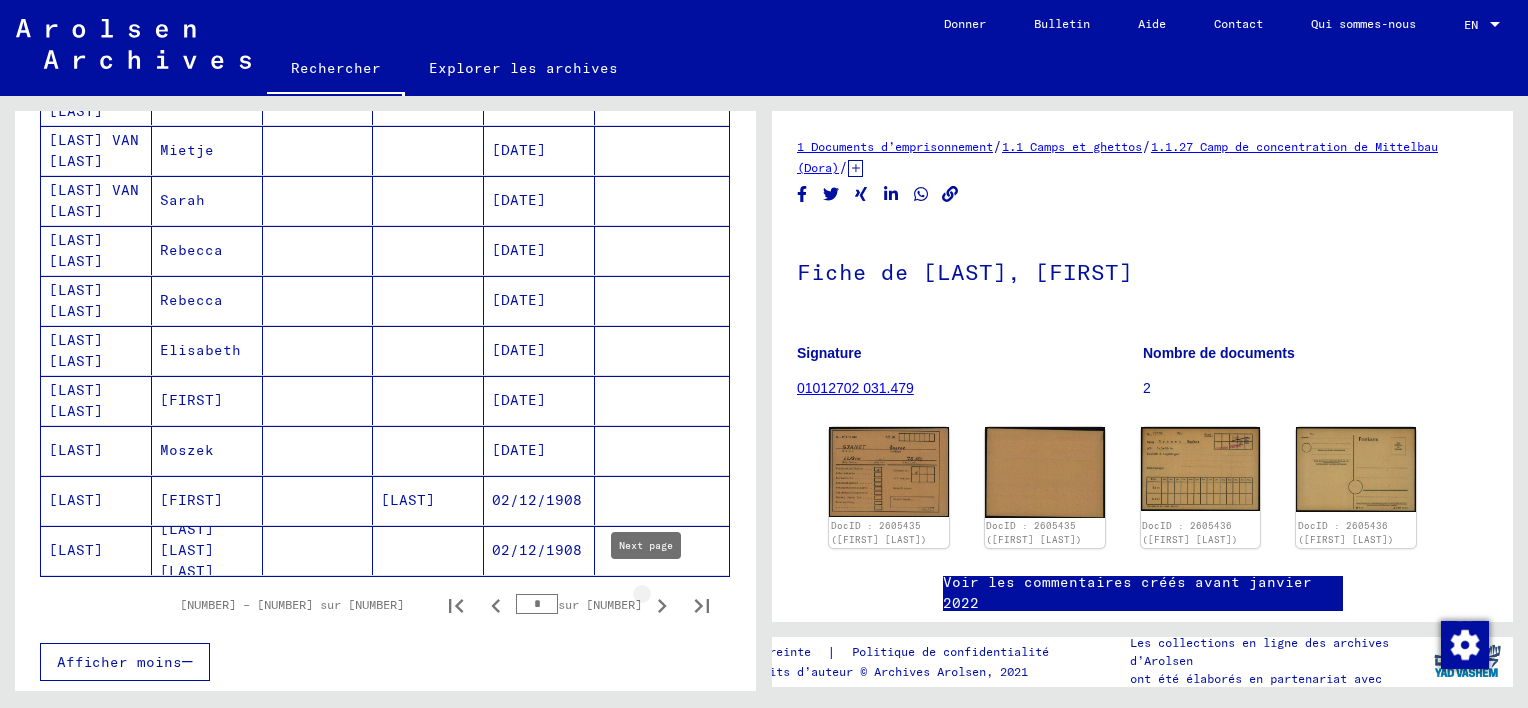 click 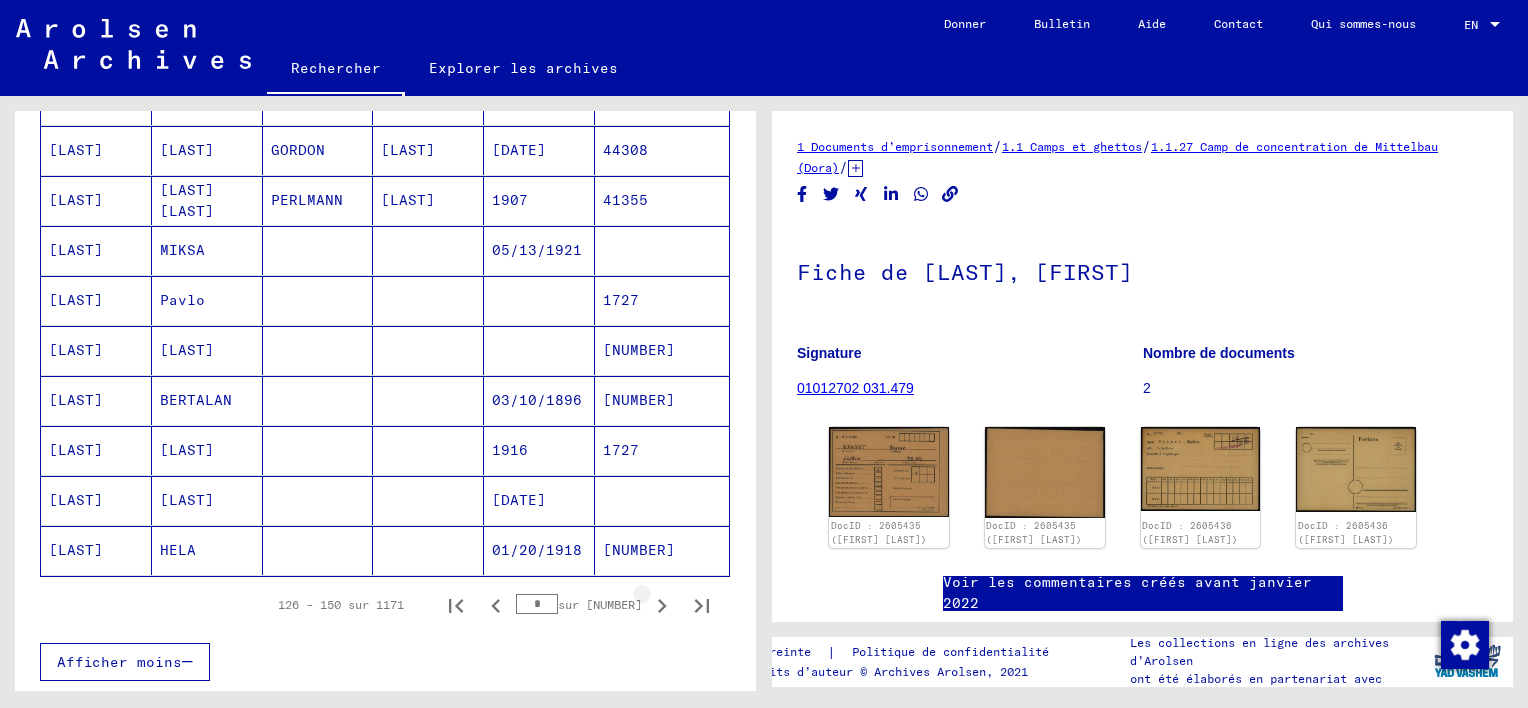 click 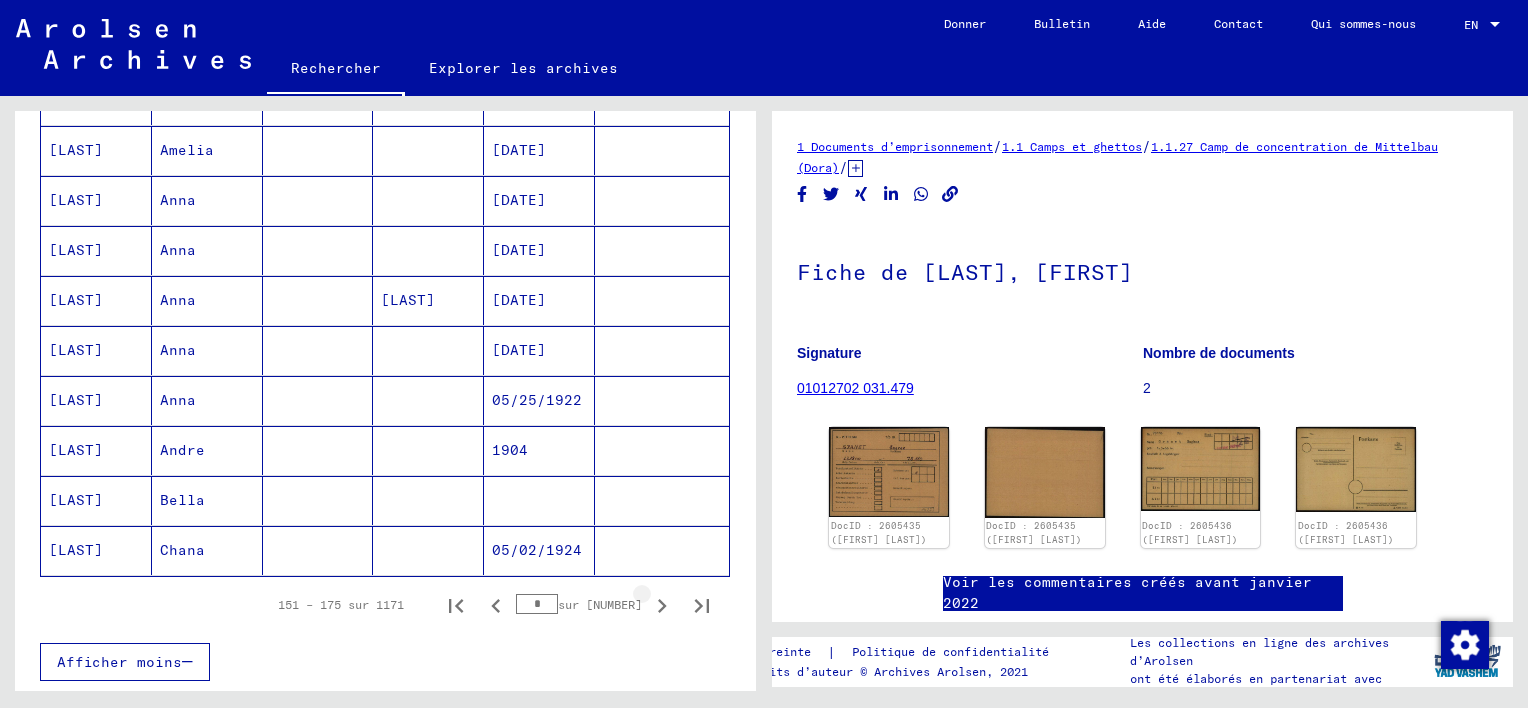 click 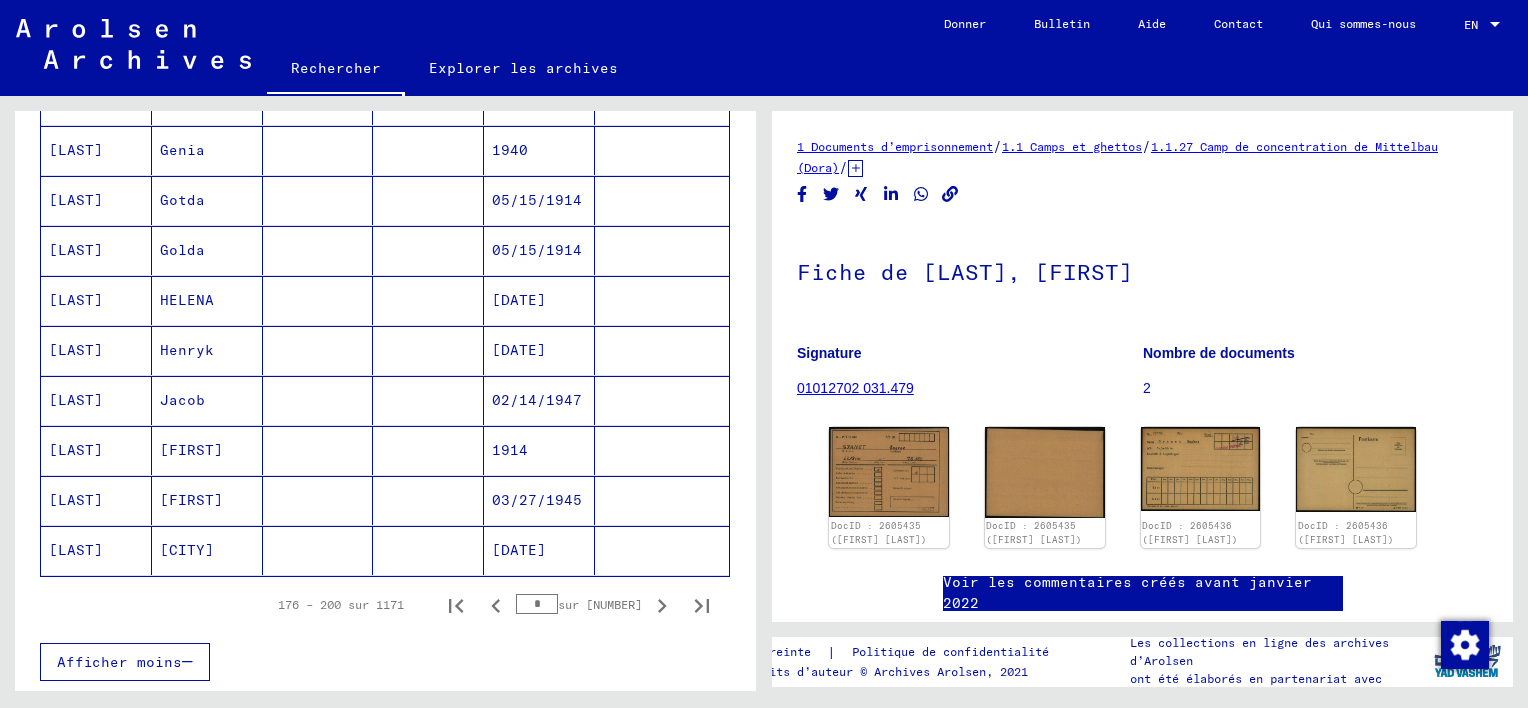 click 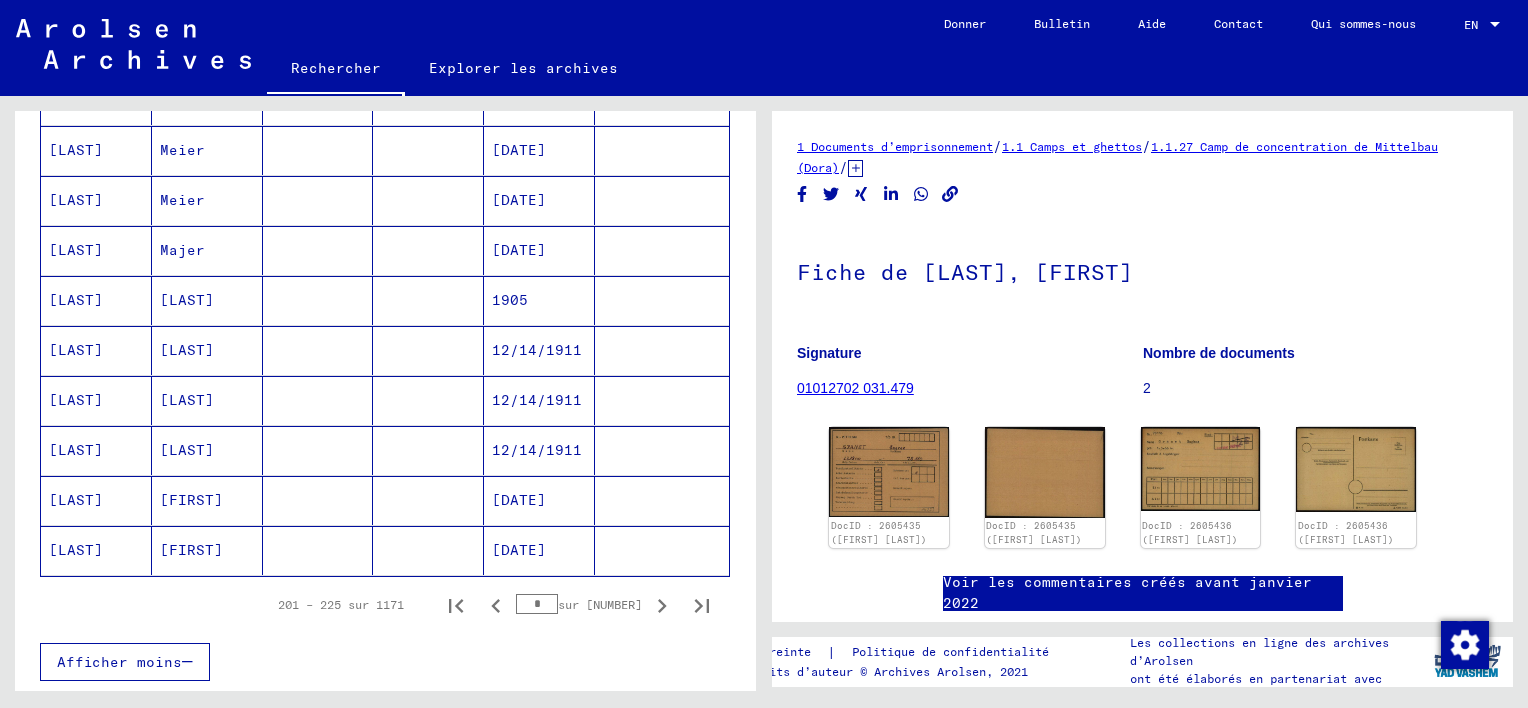 click 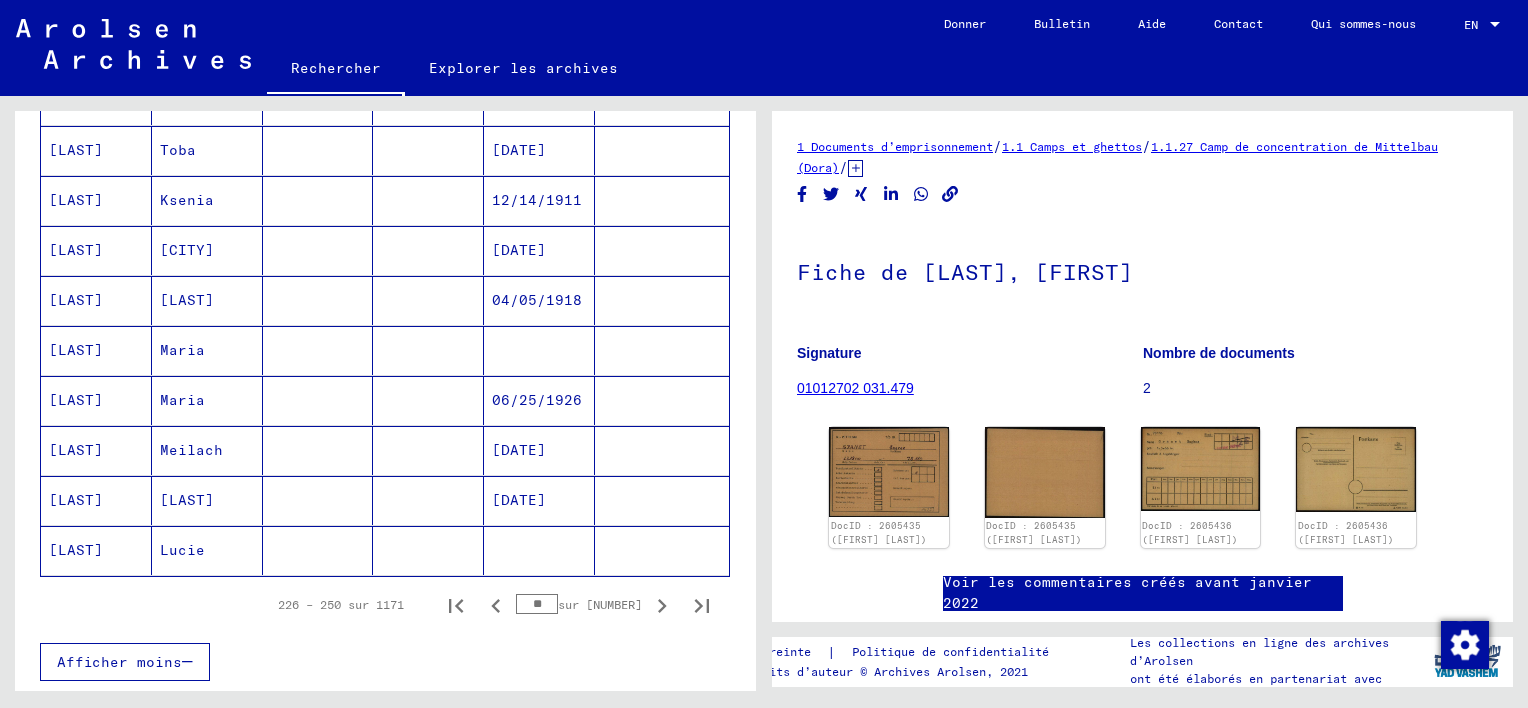 click 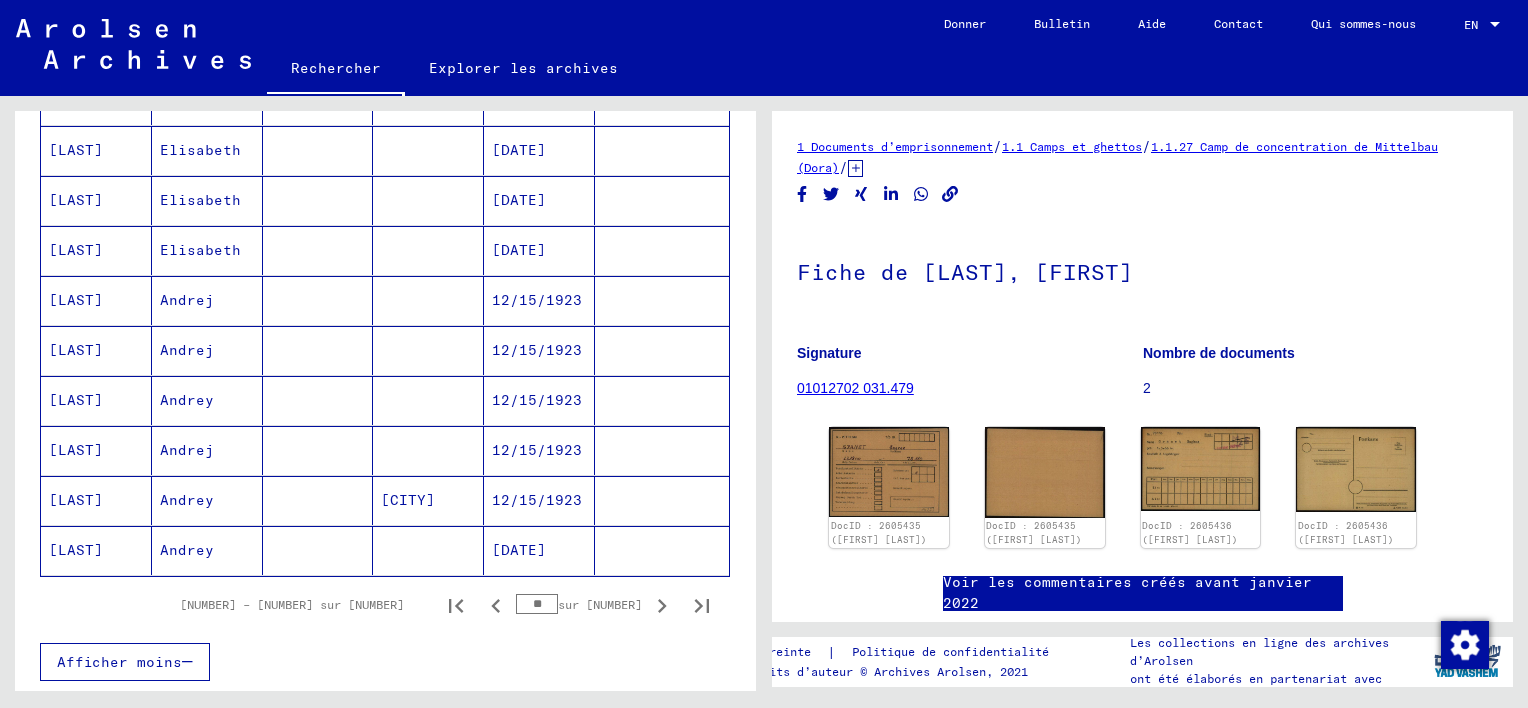 click 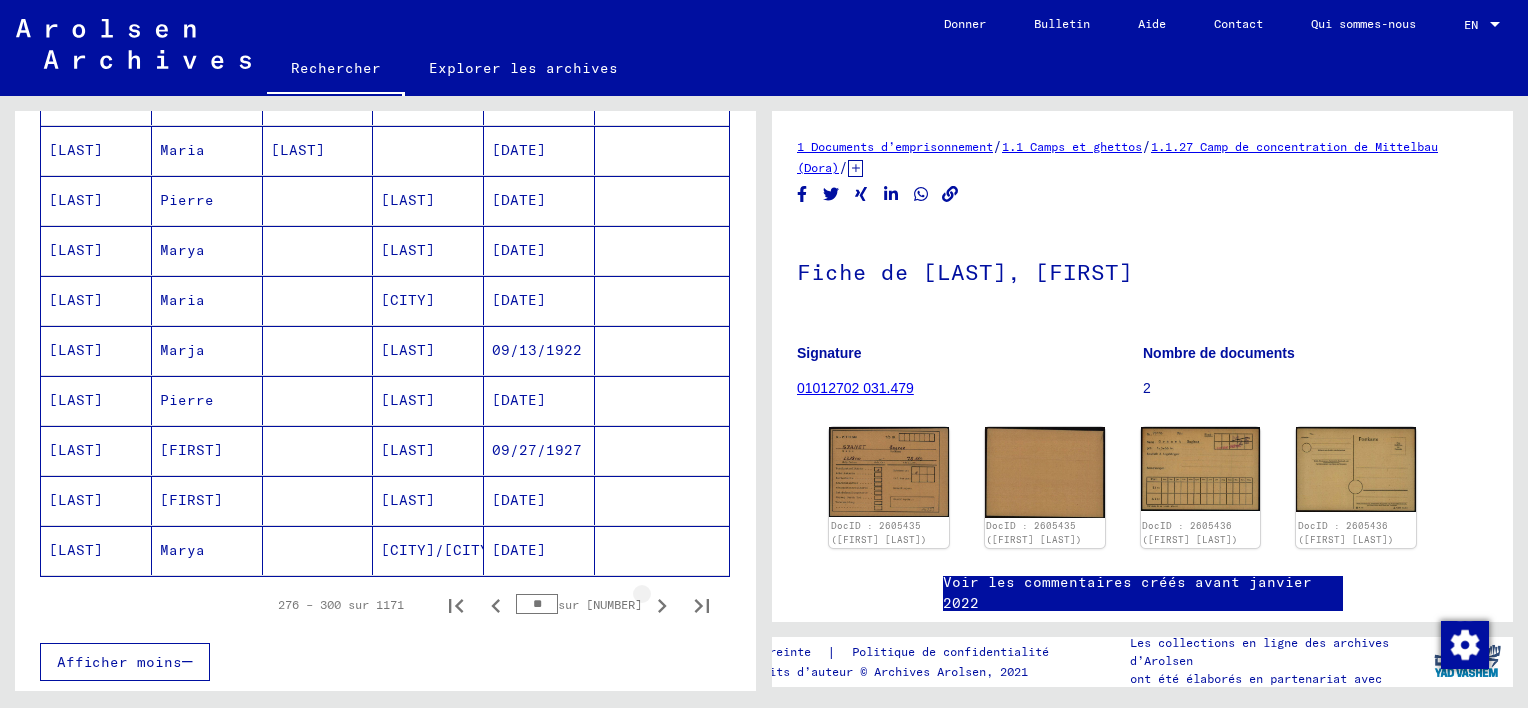 click 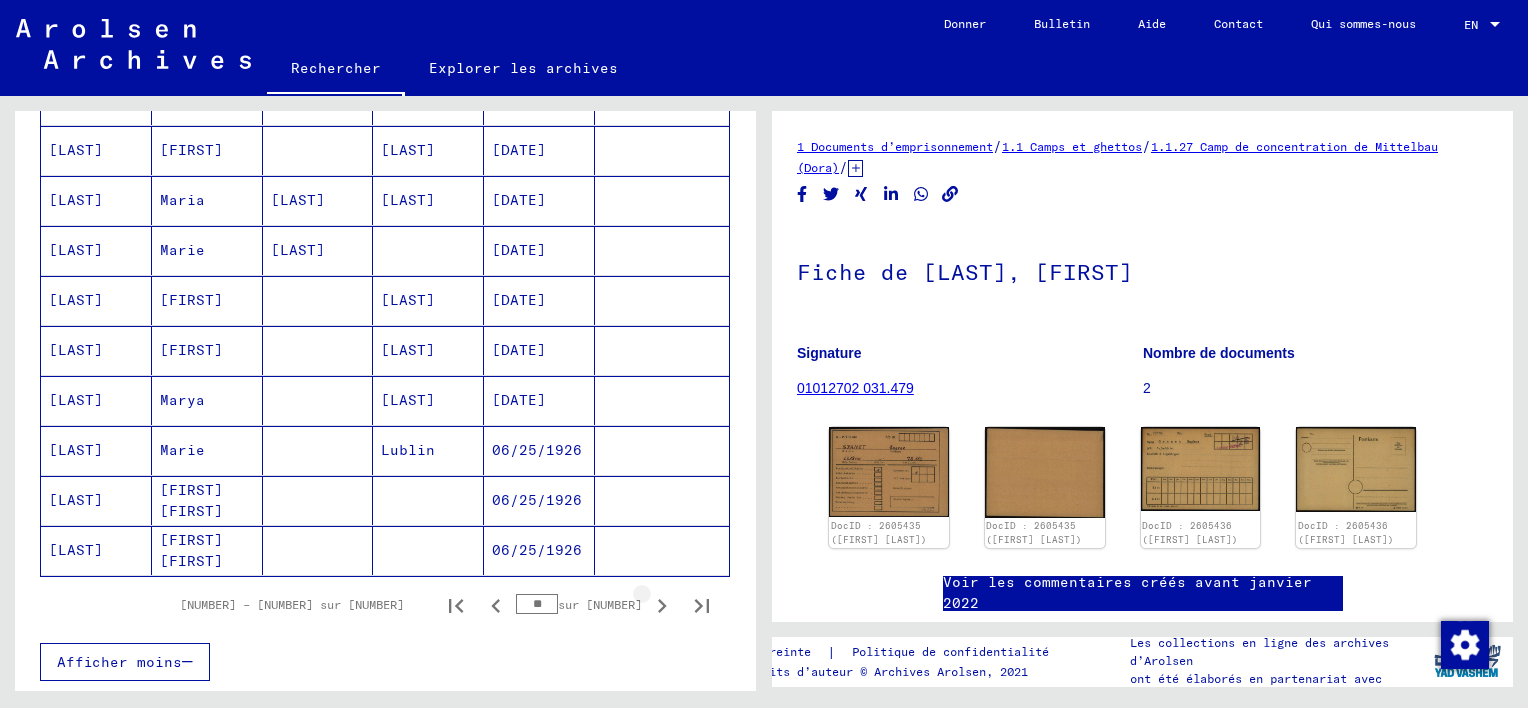 click 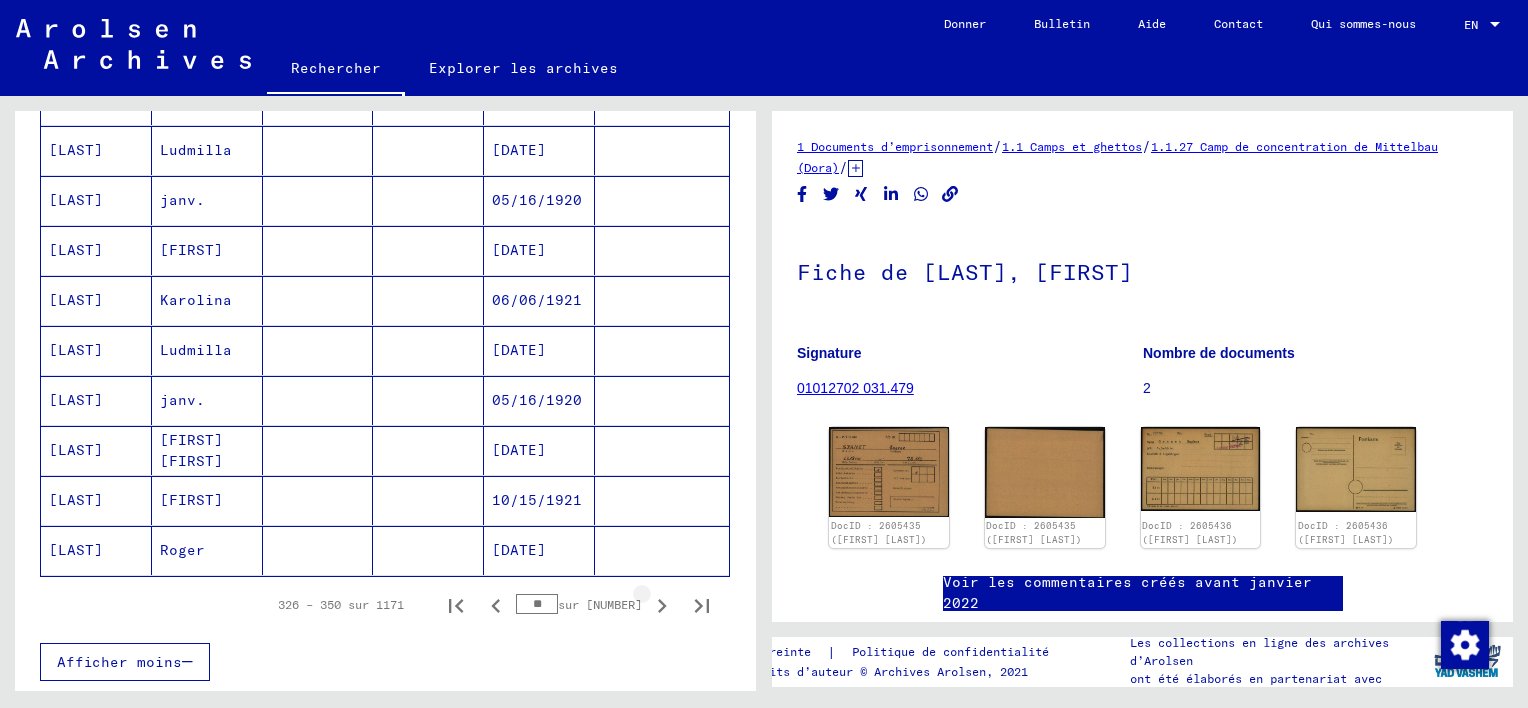 click 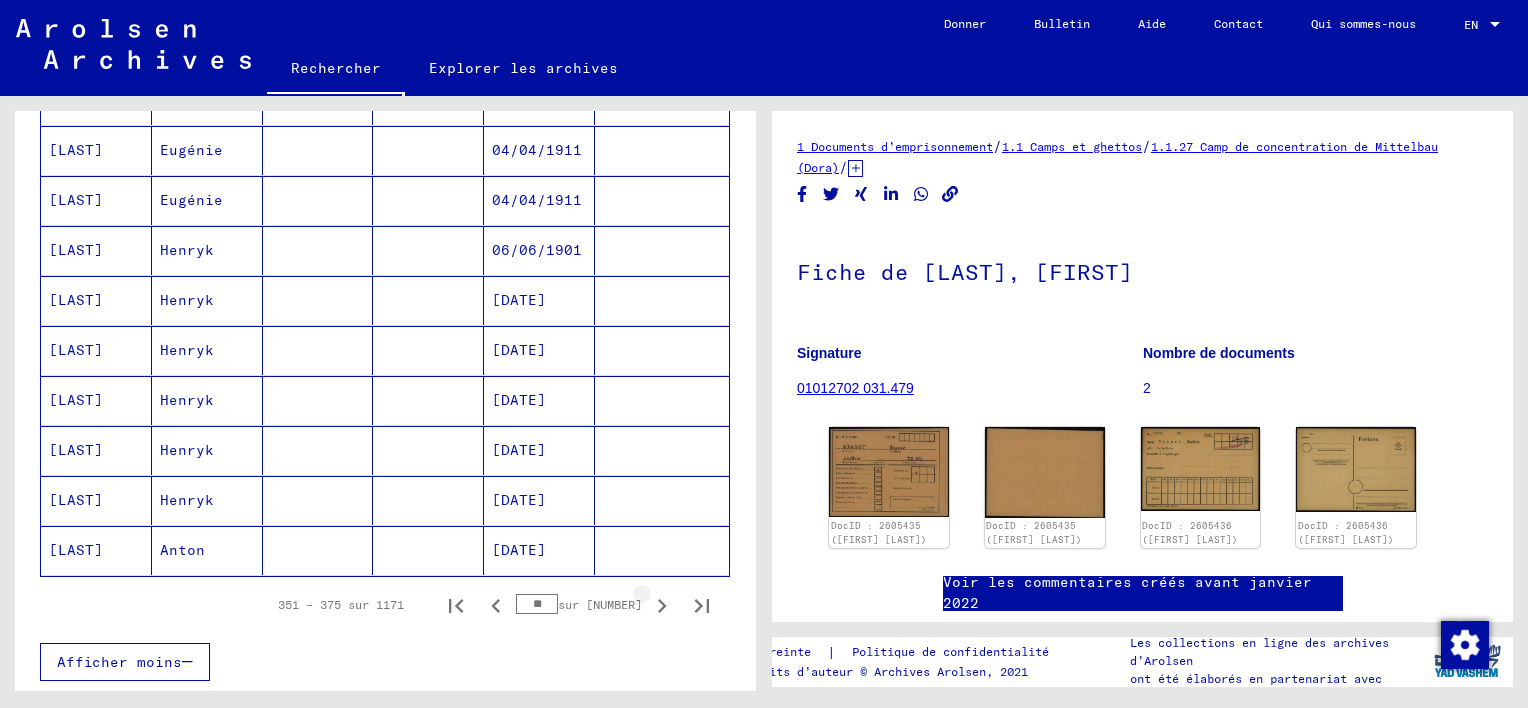 click 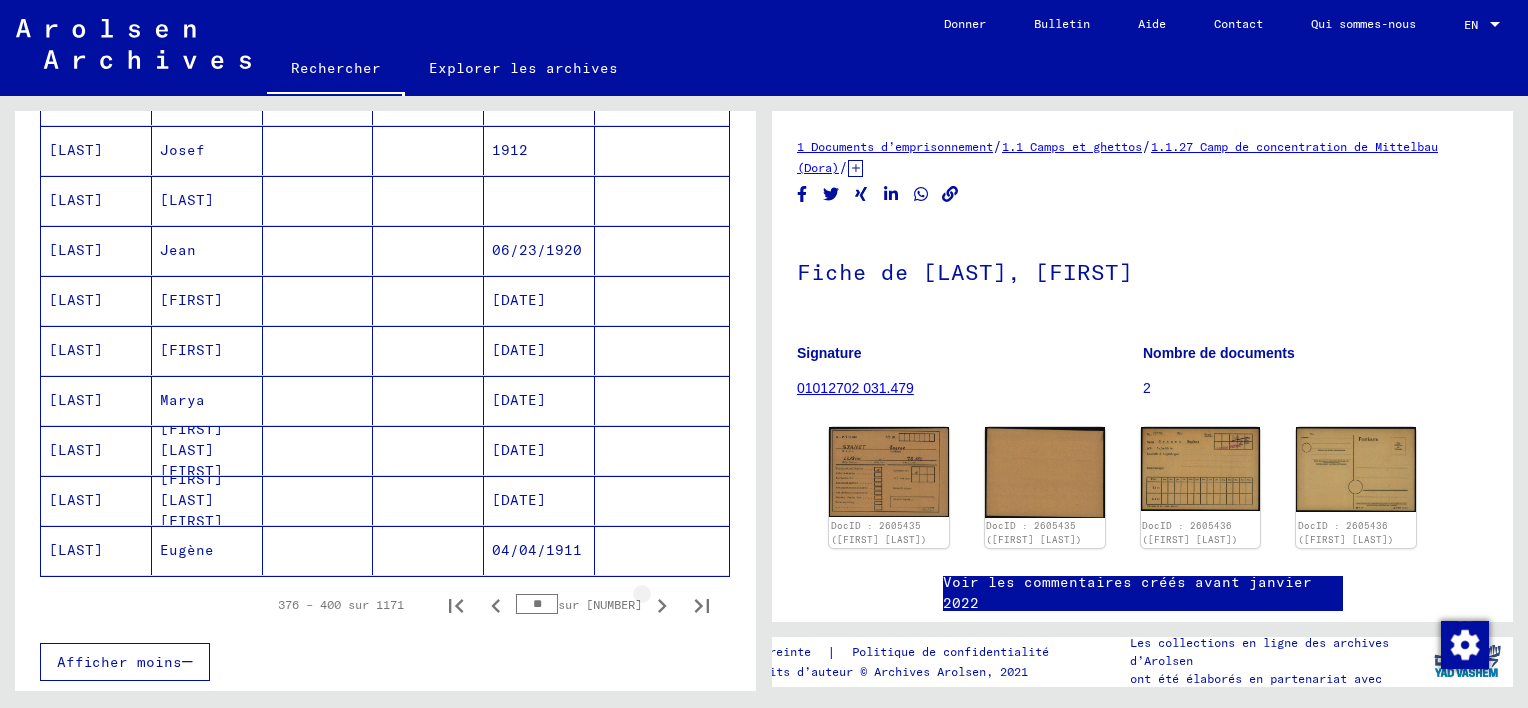 click 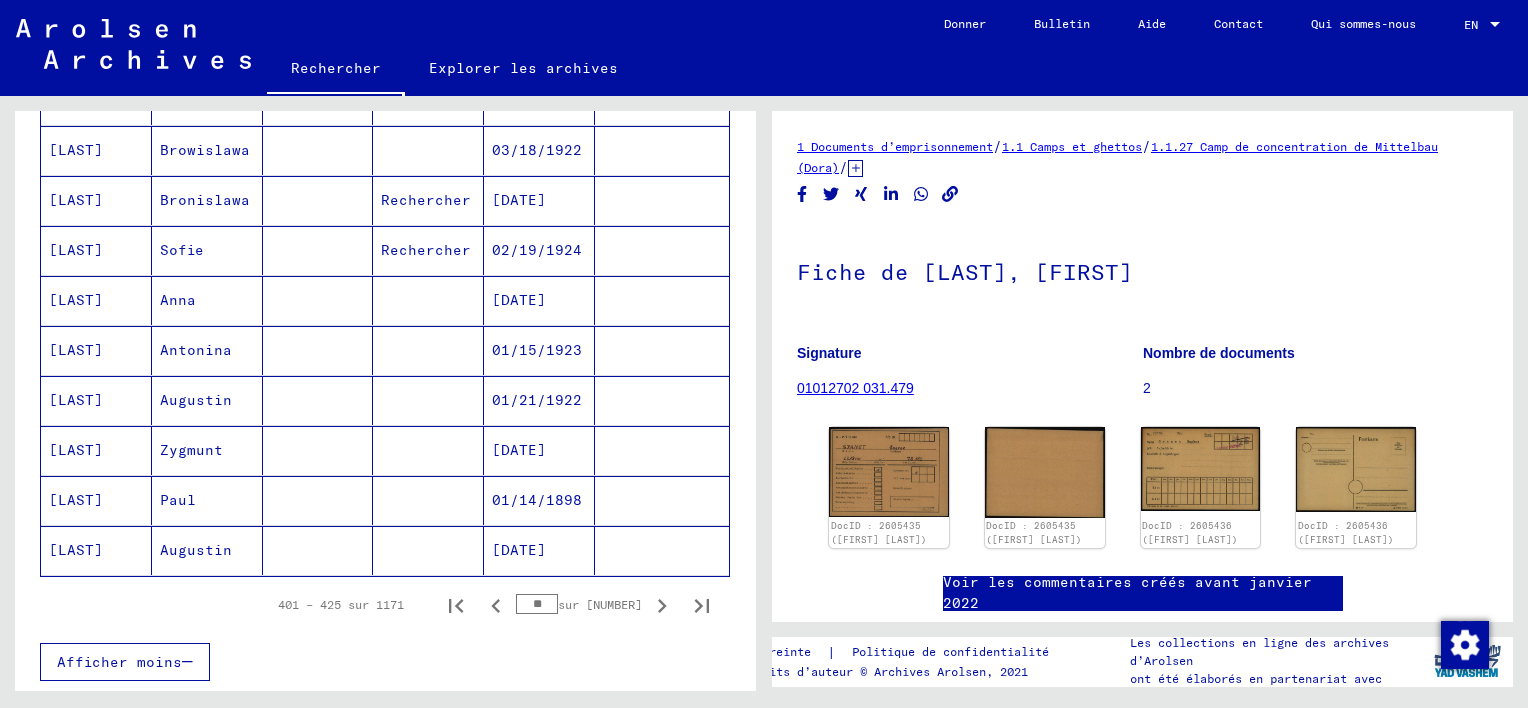click 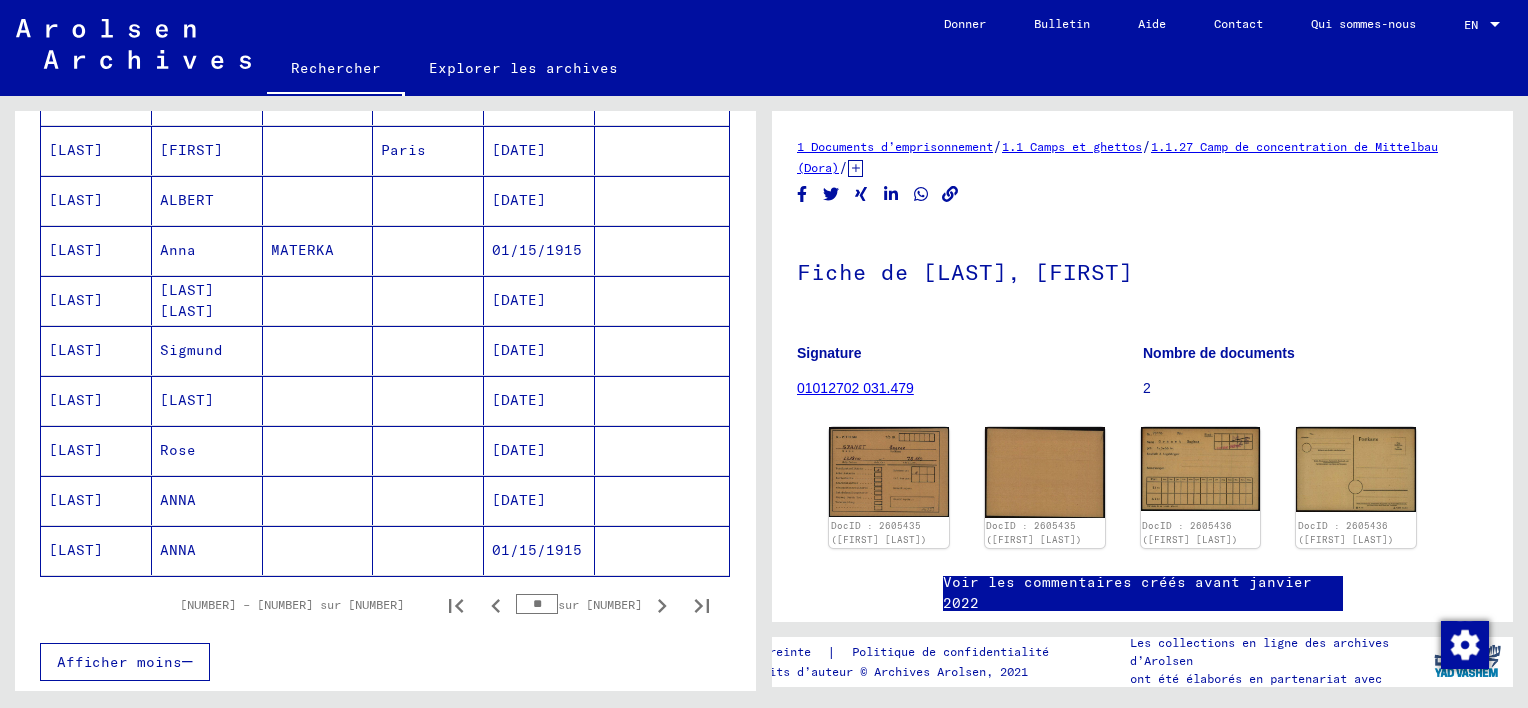 click 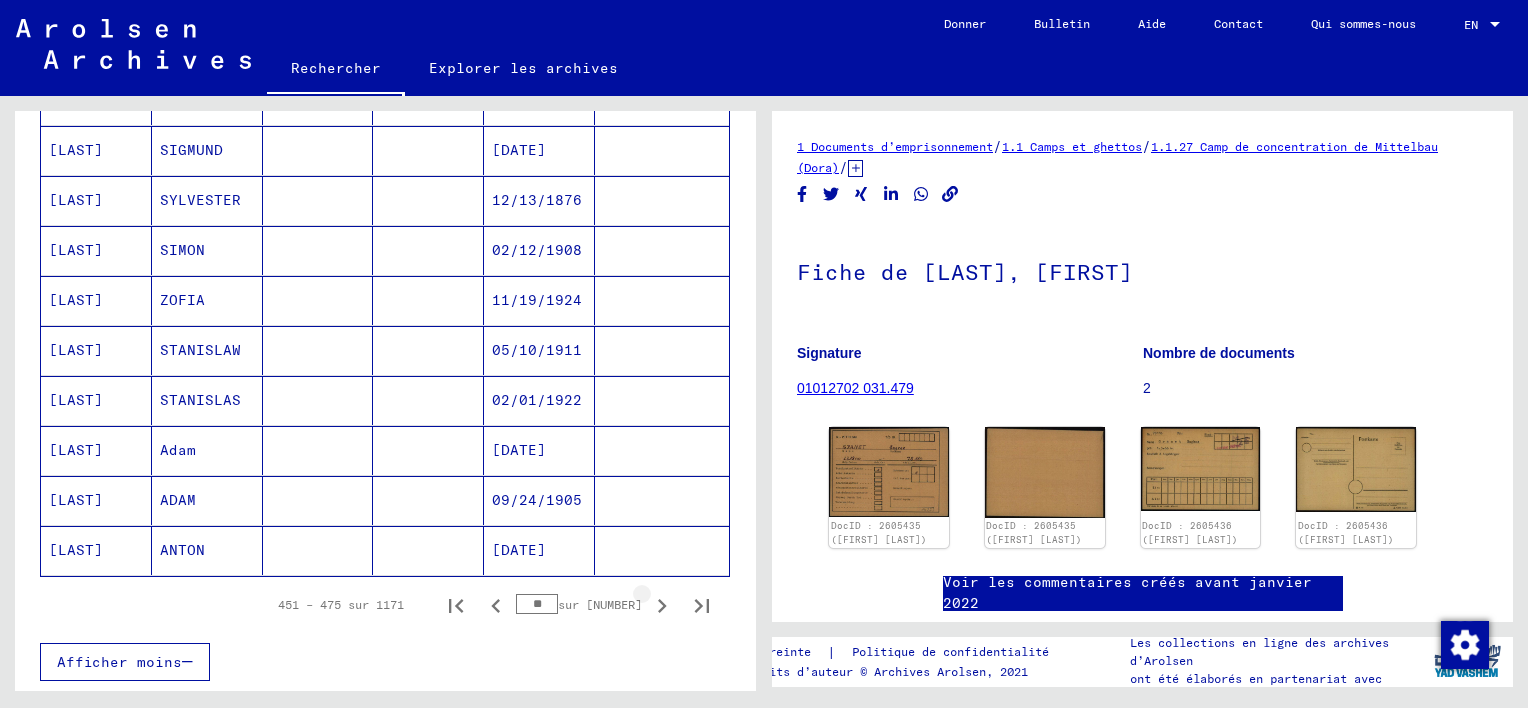 click 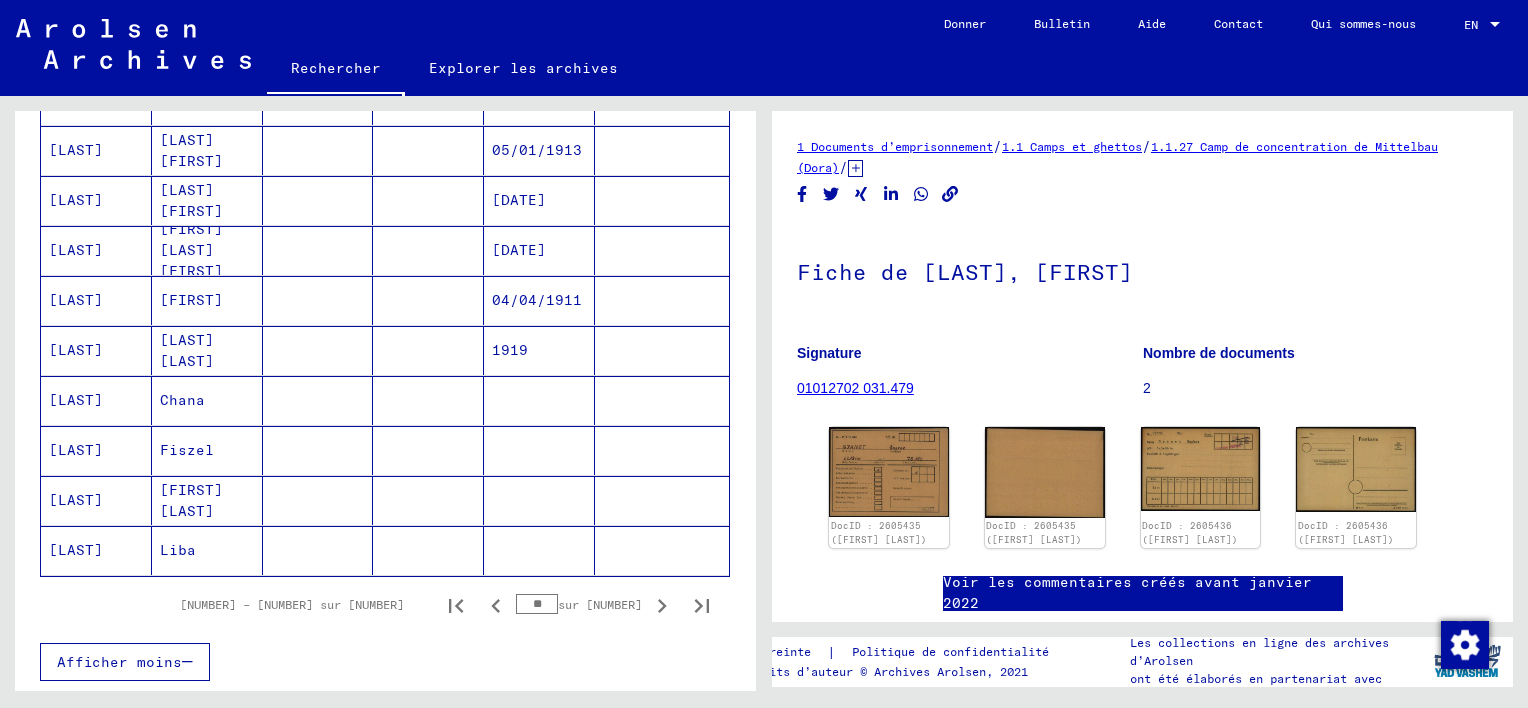 click 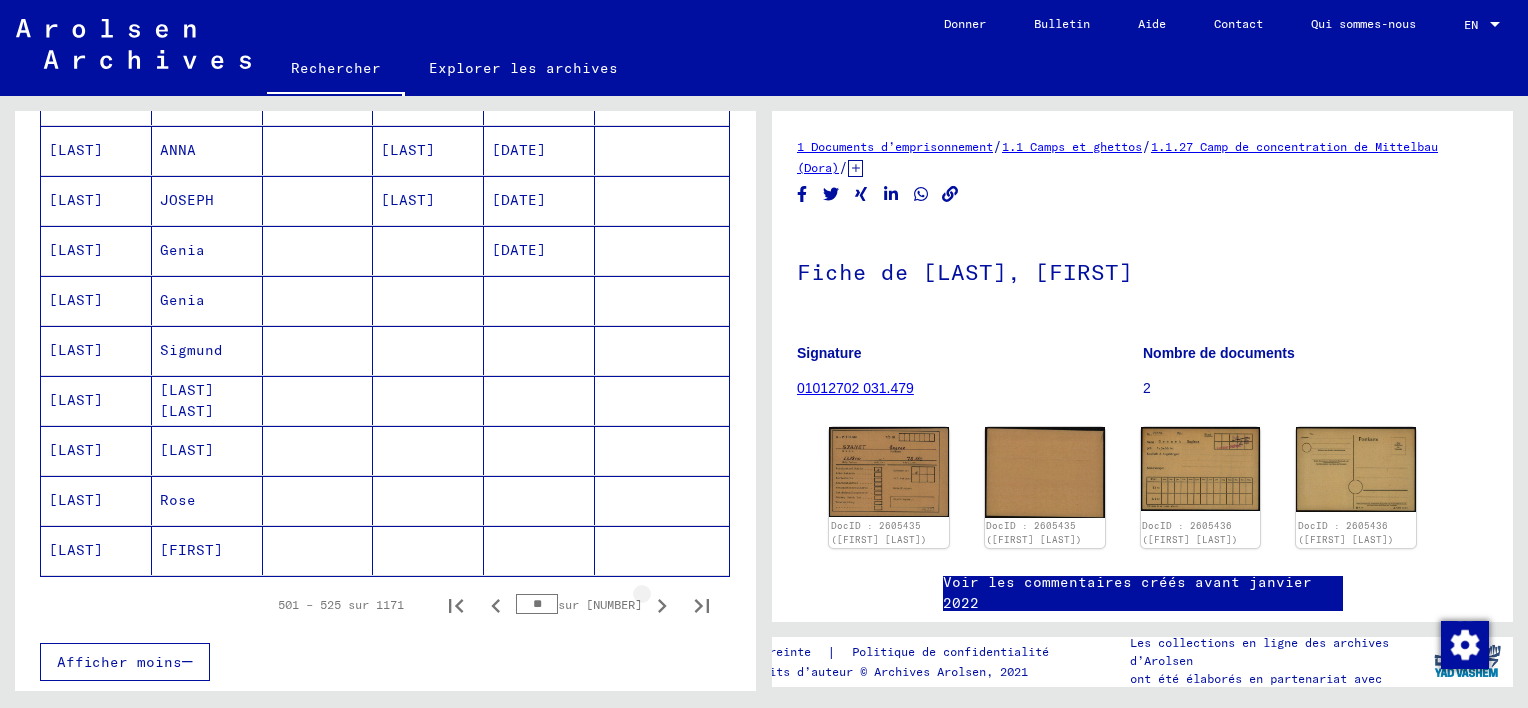 click 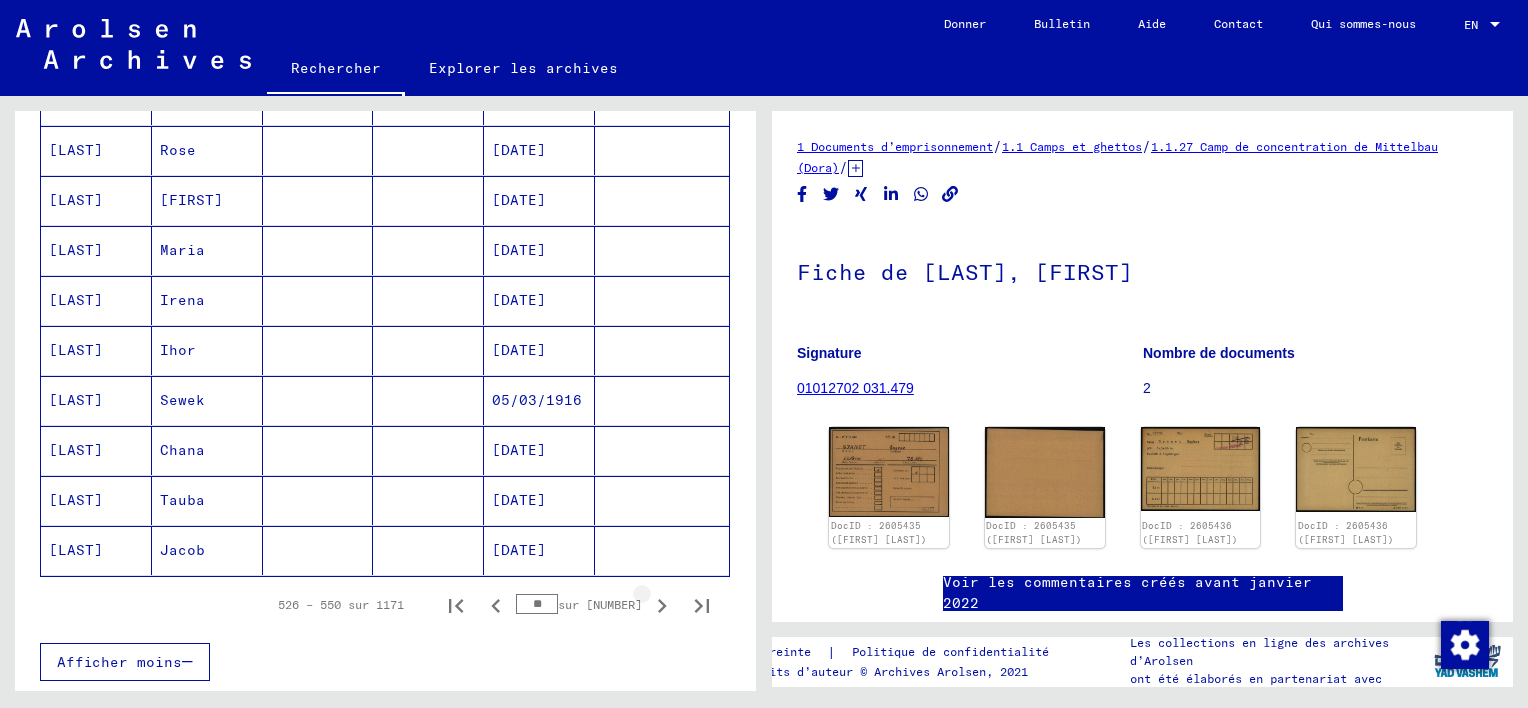 click 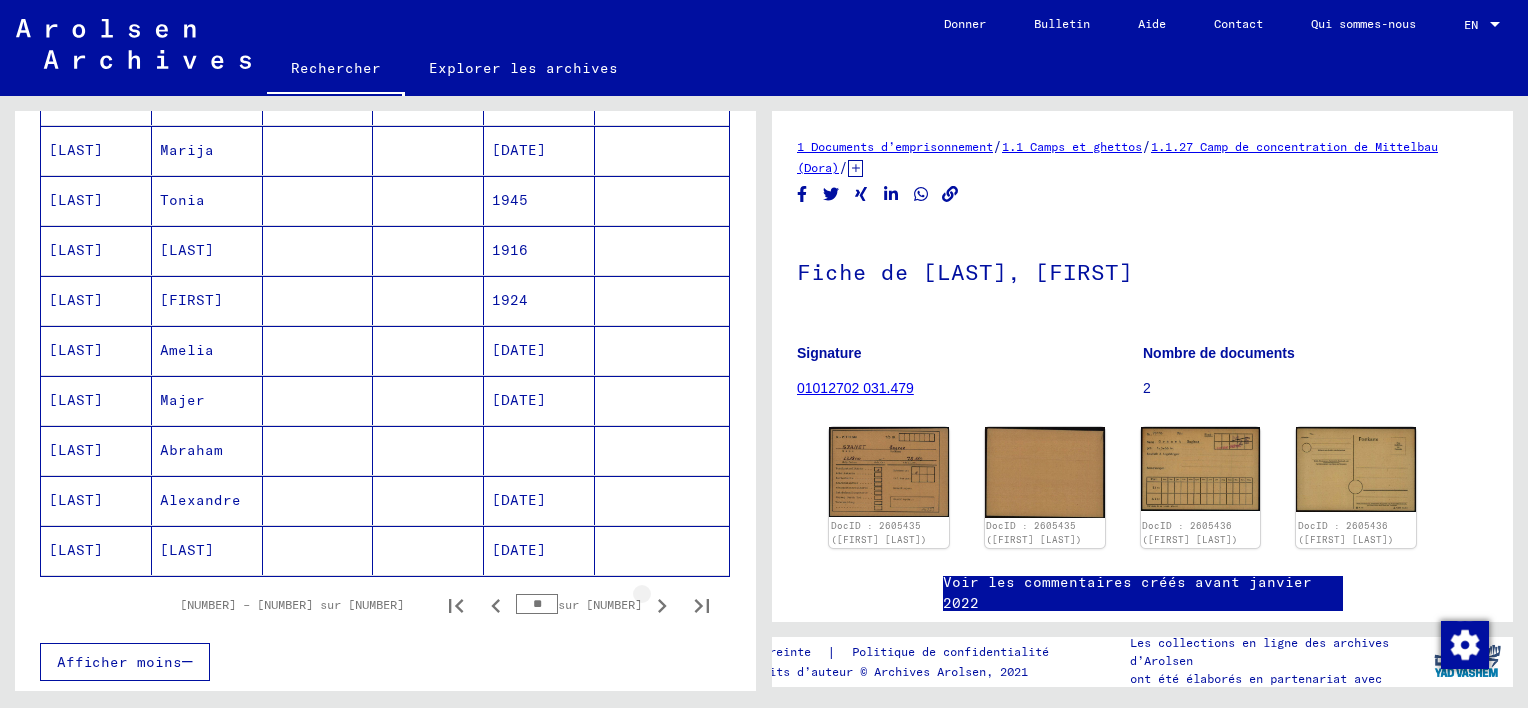 click 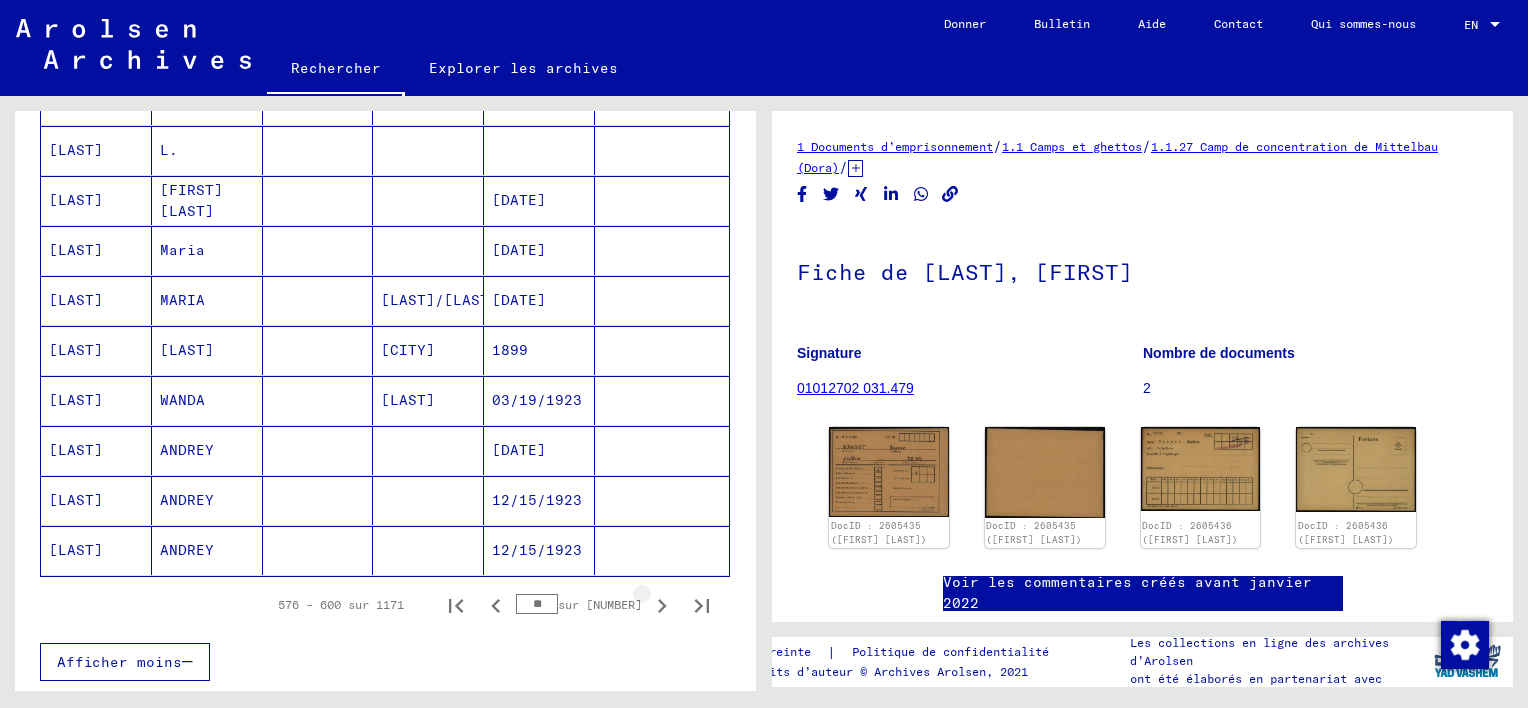 click 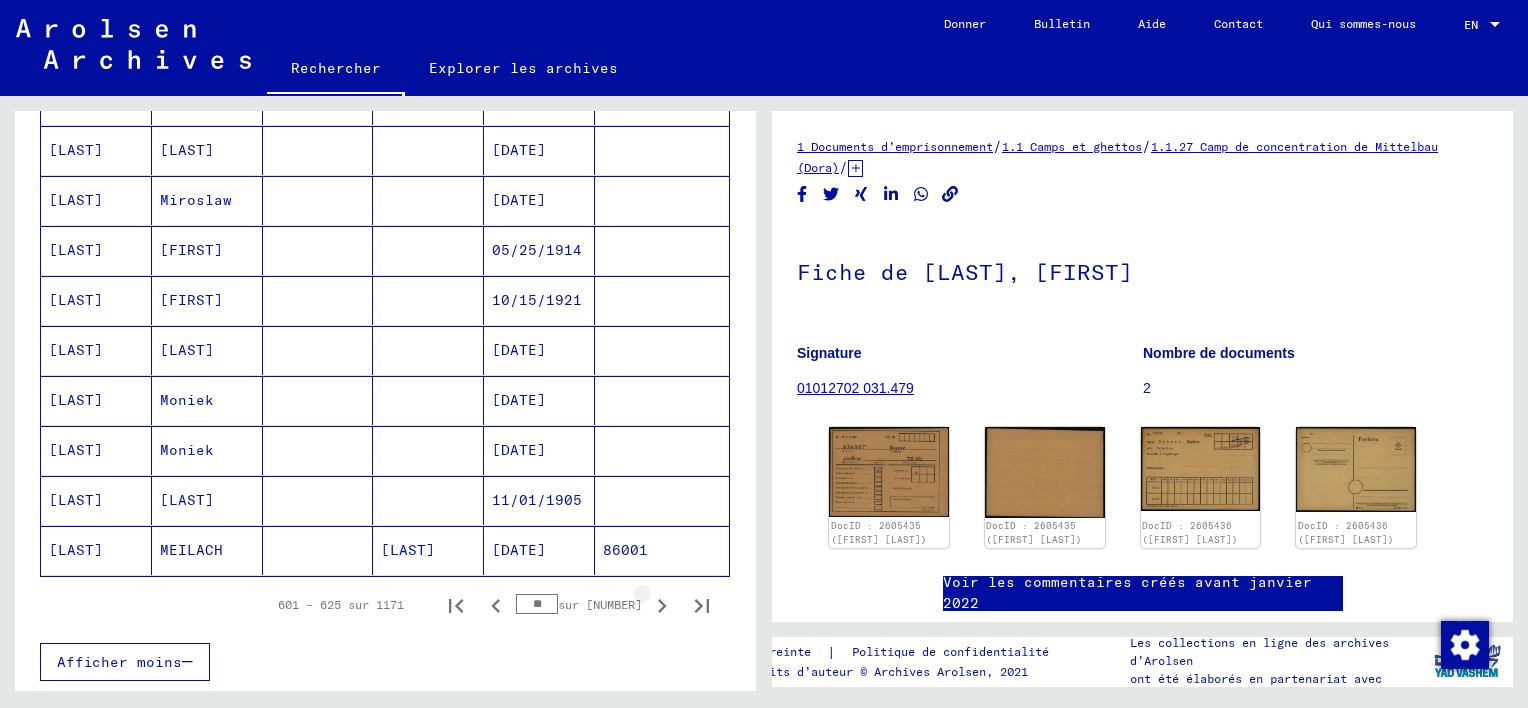 click 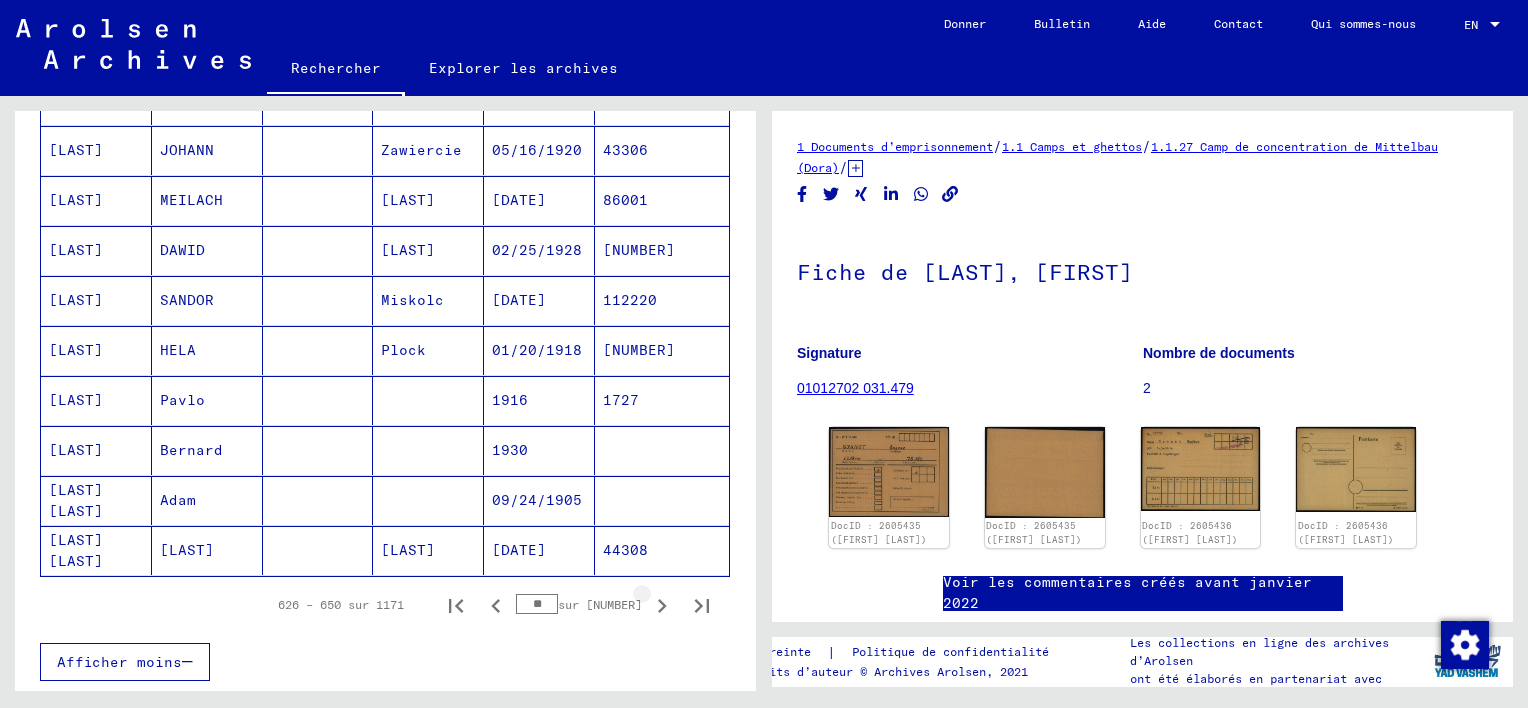 click 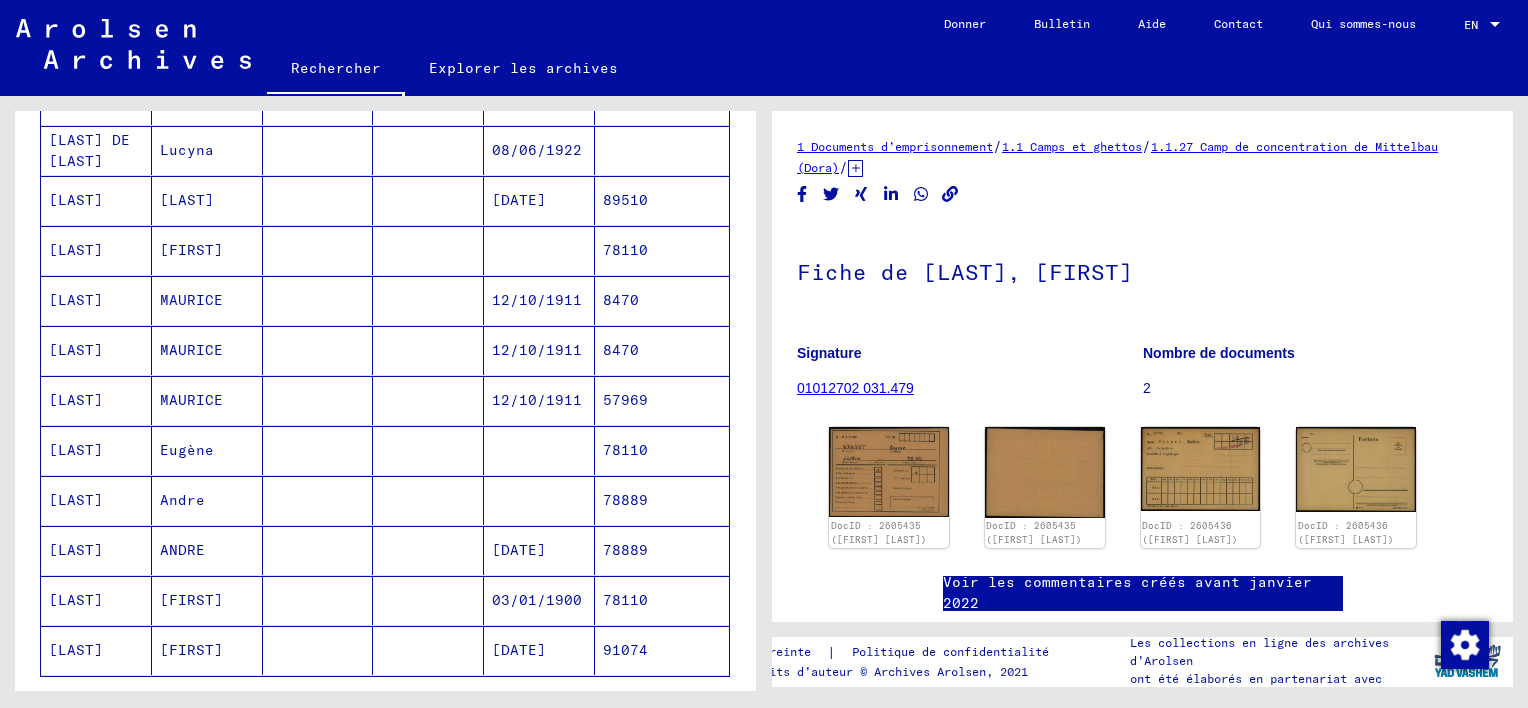 scroll, scrollTop: 1100, scrollLeft: 0, axis: vertical 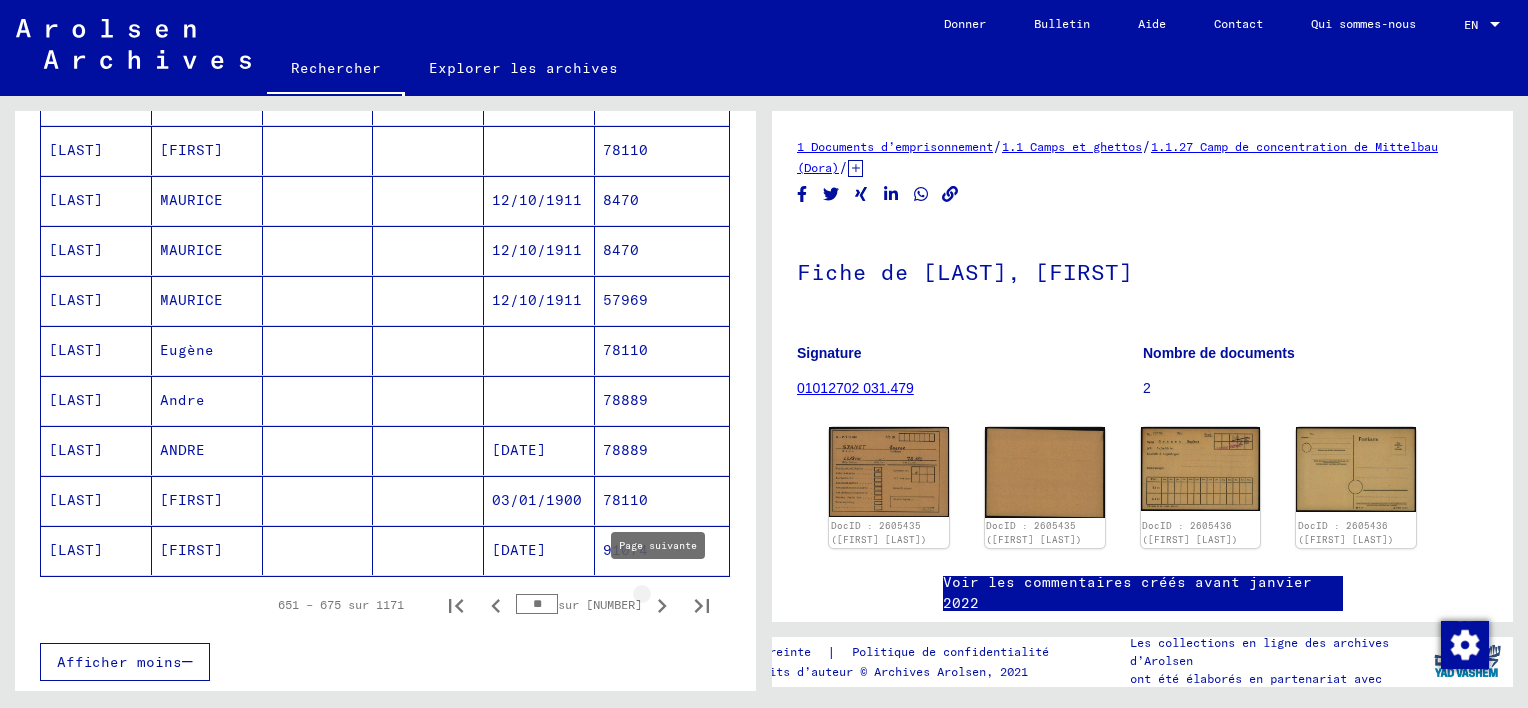 click 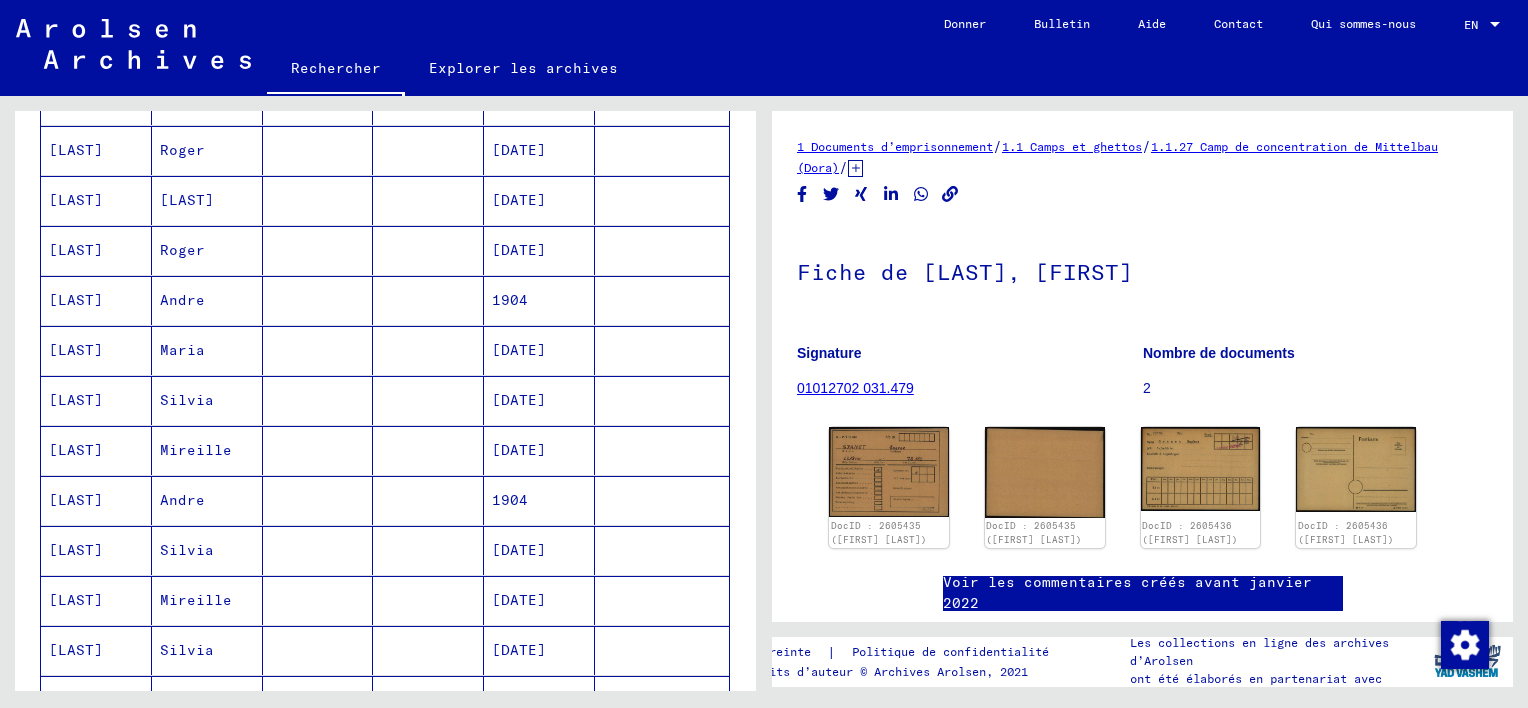 scroll, scrollTop: 700, scrollLeft: 0, axis: vertical 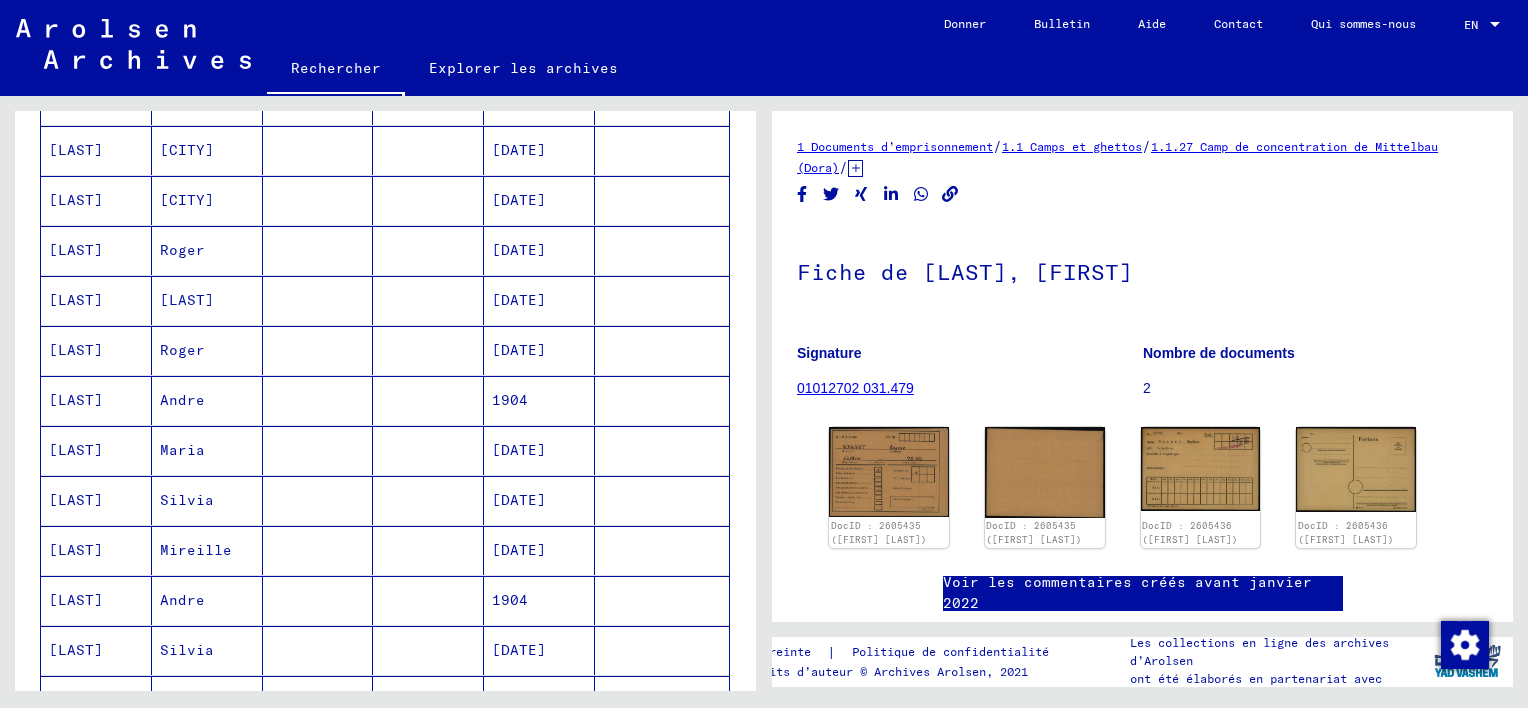 click on "Roger" at bounding box center (207, 400) 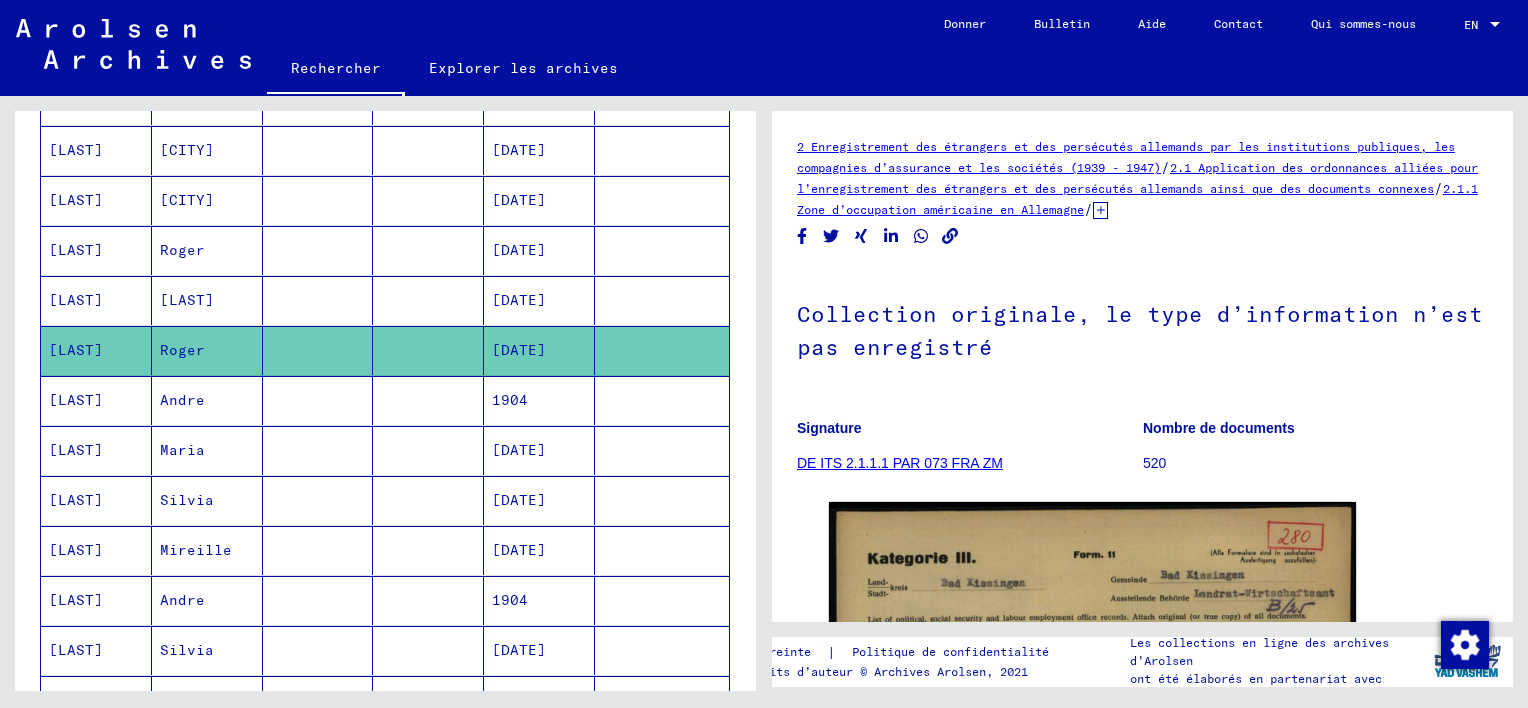 scroll, scrollTop: 0, scrollLeft: 0, axis: both 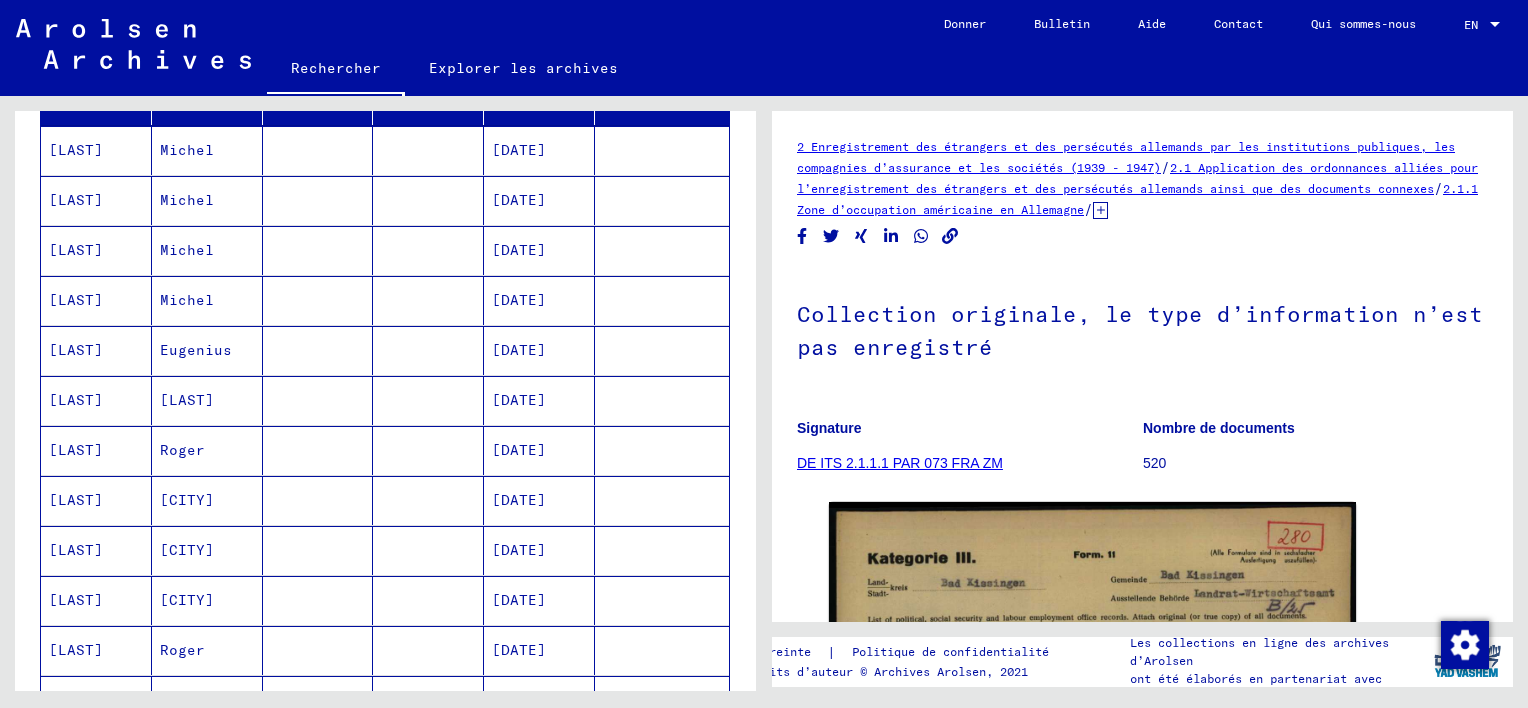 click on "Eugenius" at bounding box center [207, 400] 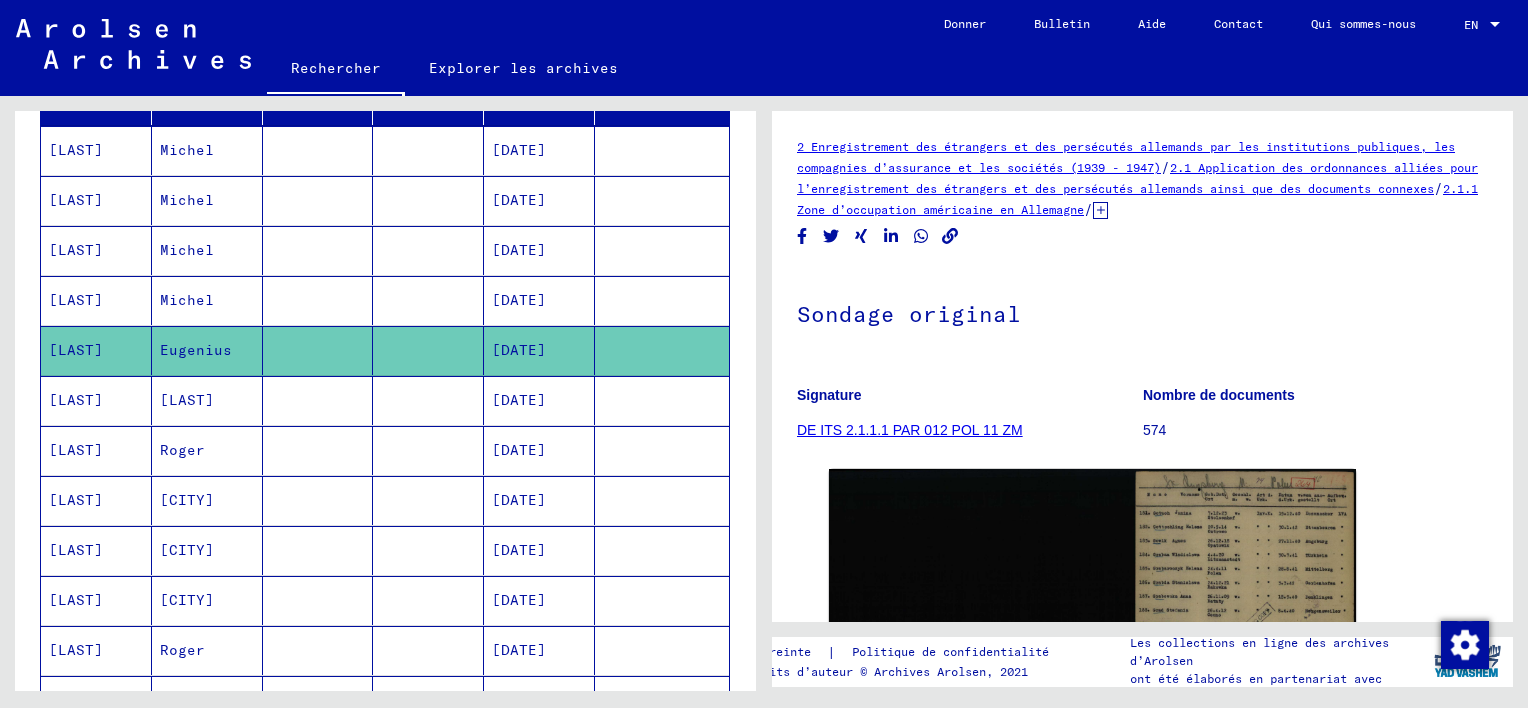 scroll, scrollTop: 0, scrollLeft: 0, axis: both 